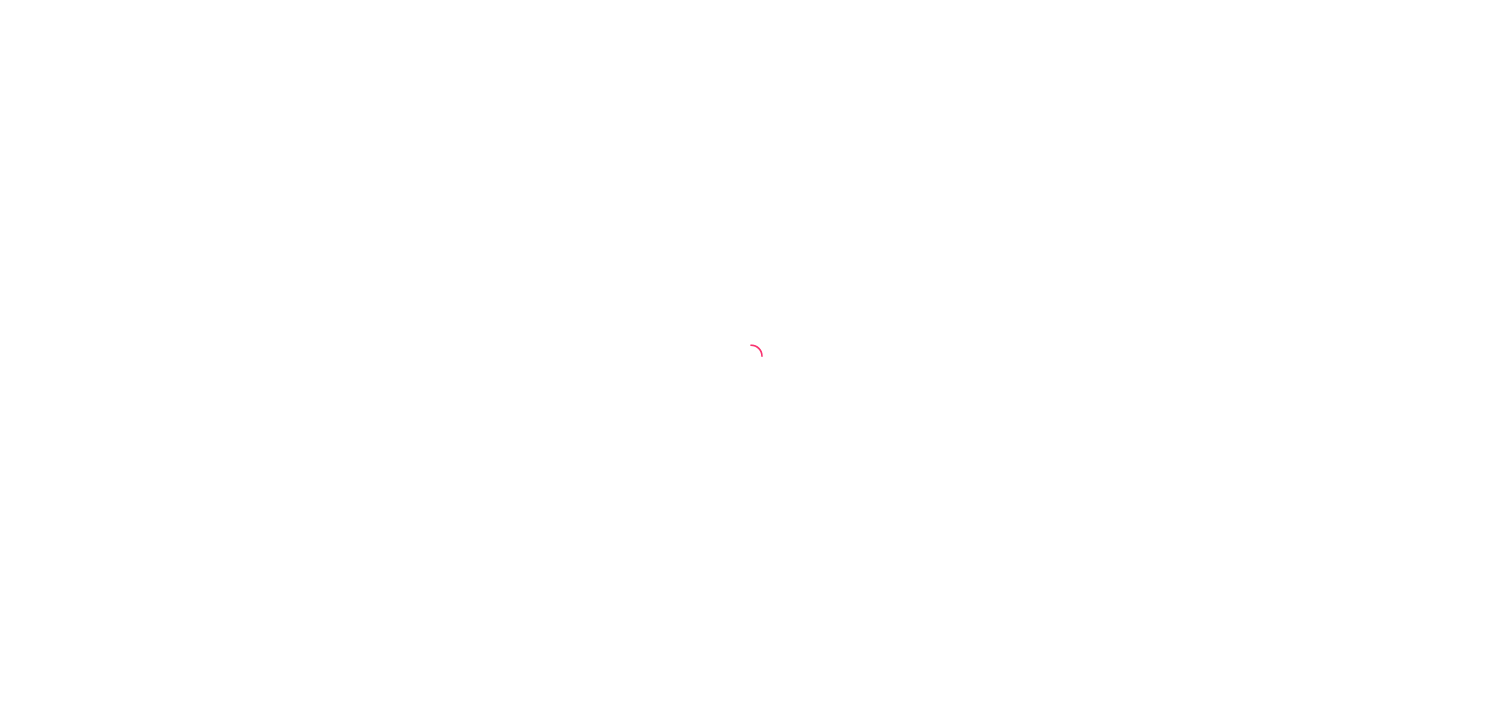 scroll, scrollTop: 0, scrollLeft: 0, axis: both 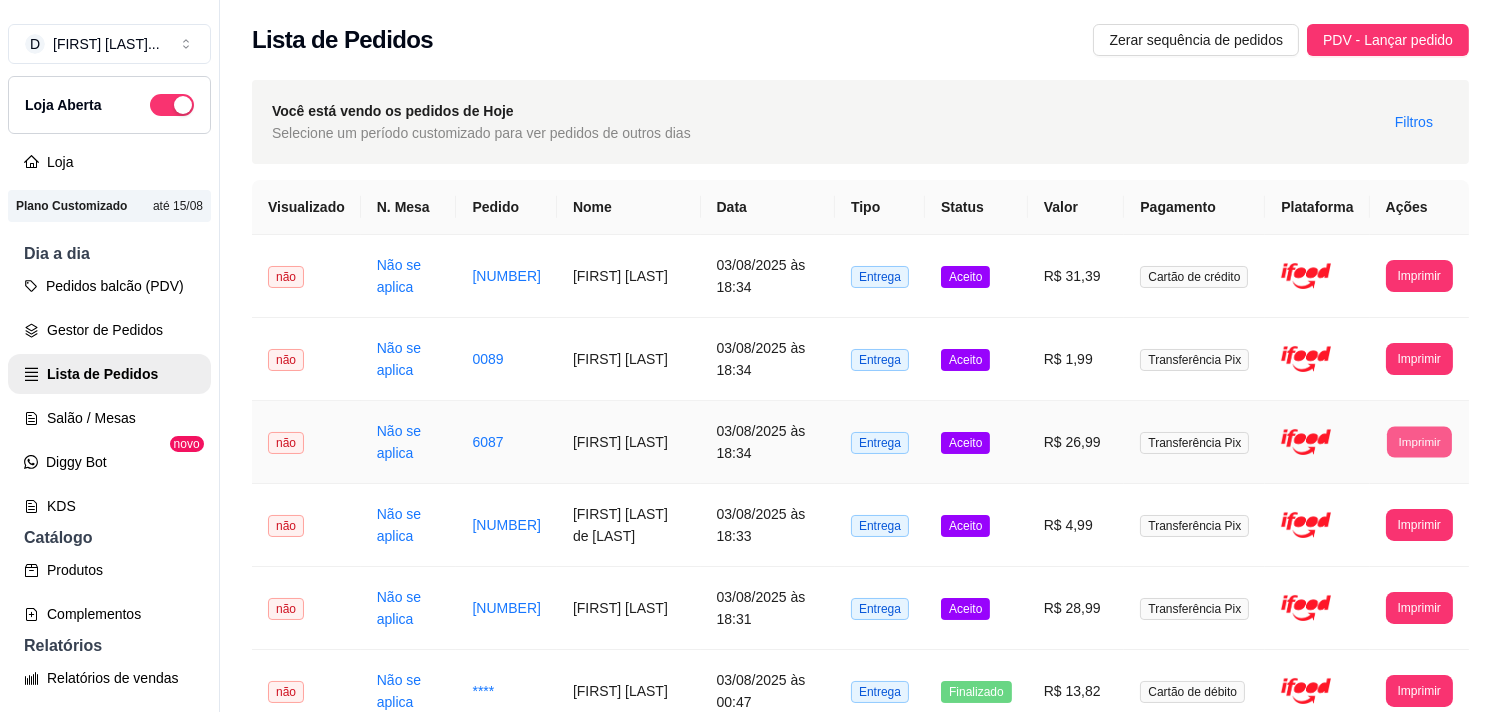 click on "Imprimir" at bounding box center (1419, 441) 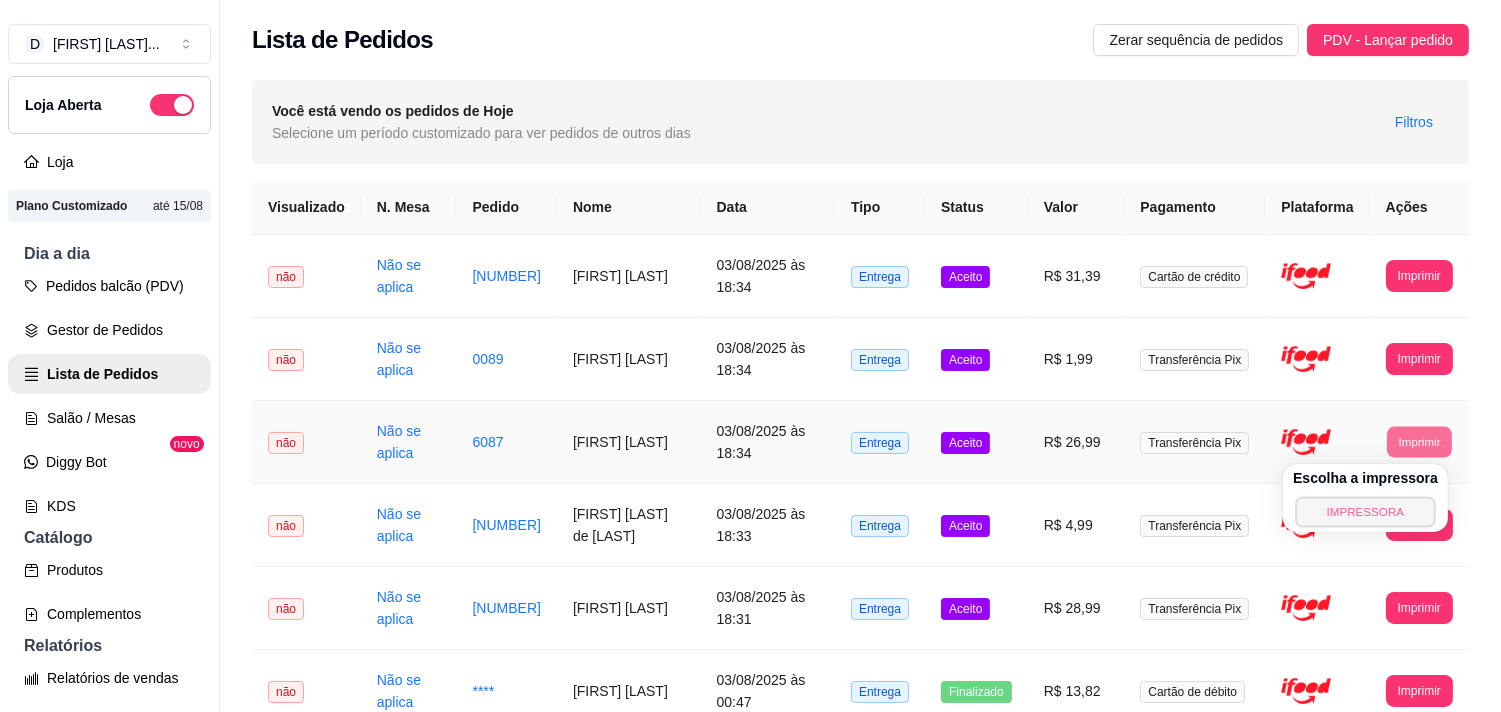 click on "IMPRESSORA" at bounding box center [1365, 511] 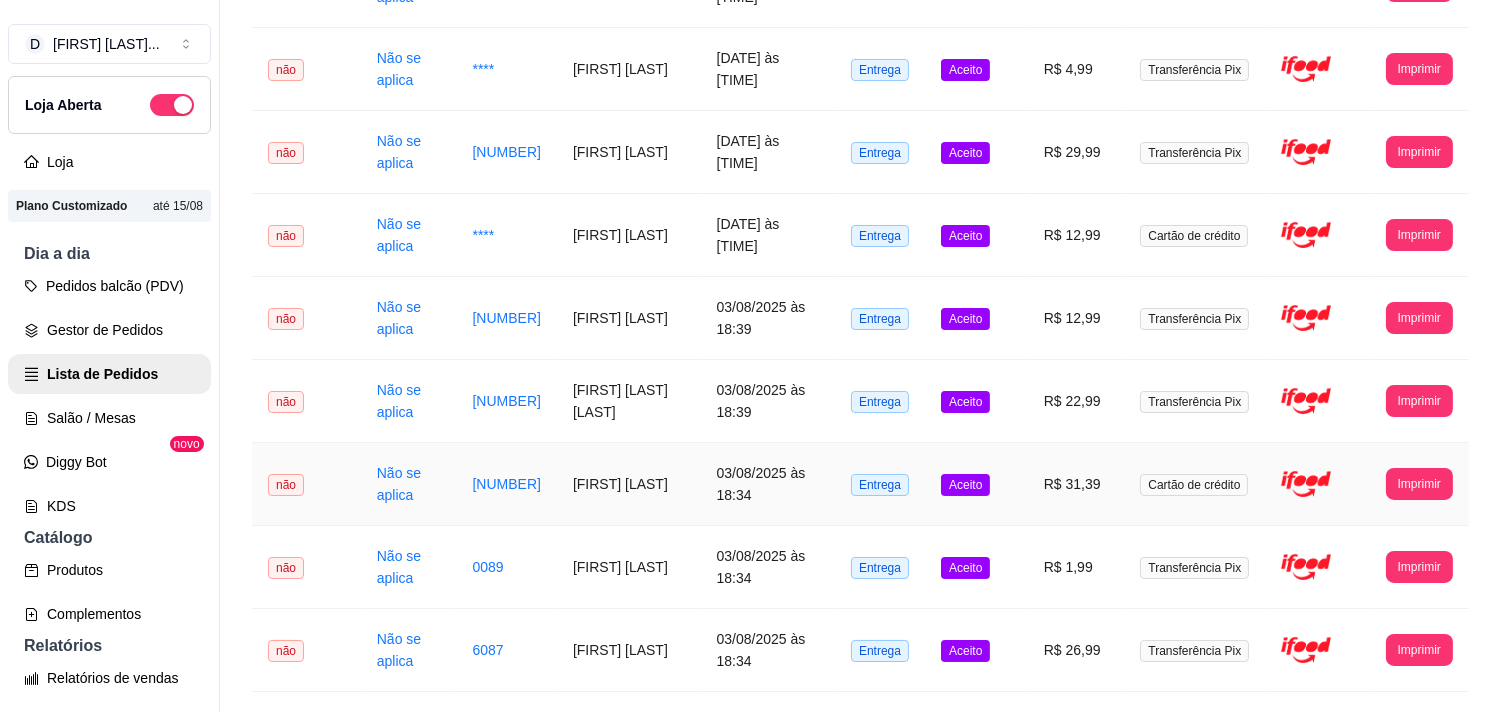 scroll, scrollTop: 372, scrollLeft: 0, axis: vertical 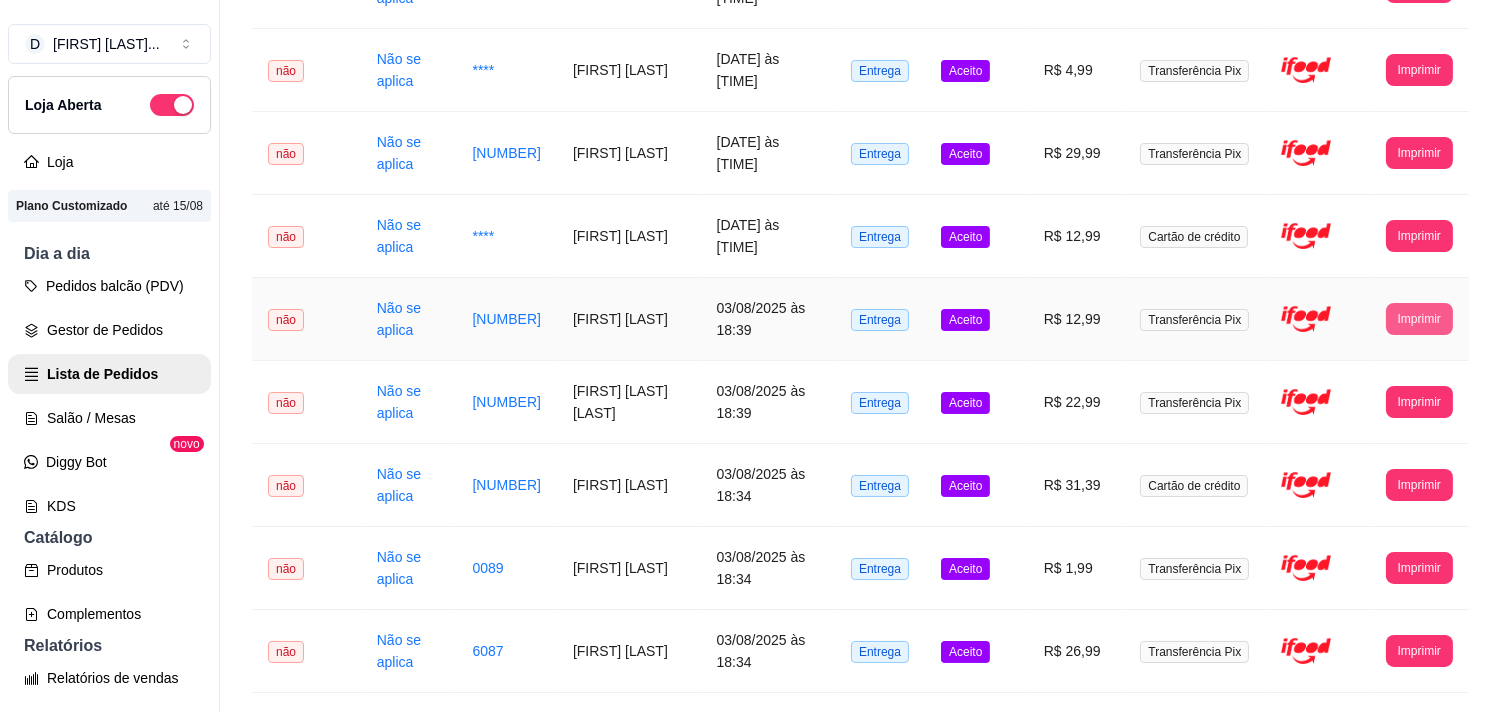 click on "Imprimir" at bounding box center [1419, 319] 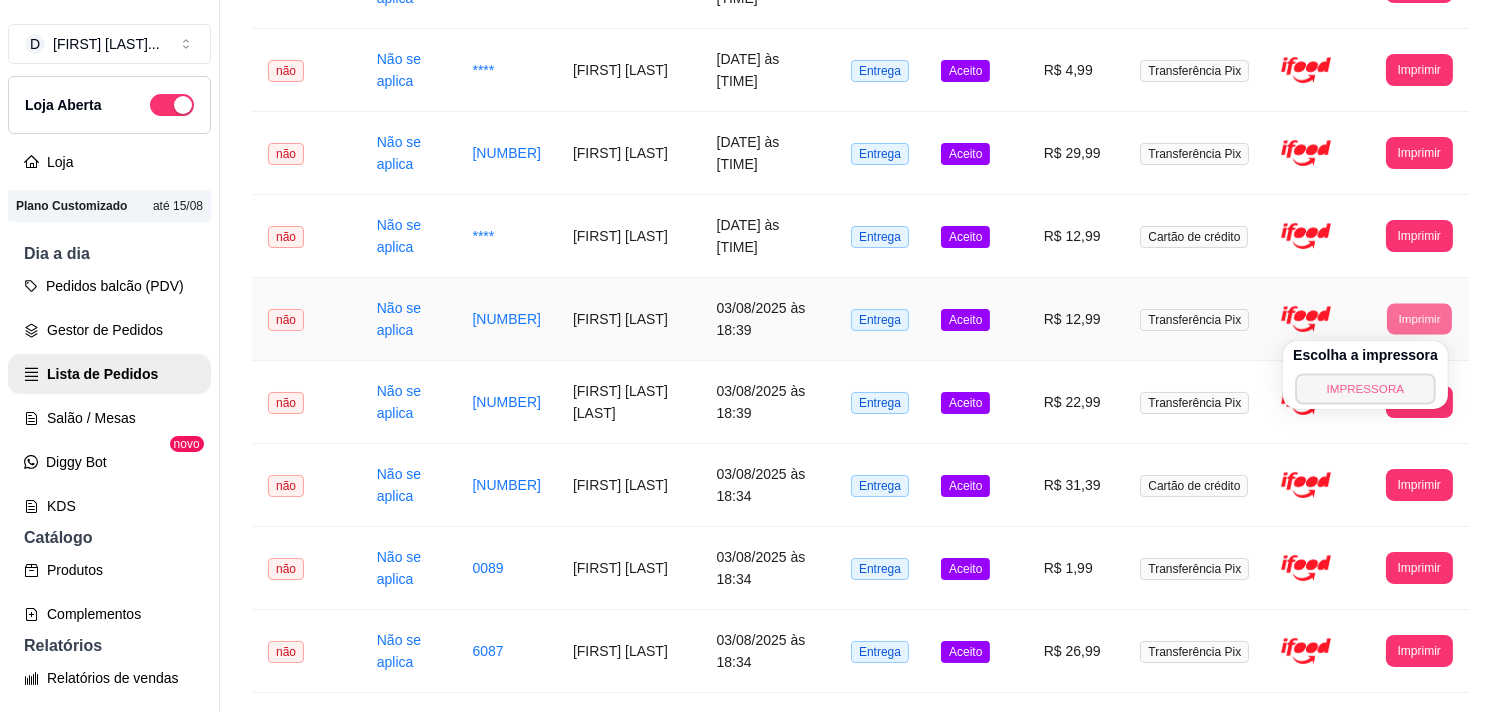 click on "IMPRESSORA" at bounding box center [1365, 388] 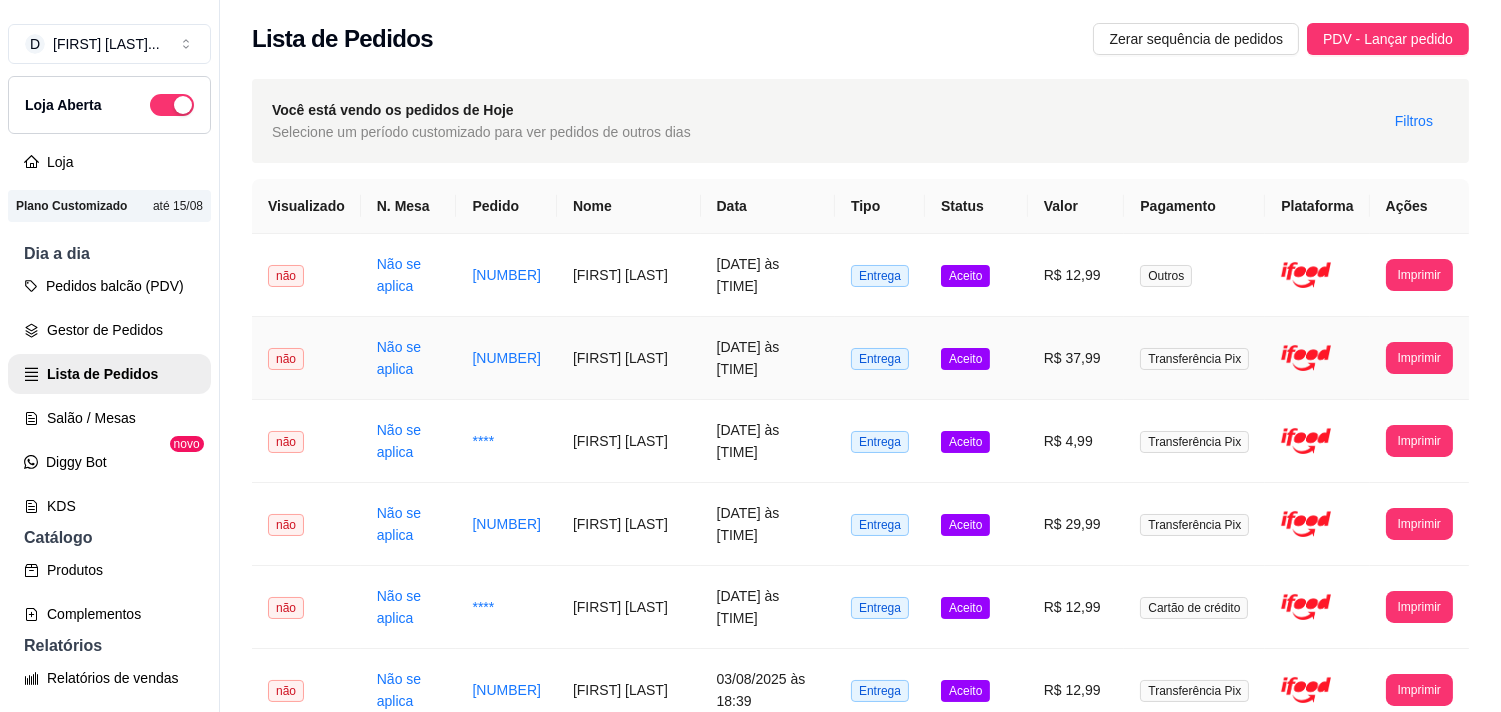 scroll, scrollTop: 0, scrollLeft: 0, axis: both 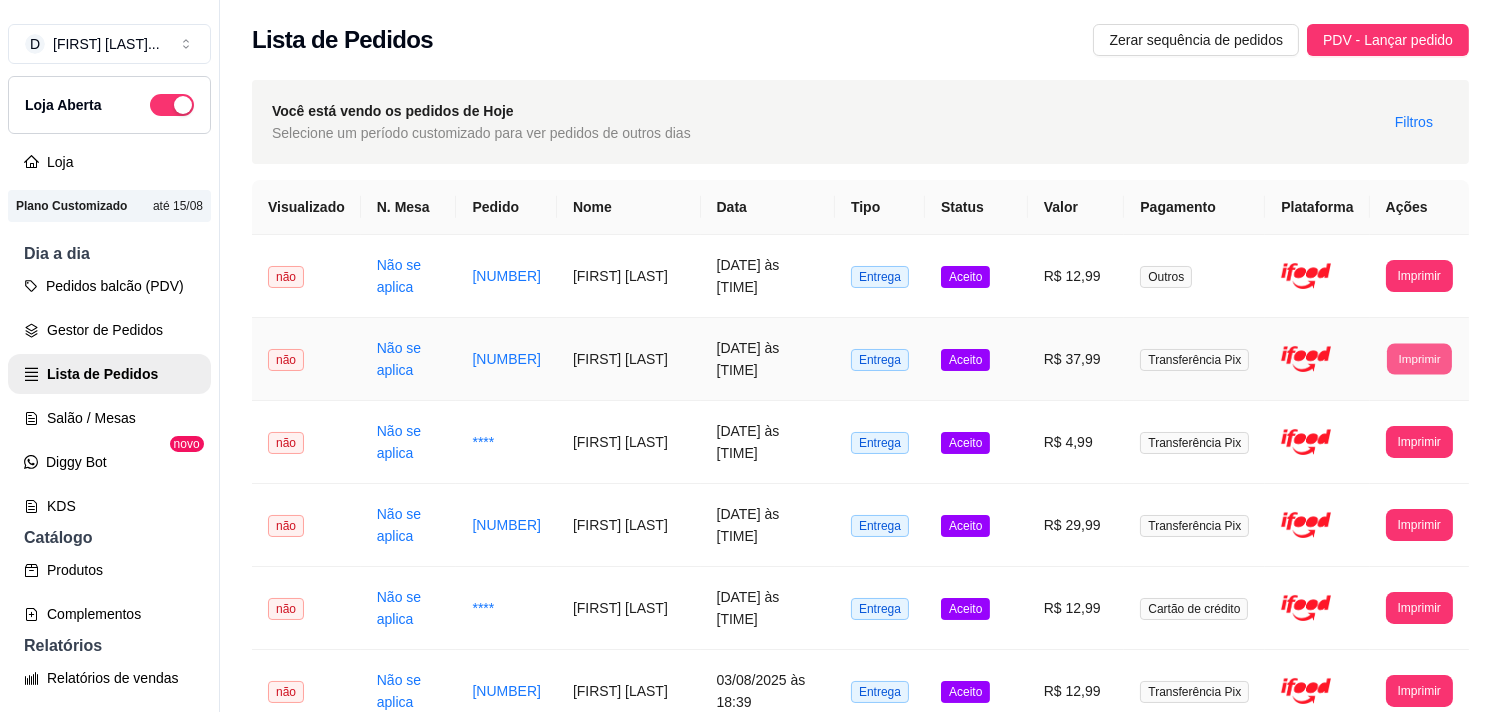 click on "Imprimir" at bounding box center (1419, 358) 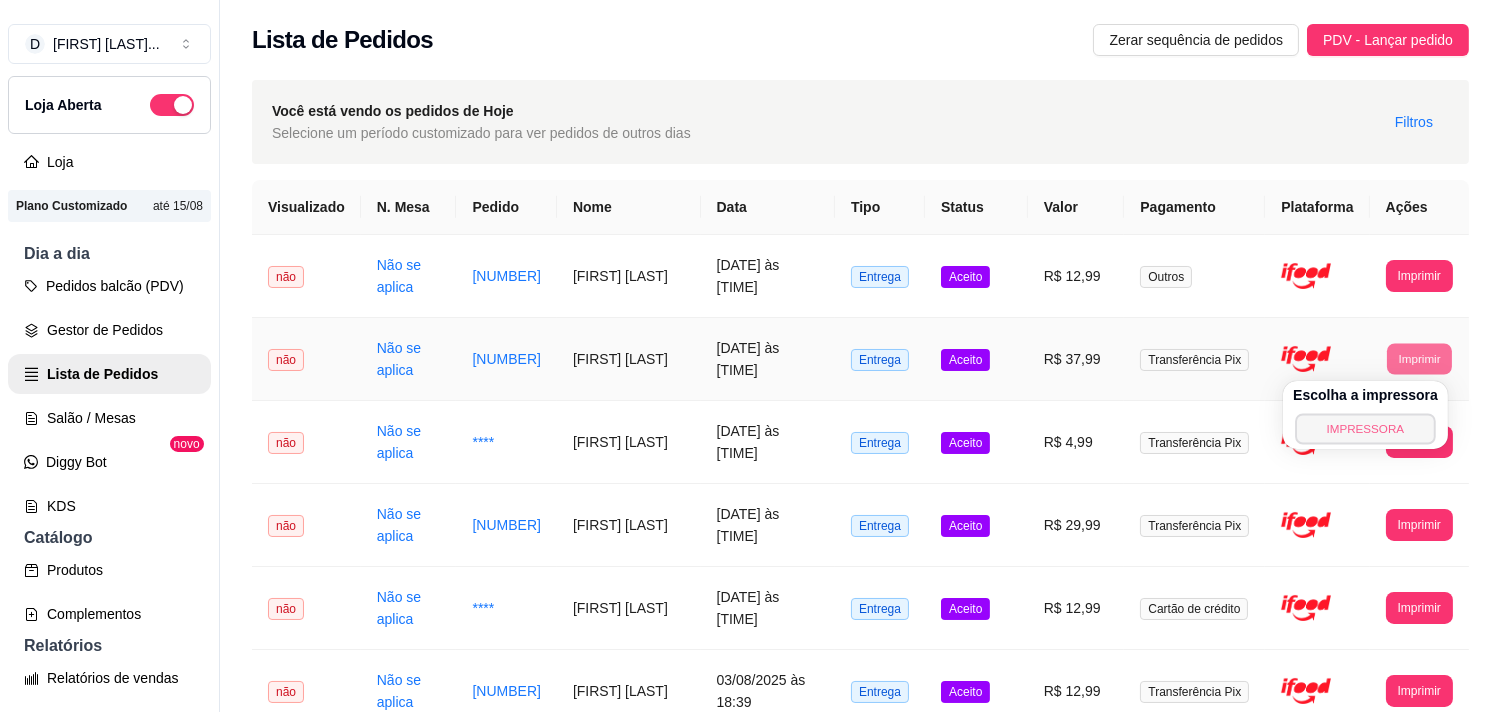 click on "IMPRESSORA" at bounding box center (1365, 428) 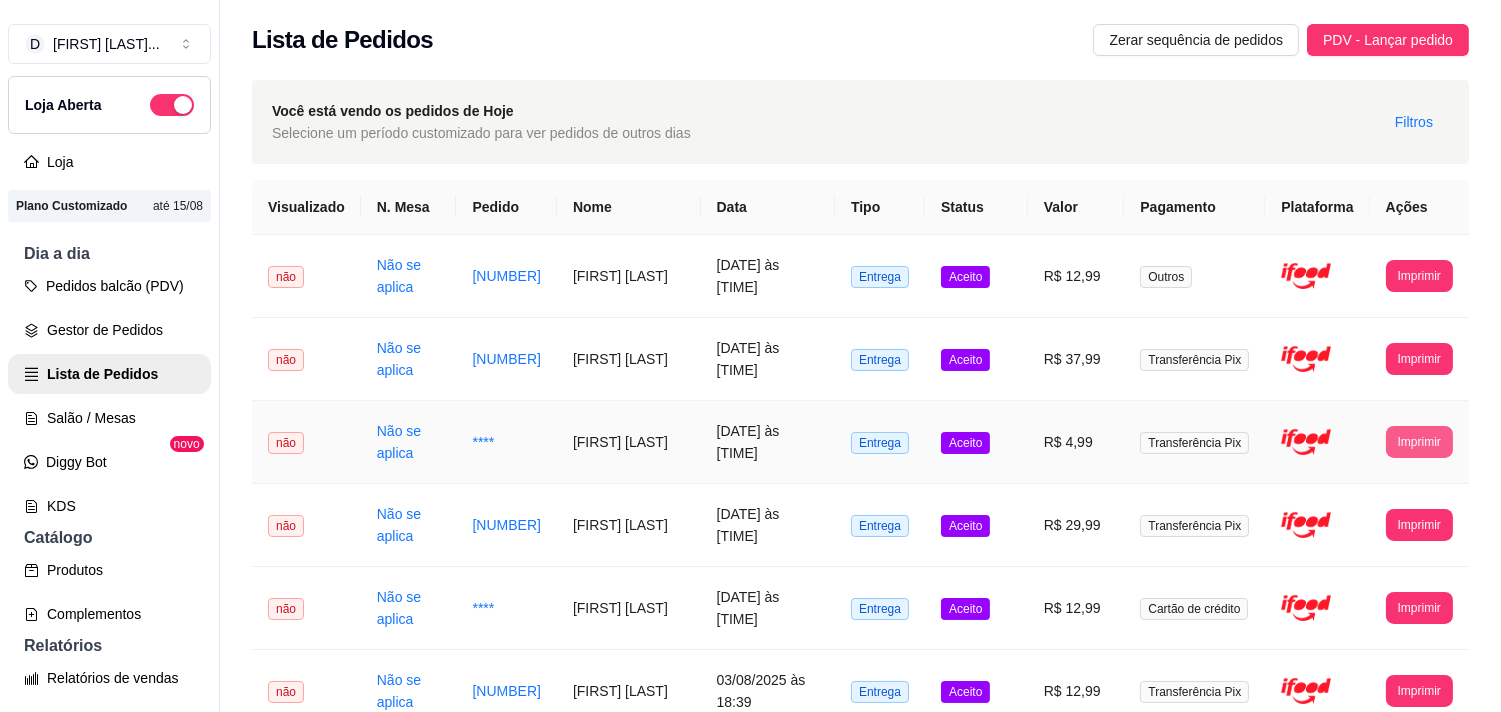 click on "Imprimir" at bounding box center (1419, 442) 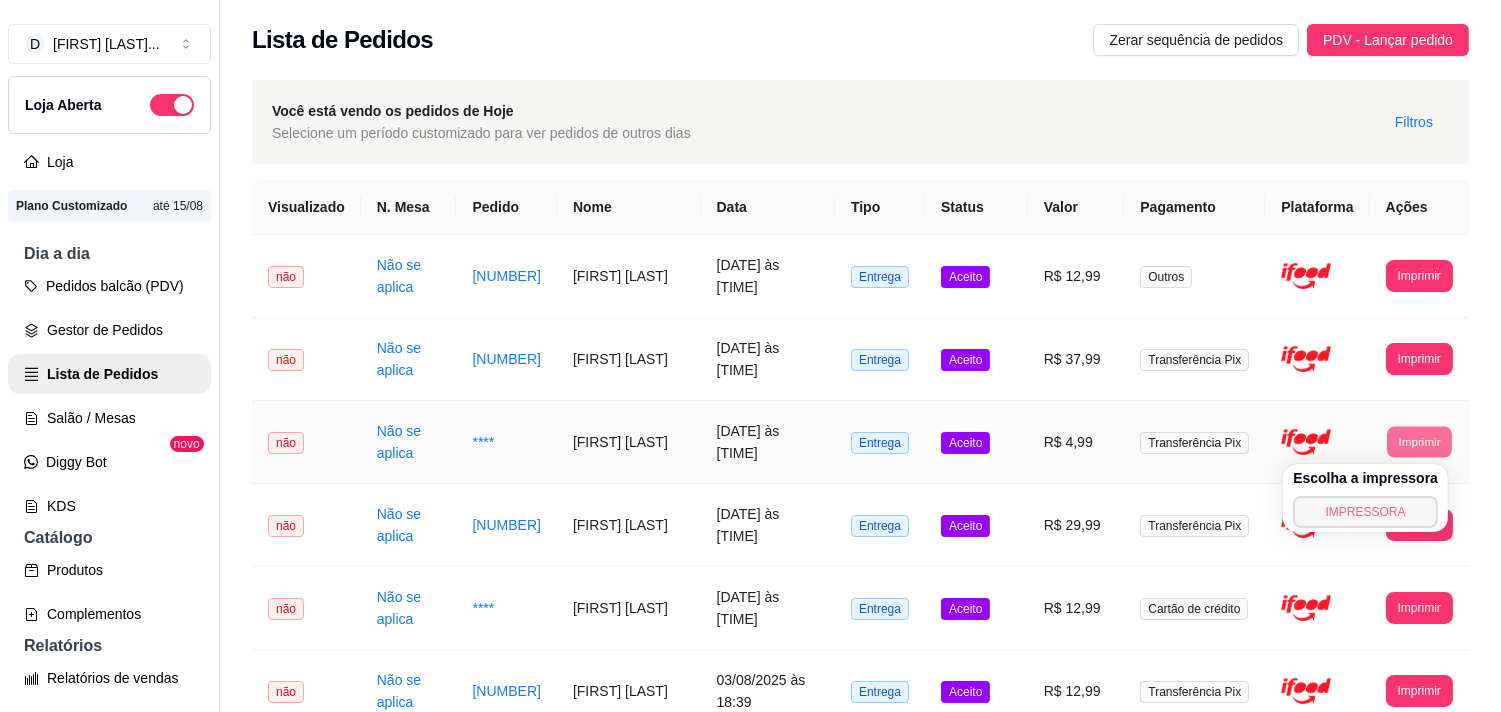 click on "IMPRESSORA" at bounding box center (1365, 512) 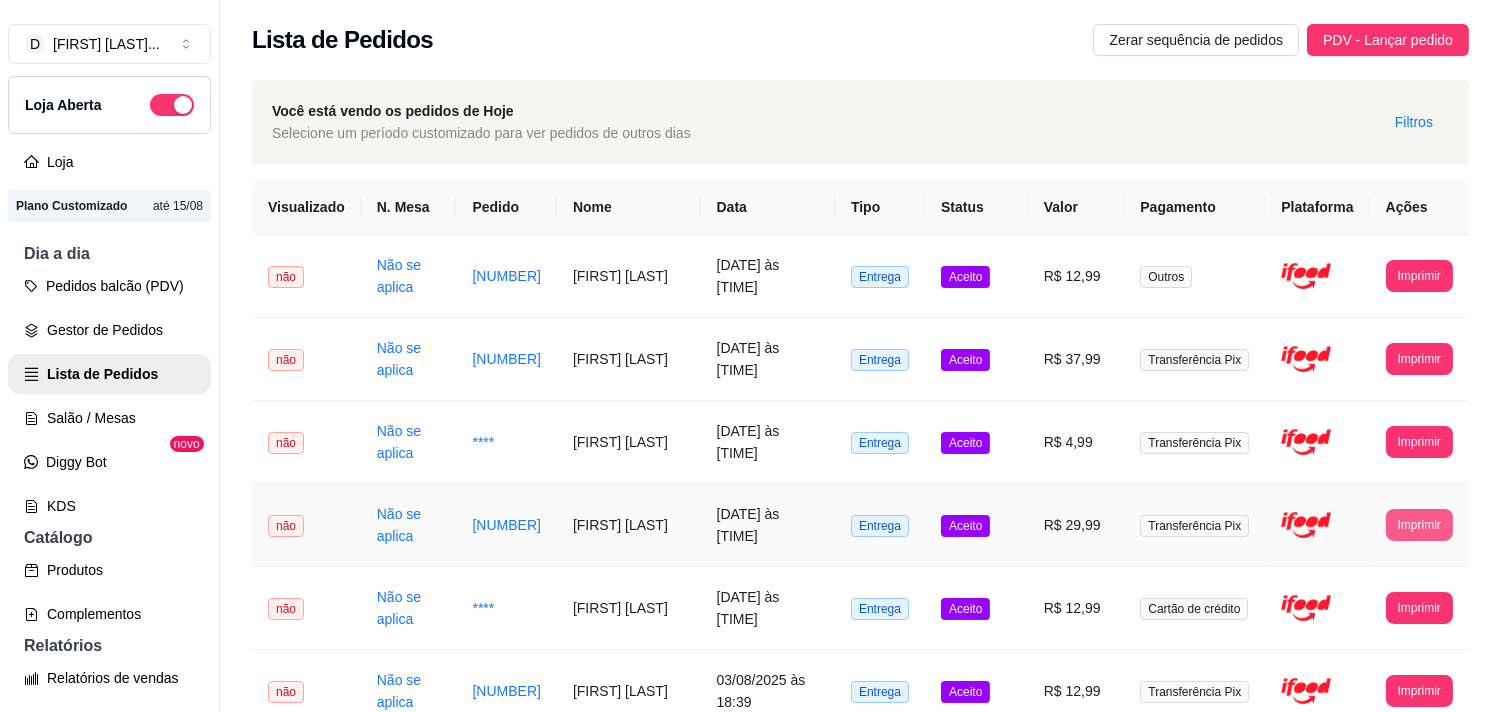 click on "Imprimir" at bounding box center (1419, 442) 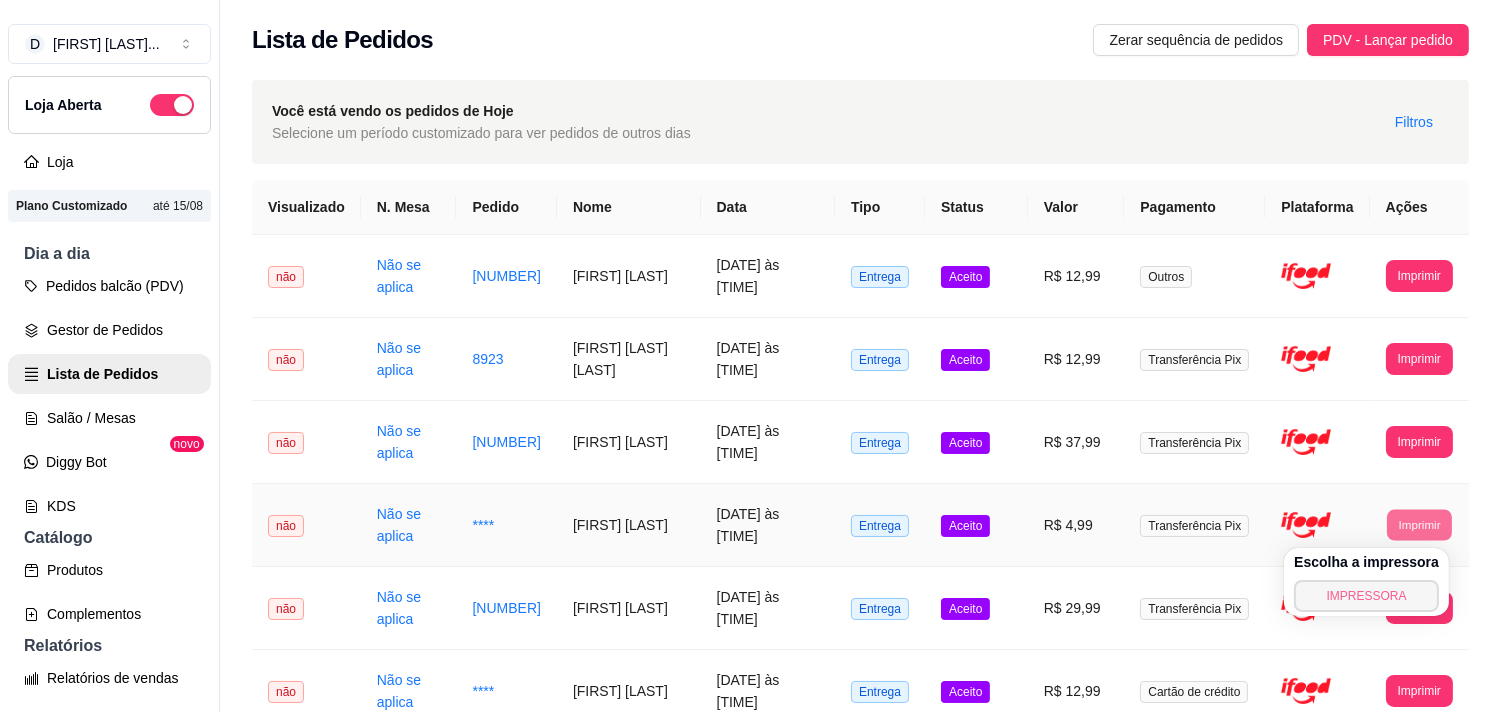 click on "IMPRESSORA" at bounding box center (1366, 596) 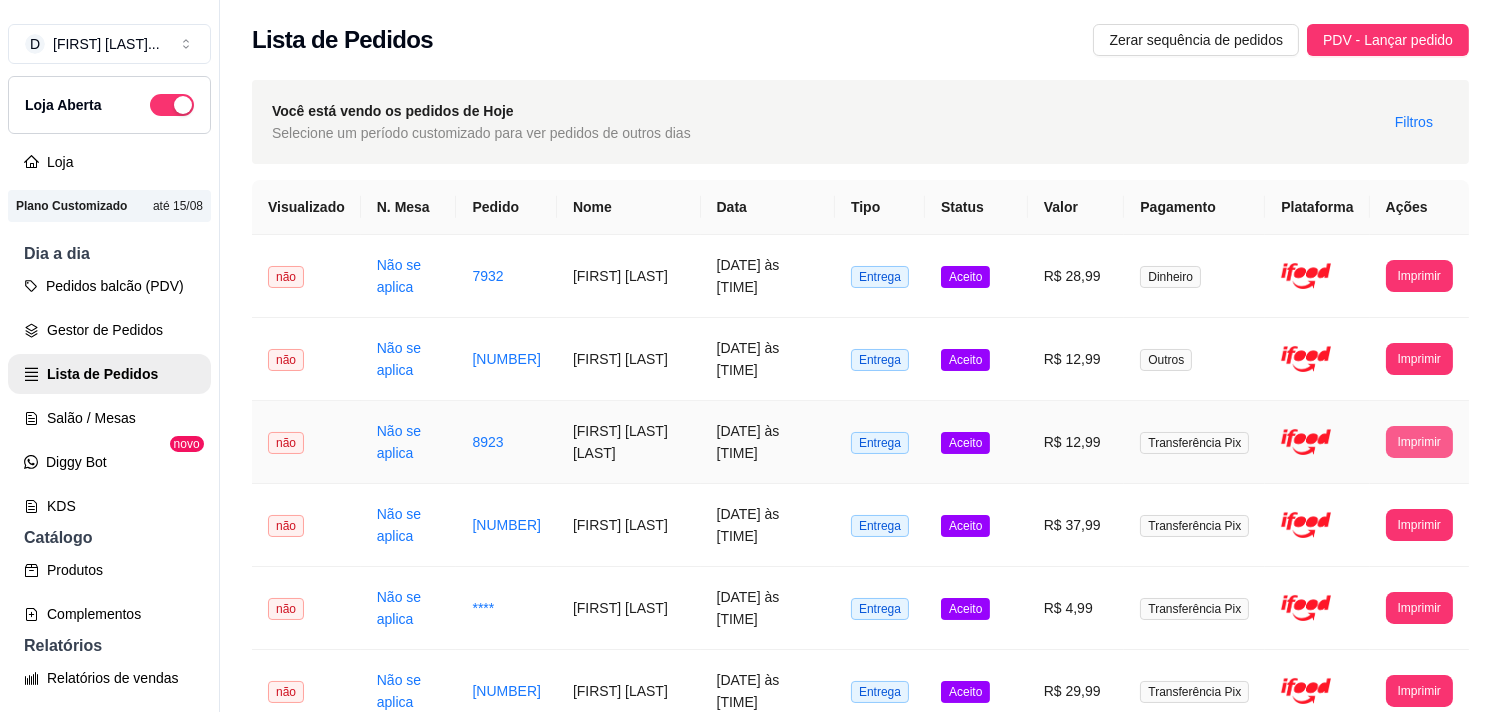 click on "Imprimir" at bounding box center [1419, 442] 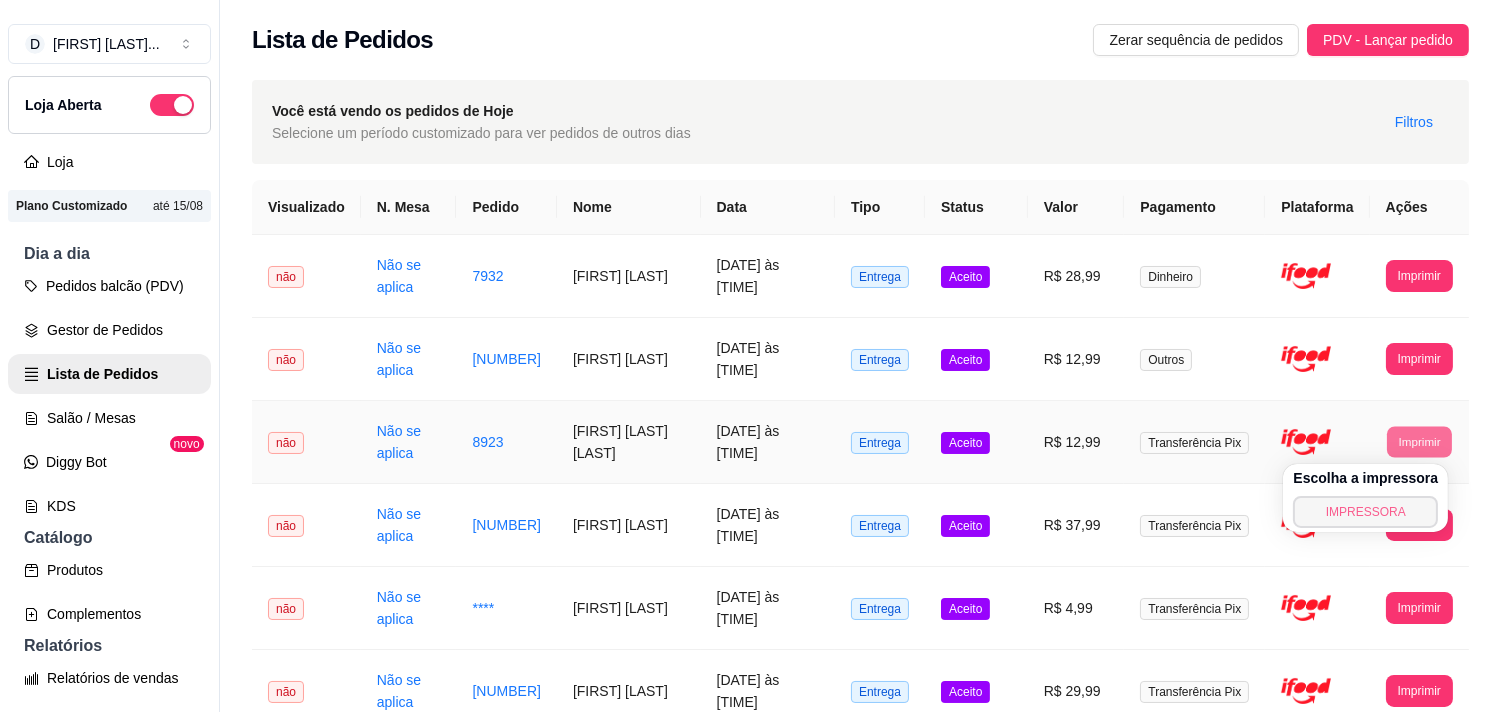click on "IMPRESSORA" at bounding box center (1365, 512) 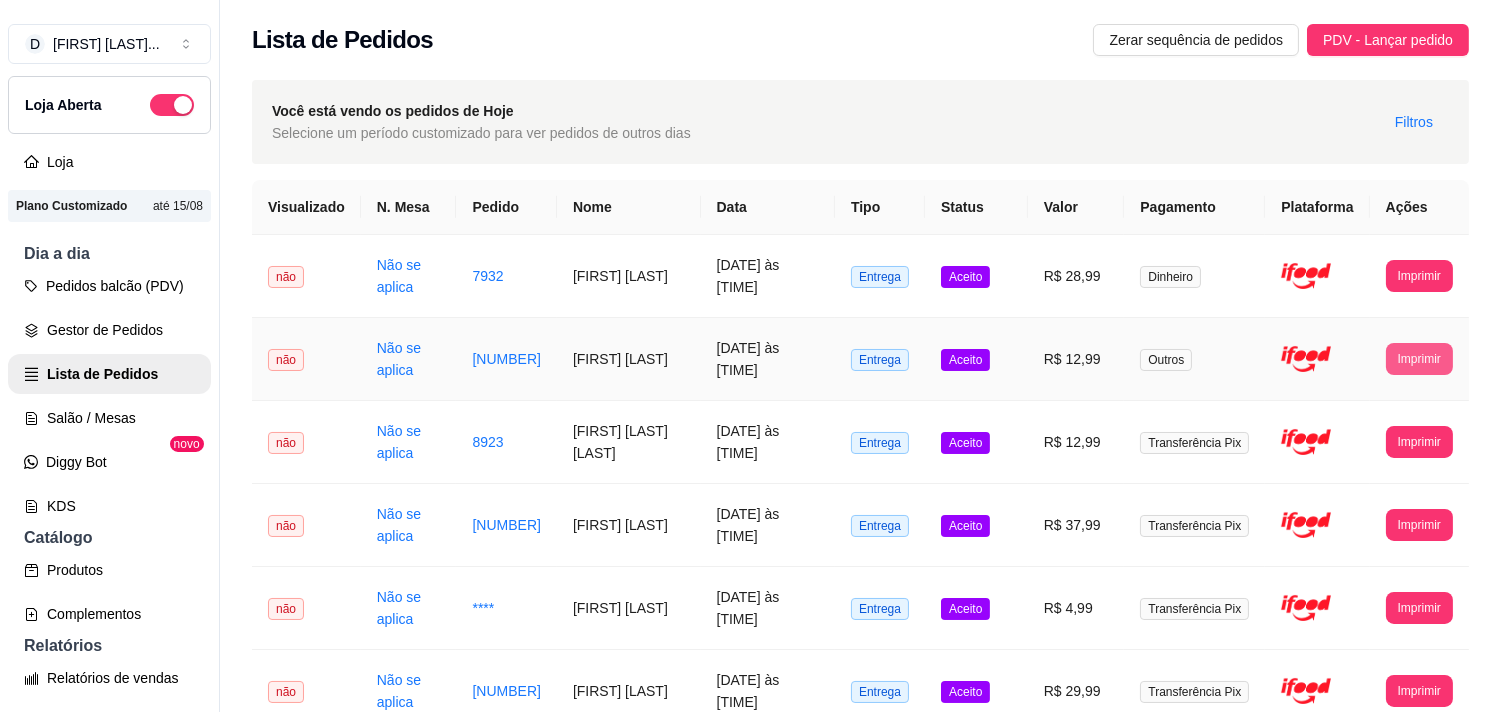 click on "Imprimir" at bounding box center [1419, 359] 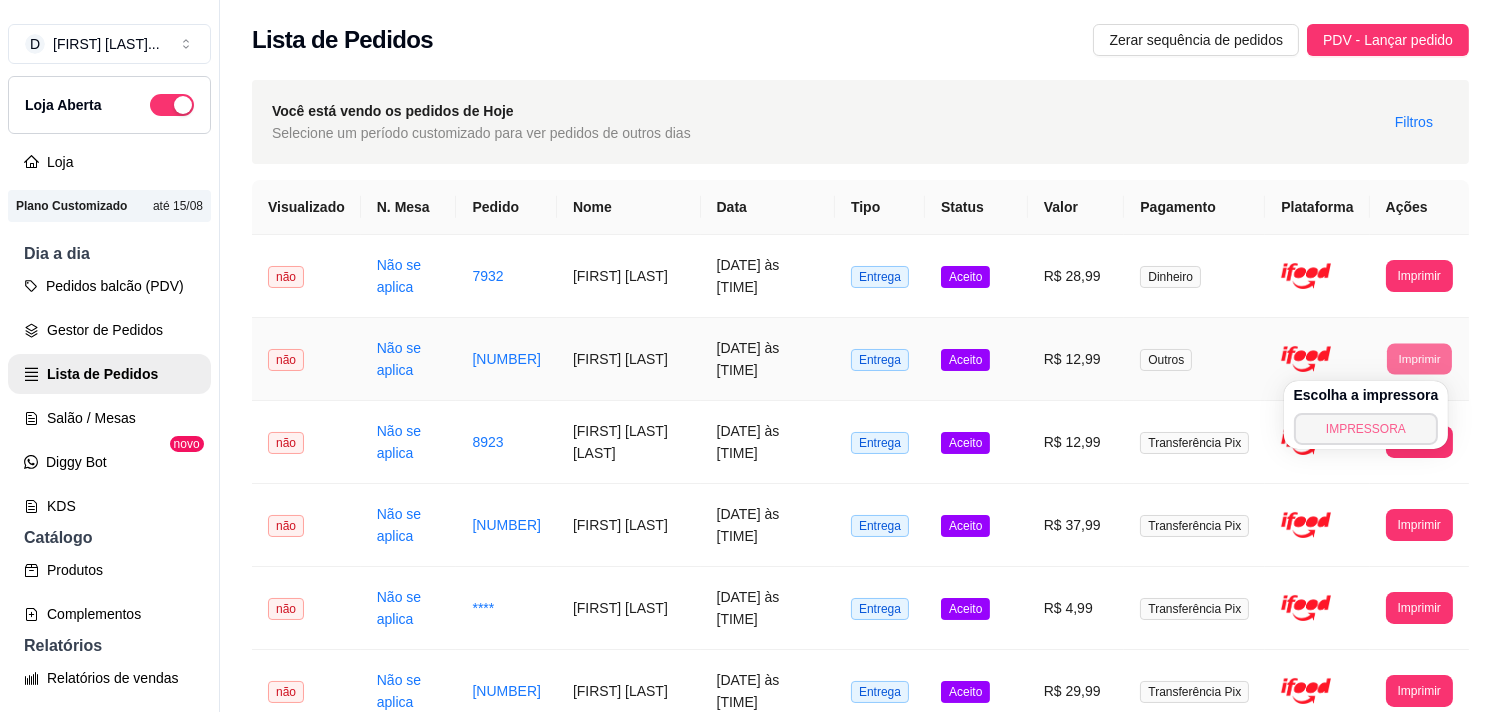 click on "IMPRESSORA" at bounding box center [1366, 429] 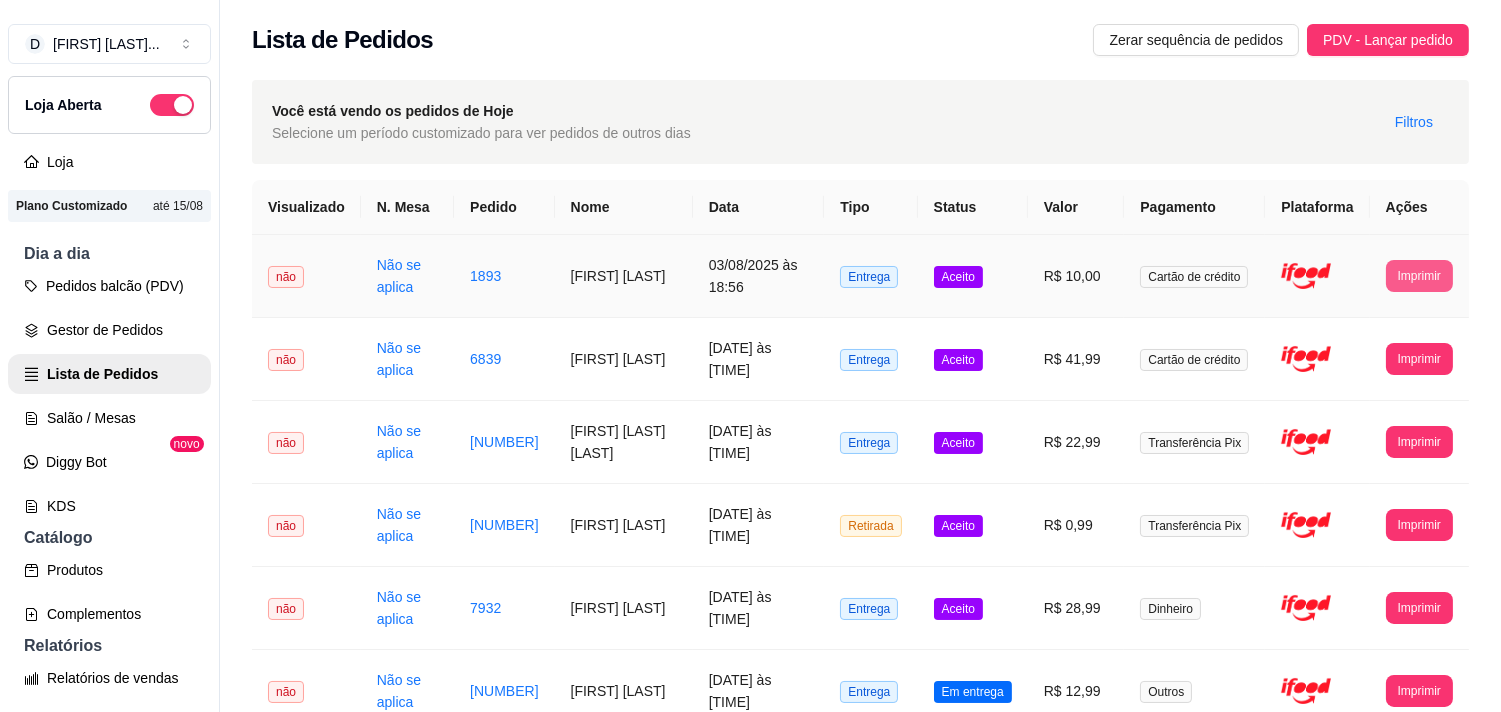 click on "Imprimir" at bounding box center (1419, 276) 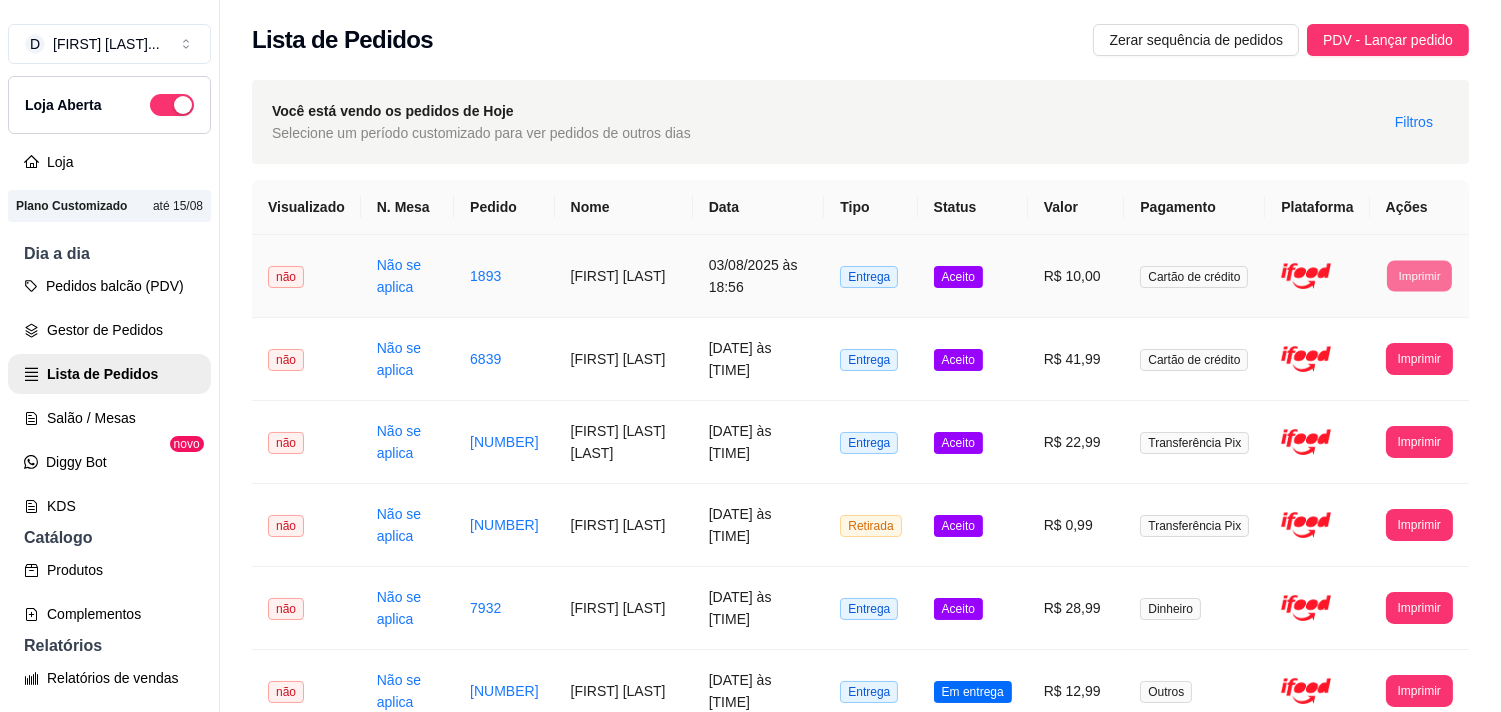 click on "IMPRESSORA" at bounding box center [1382, 337] 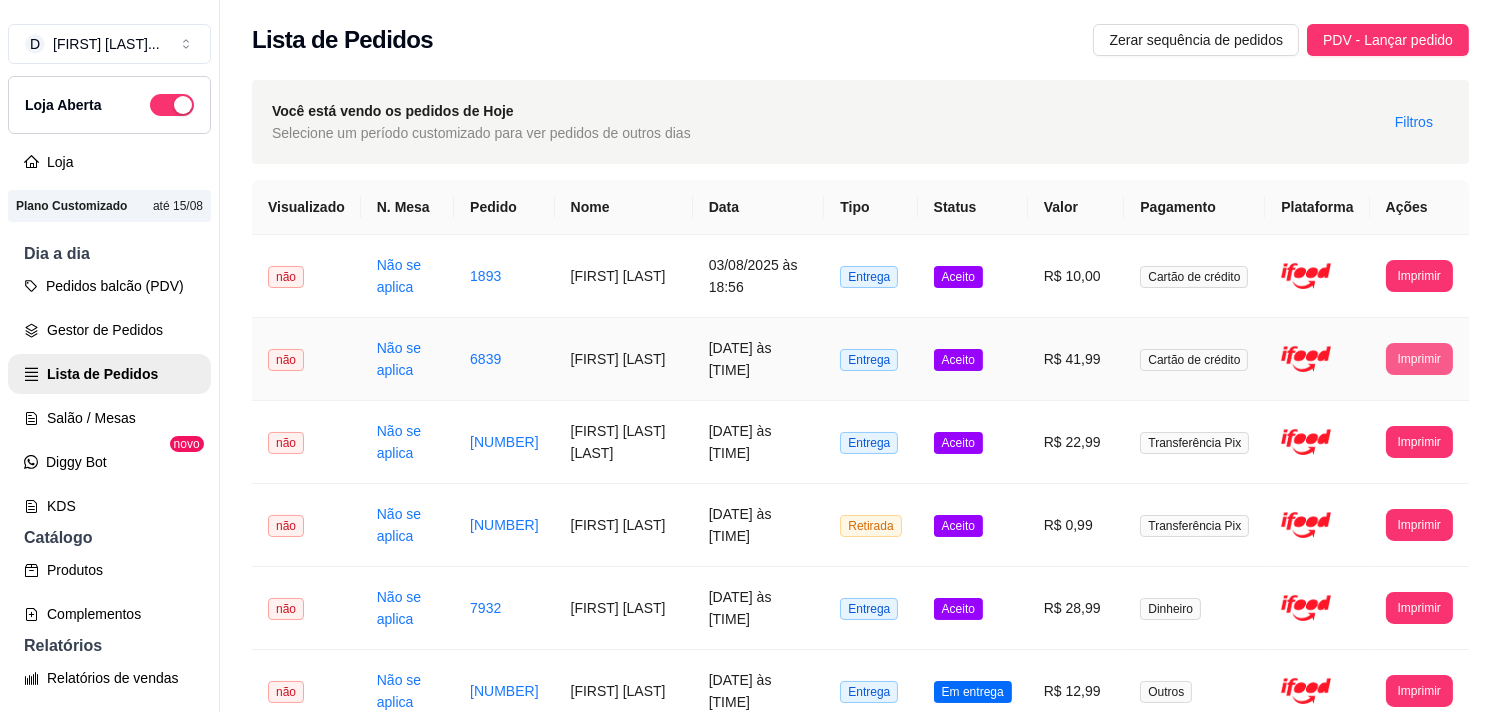 click on "Imprimir" at bounding box center [1419, 359] 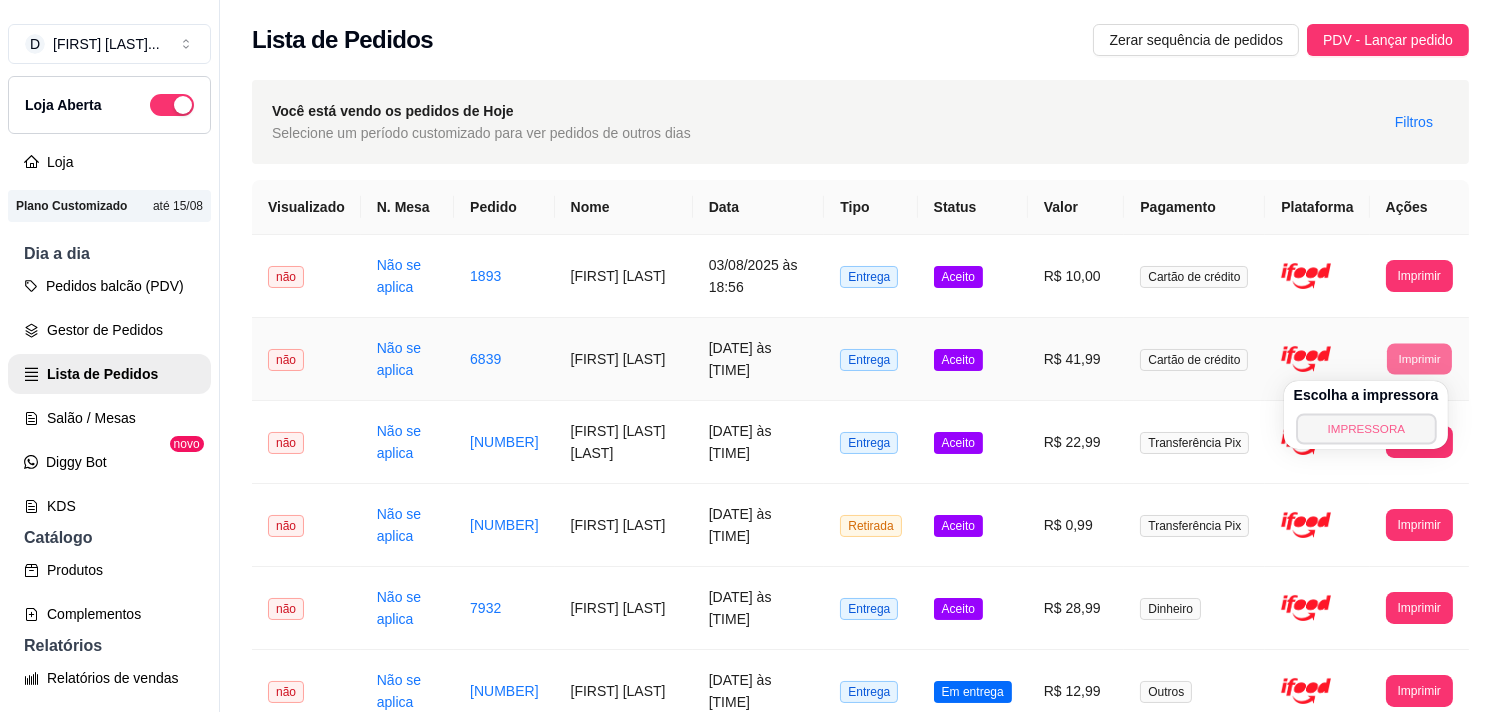 click on "IMPRESSORA" at bounding box center (1366, 428) 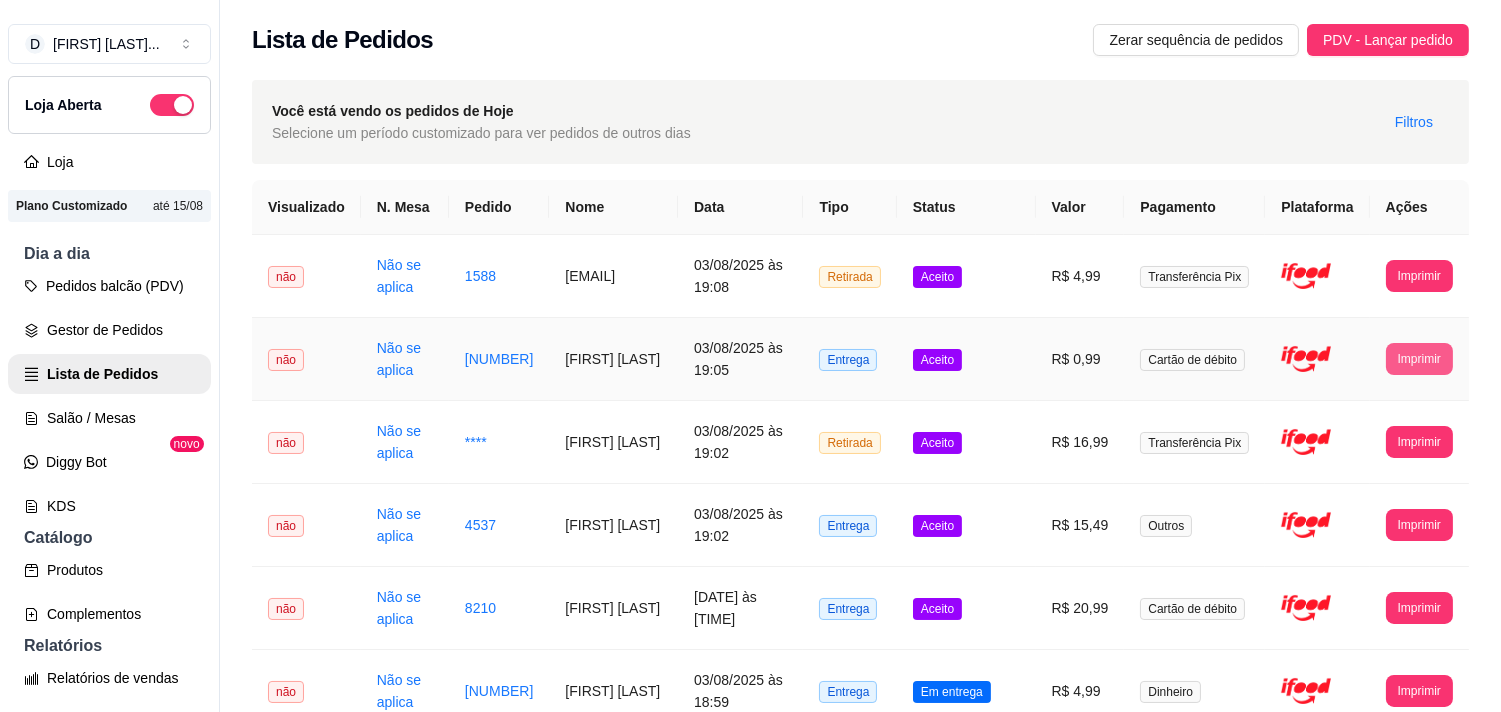 click on "Imprimir" at bounding box center [1419, 359] 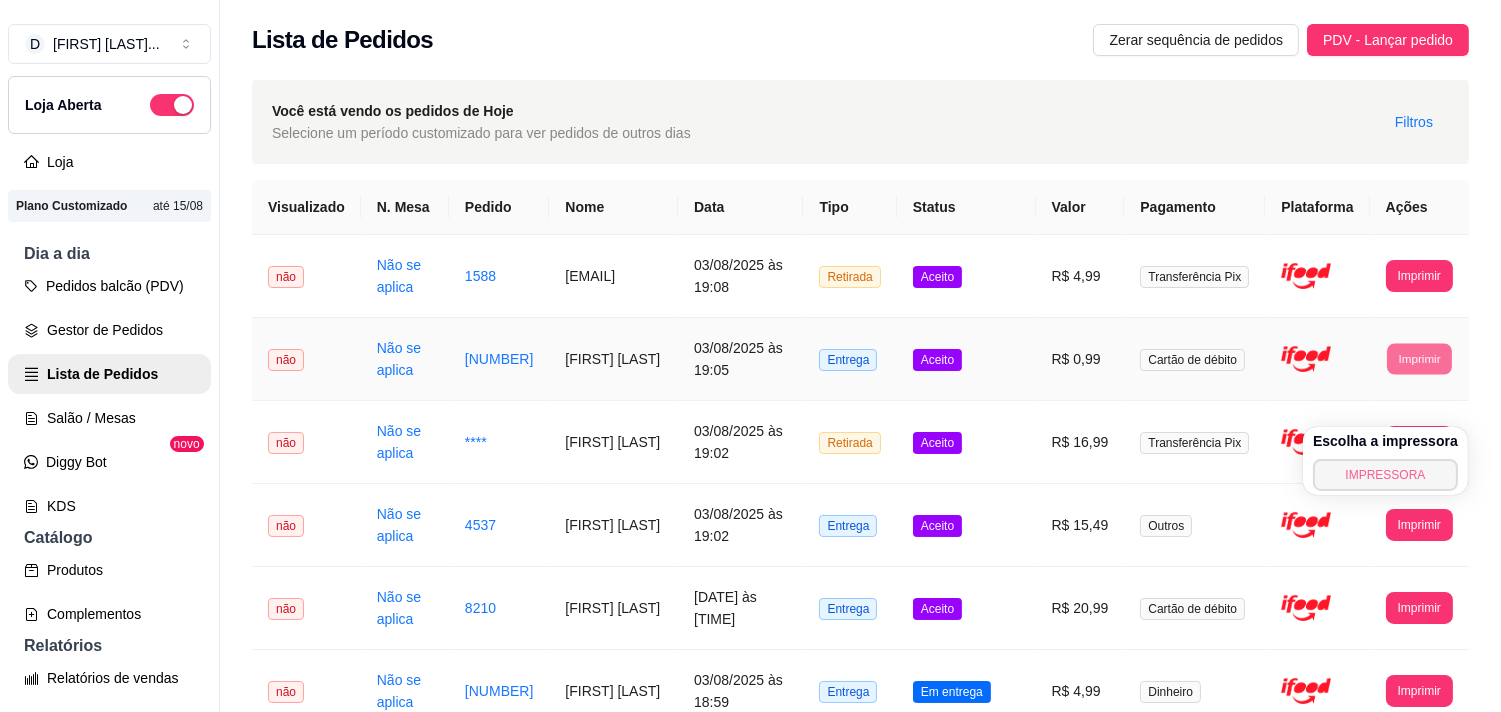 click on "IMPRESSORA" at bounding box center [1385, 475] 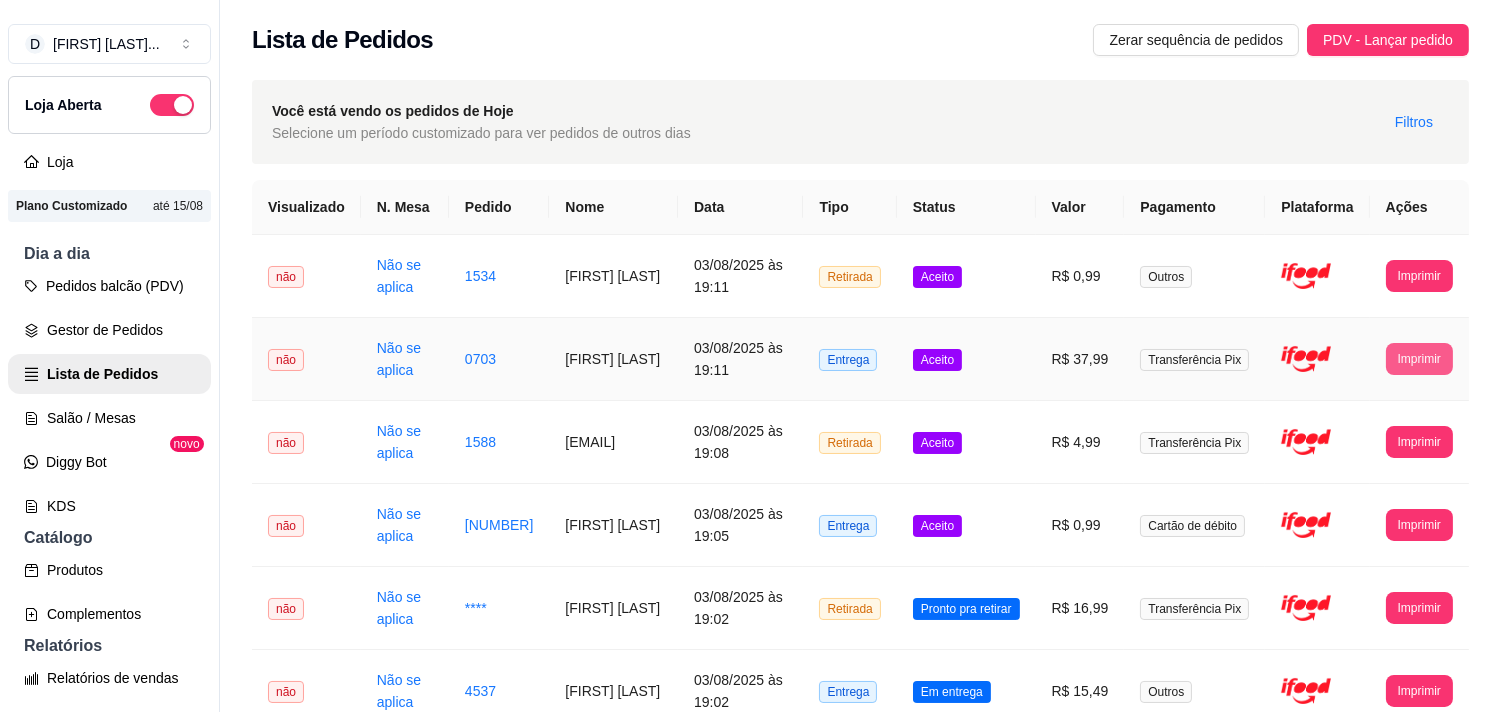 click on "Imprimir" at bounding box center (1419, 359) 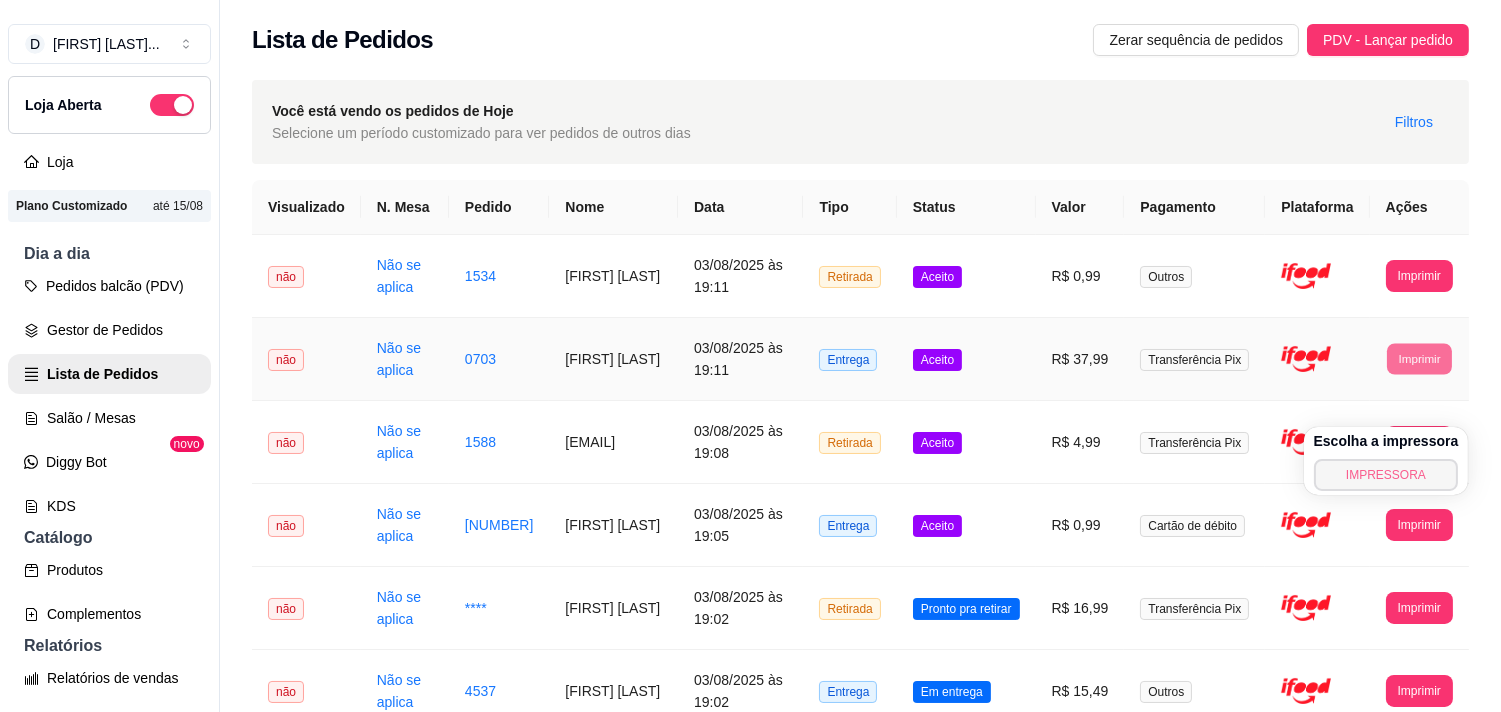 click on "IMPRESSORA" at bounding box center (1386, 475) 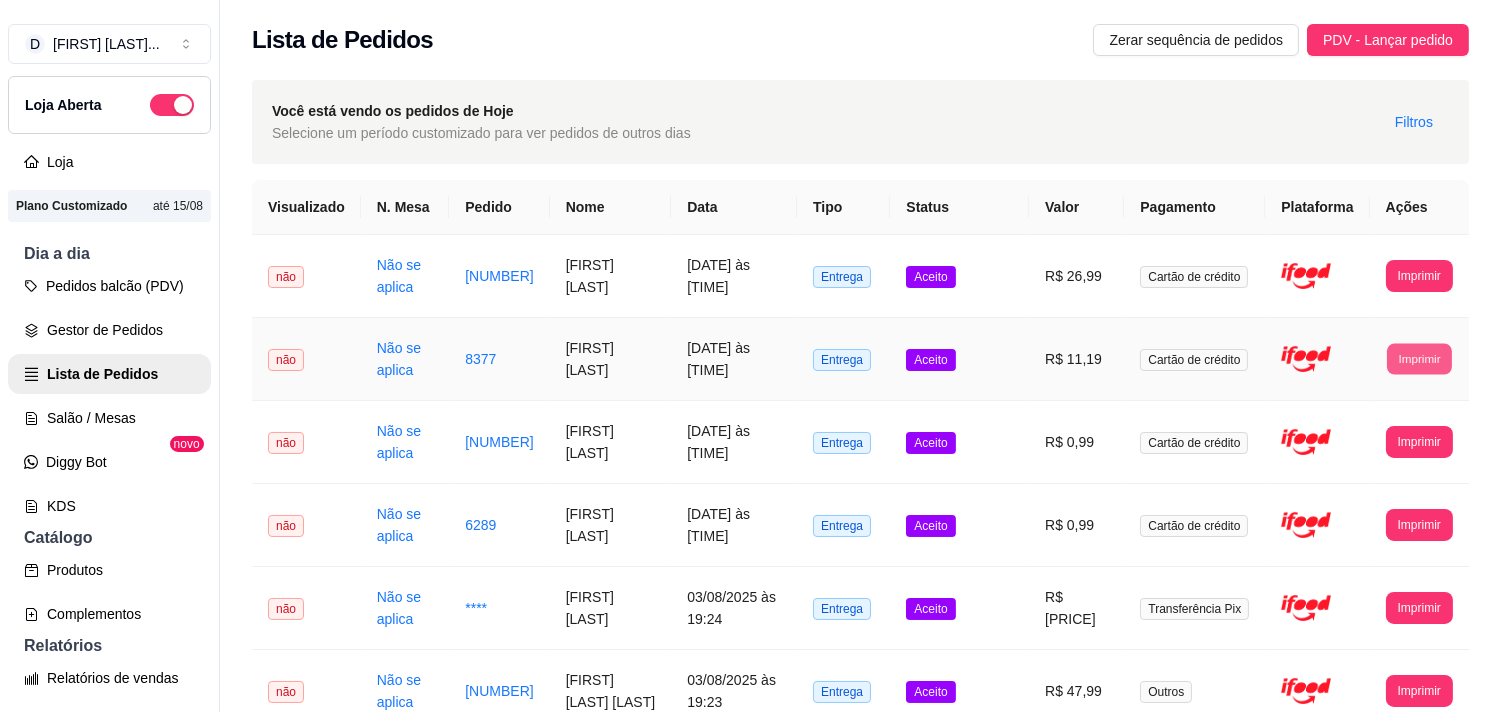 click on "Imprimir" at bounding box center (1419, 358) 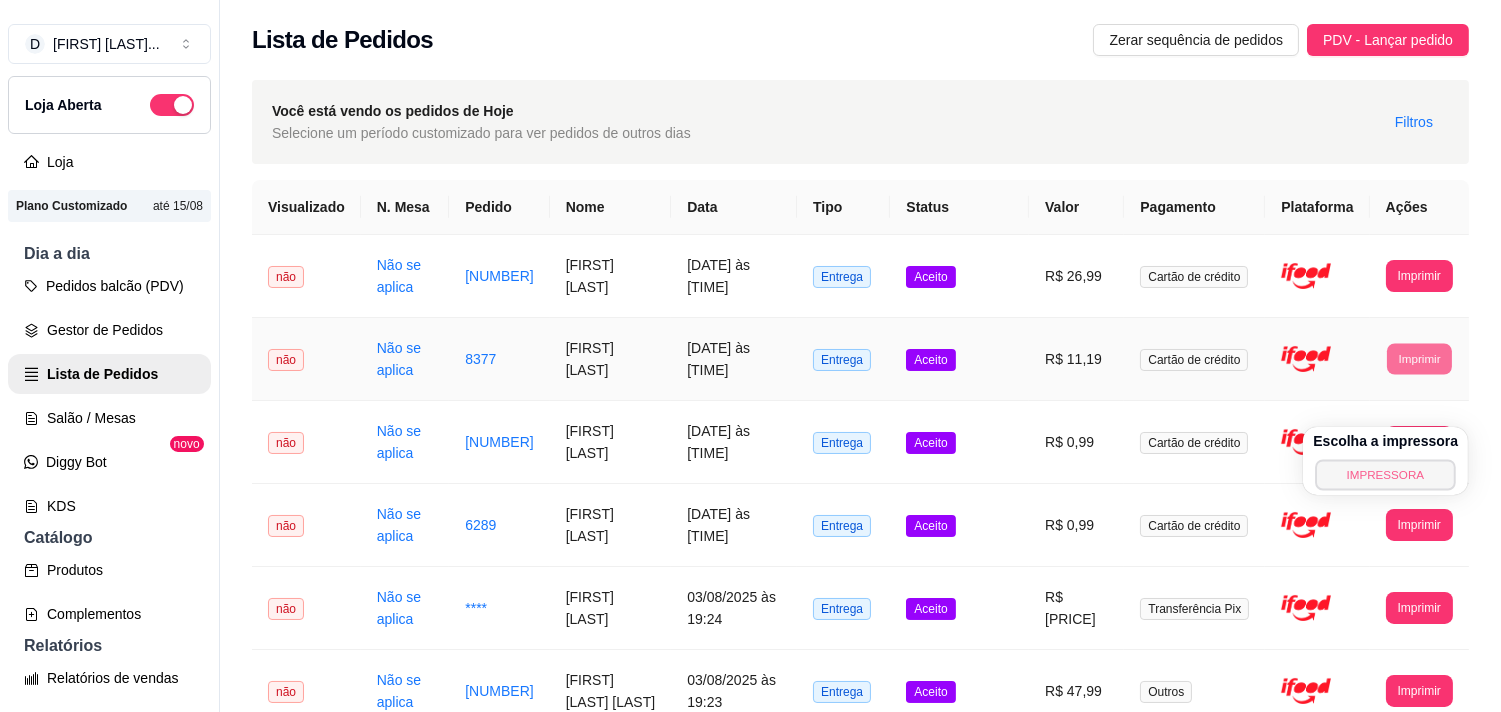 click on "IMPRESSORA" at bounding box center (1386, 474) 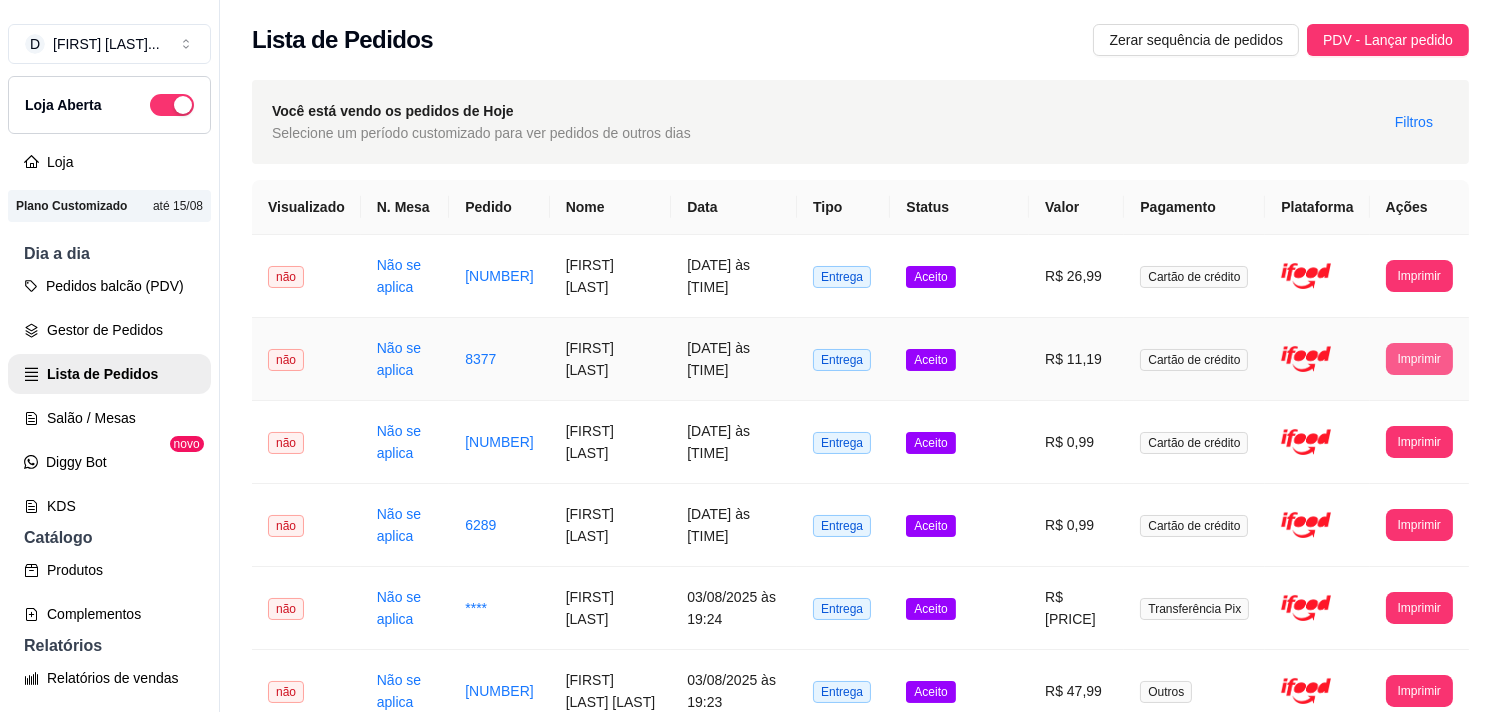 click on "Imprimir" at bounding box center [1419, 359] 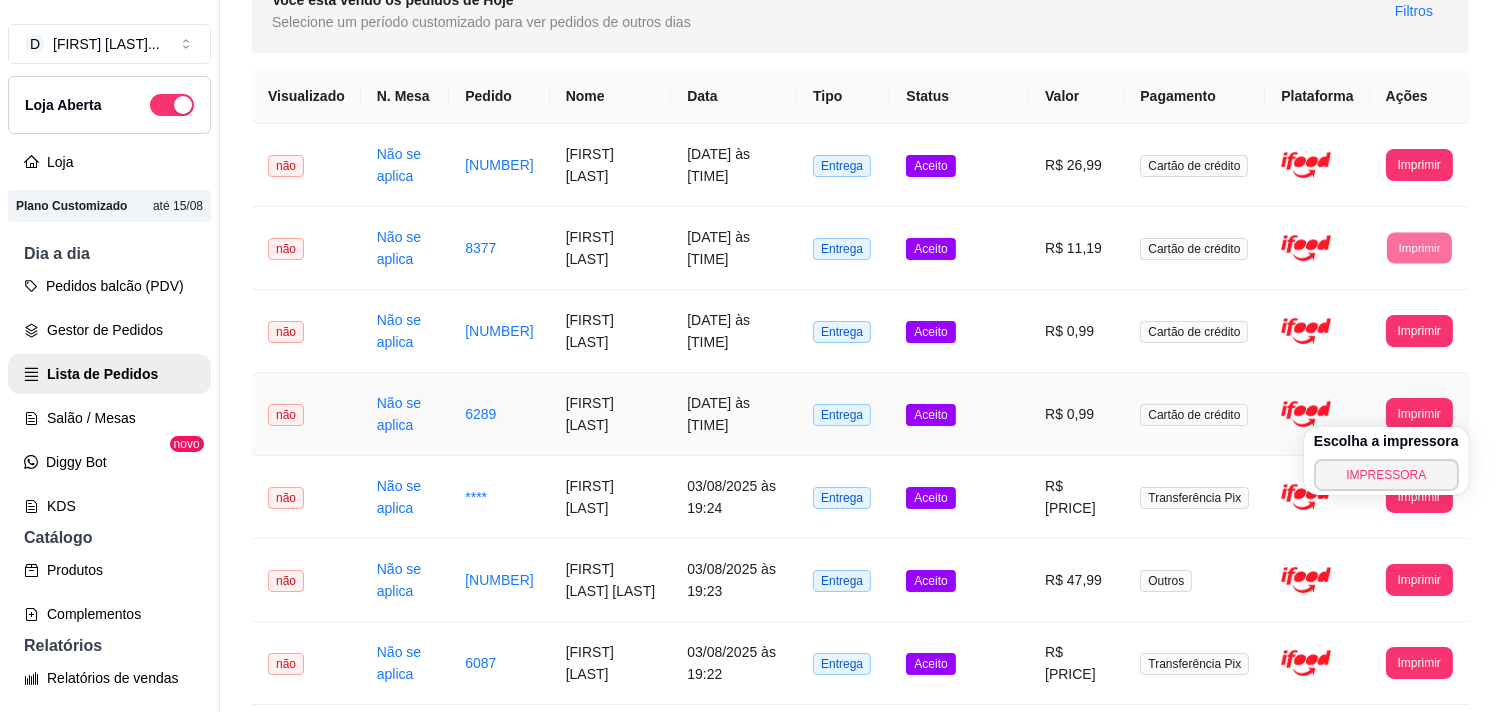 scroll, scrollTop: 0, scrollLeft: 0, axis: both 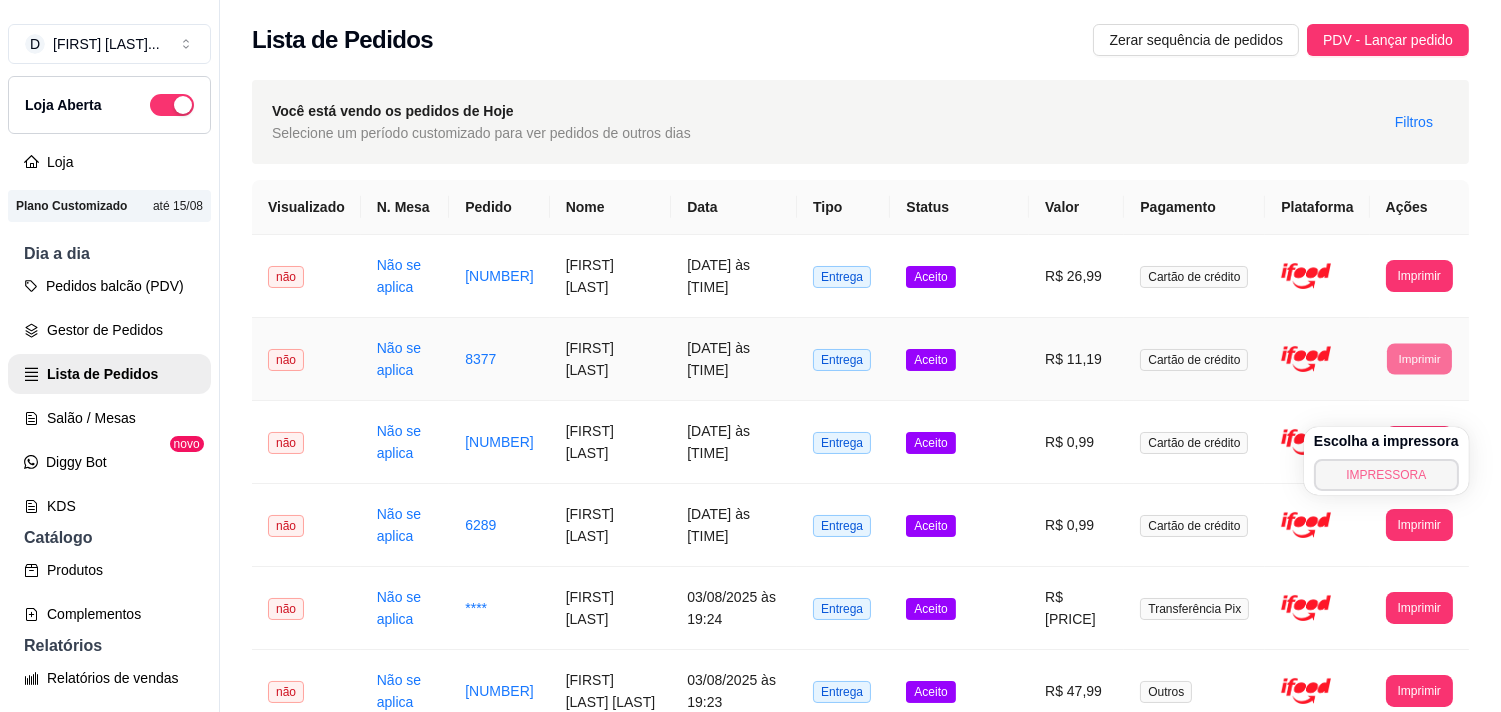 click on "IMPRESSORA" at bounding box center [1386, 475] 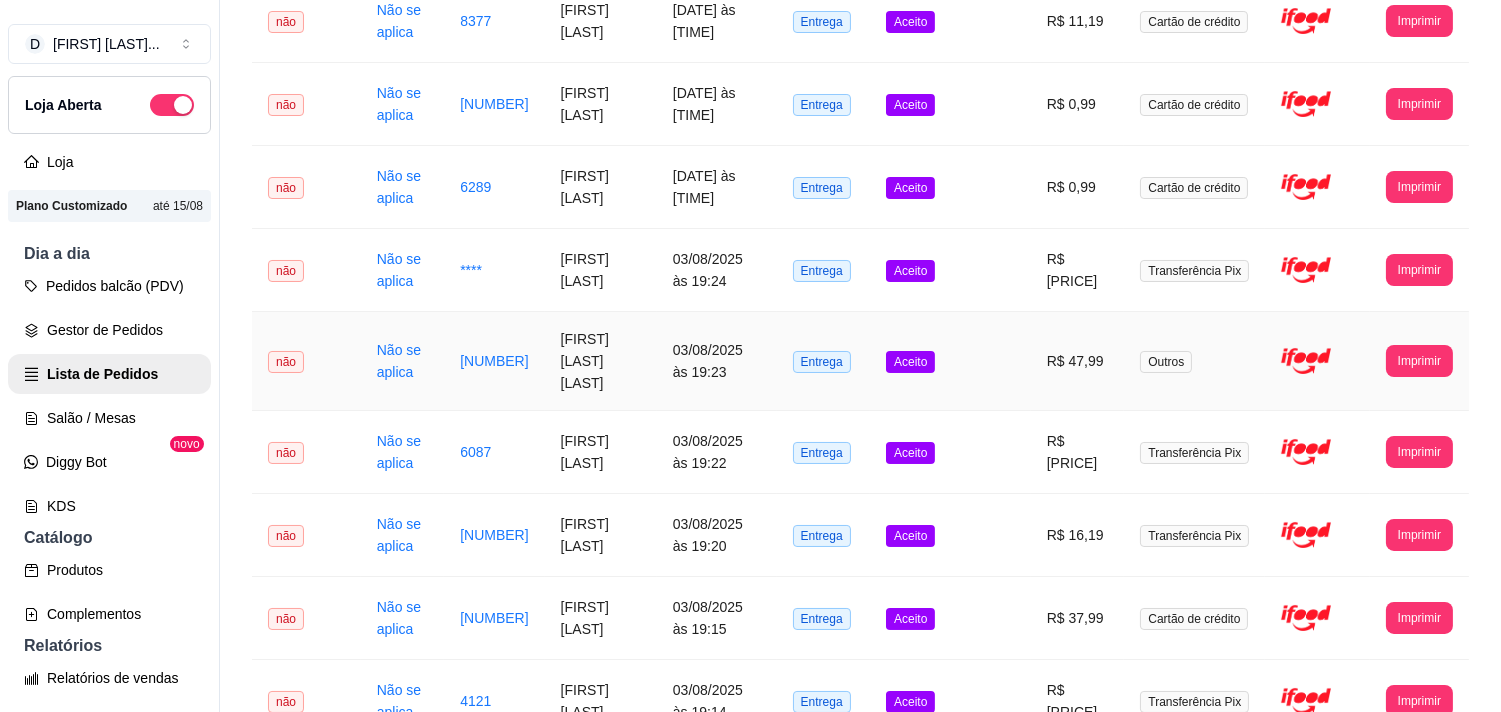 scroll, scrollTop: 444, scrollLeft: 0, axis: vertical 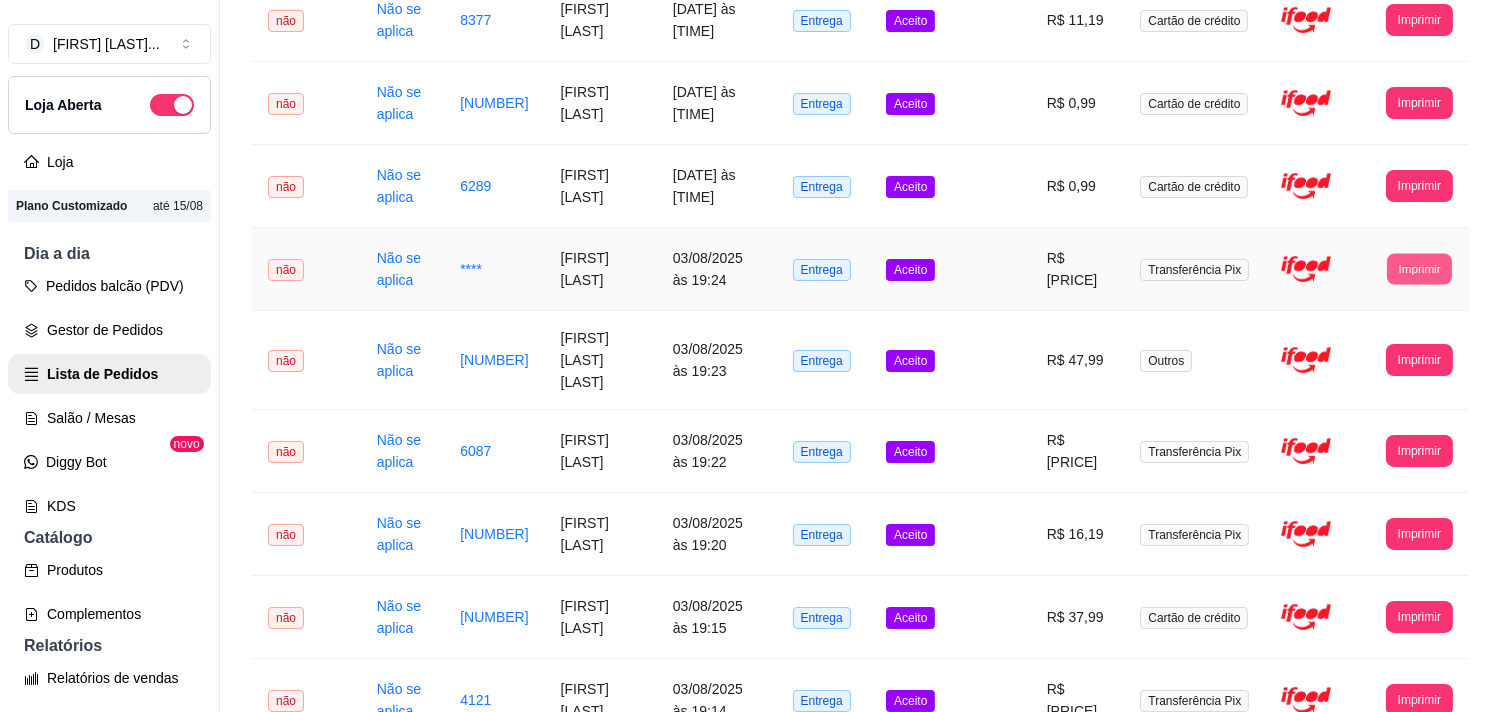 click on "Imprimir" at bounding box center [1419, 268] 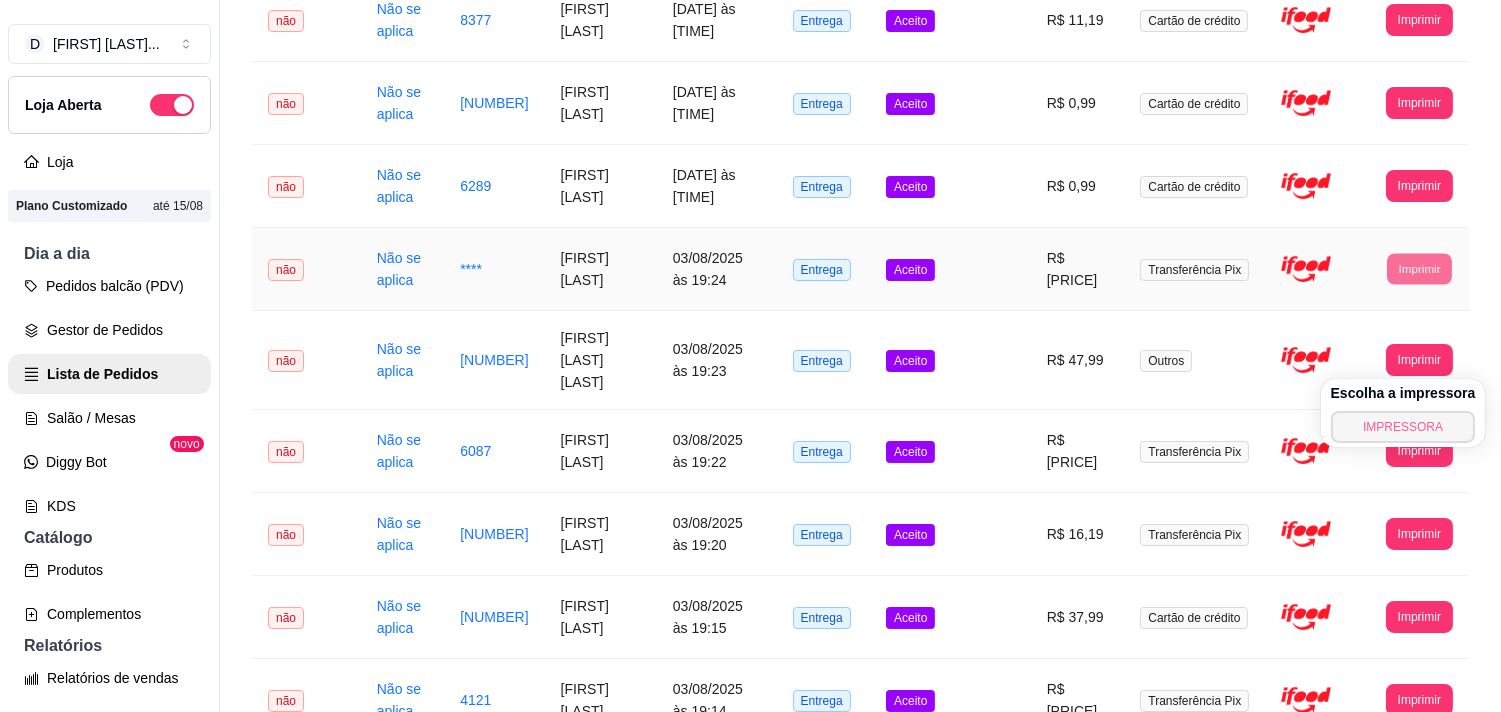 click on "IMPRESSORA" at bounding box center (1403, 427) 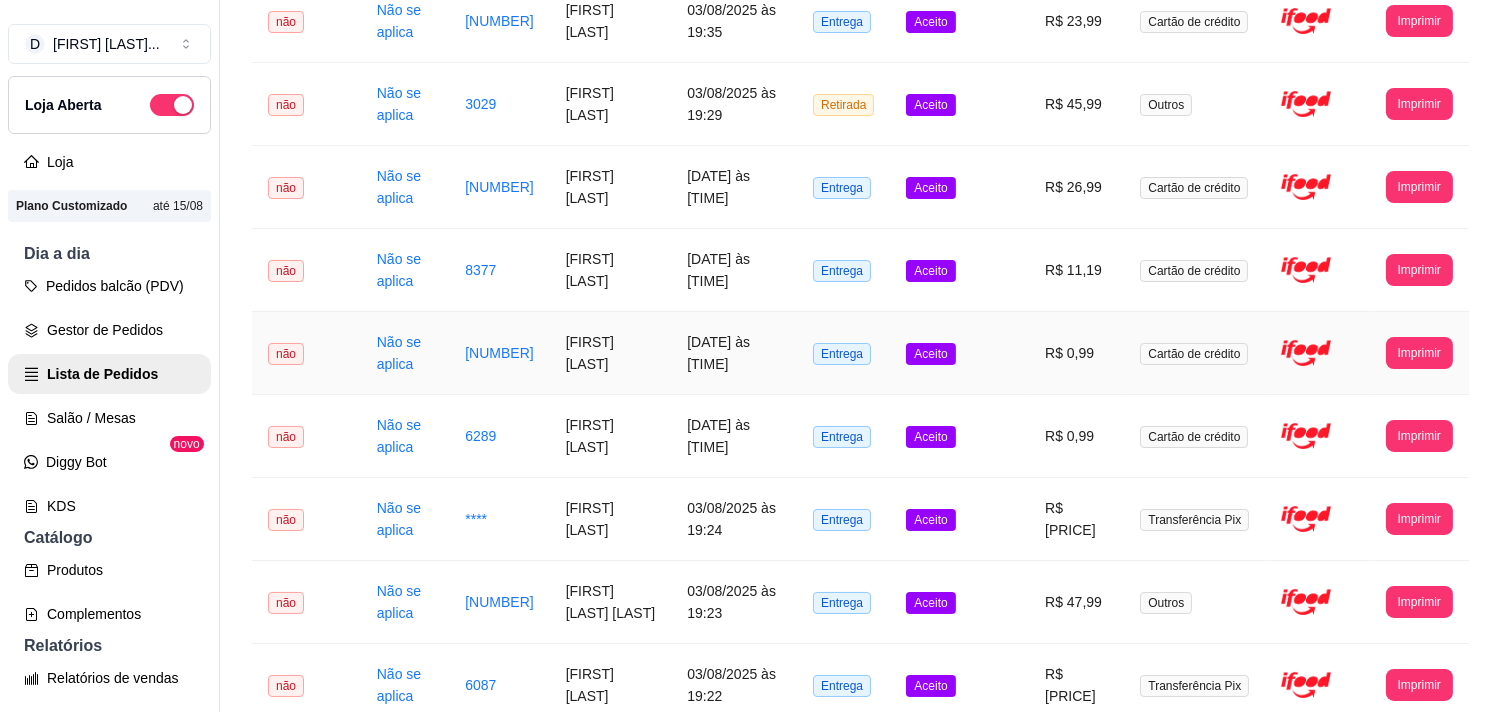 scroll, scrollTop: 0, scrollLeft: 0, axis: both 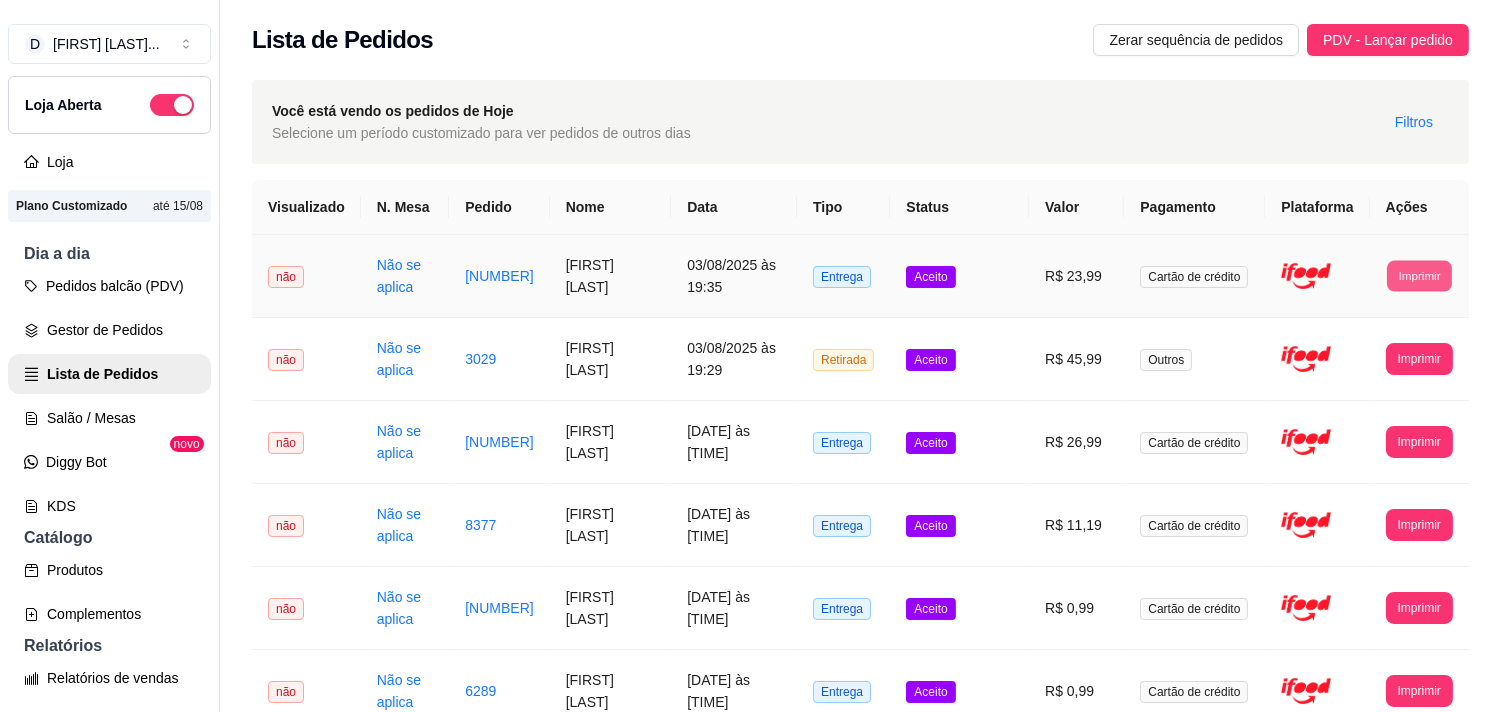click on "Imprimir" at bounding box center (1419, 275) 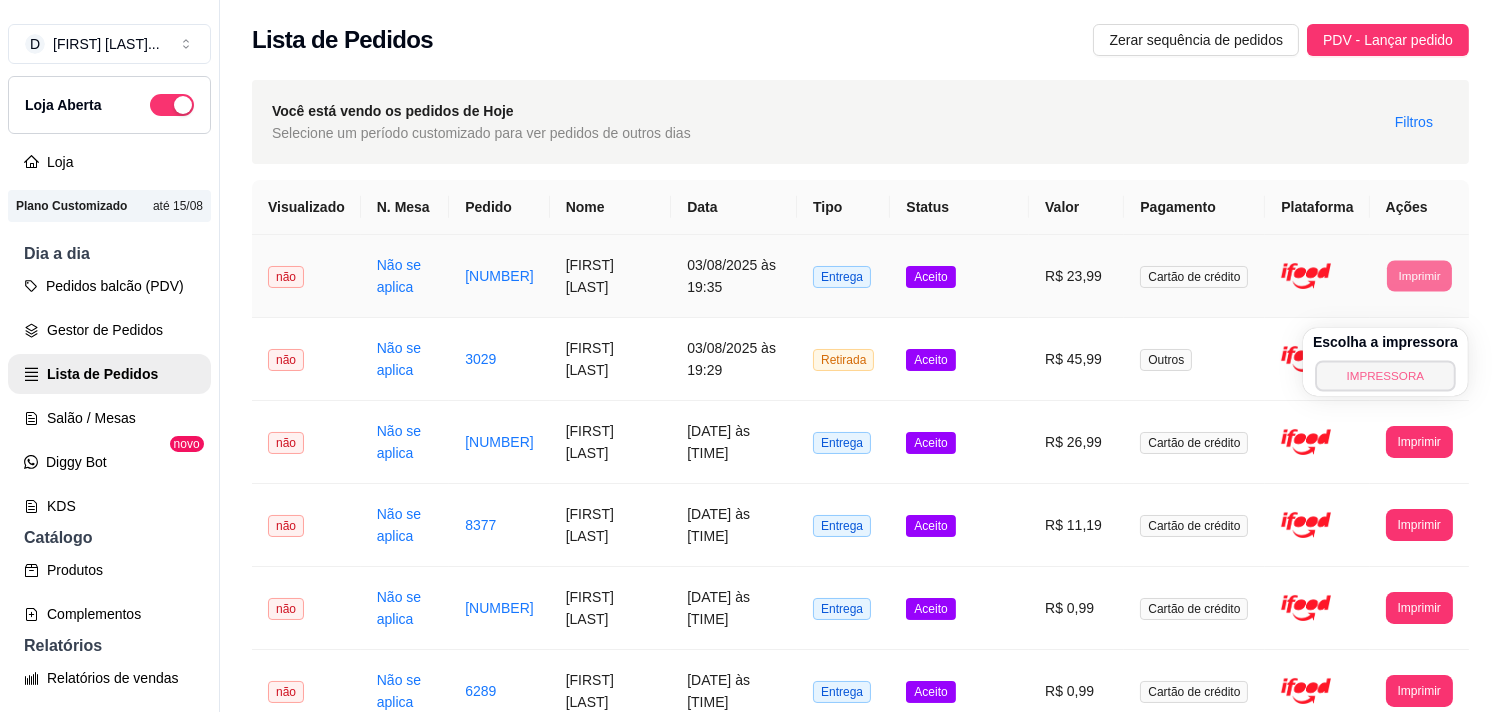 click on "IMPRESSORA" at bounding box center (1385, 375) 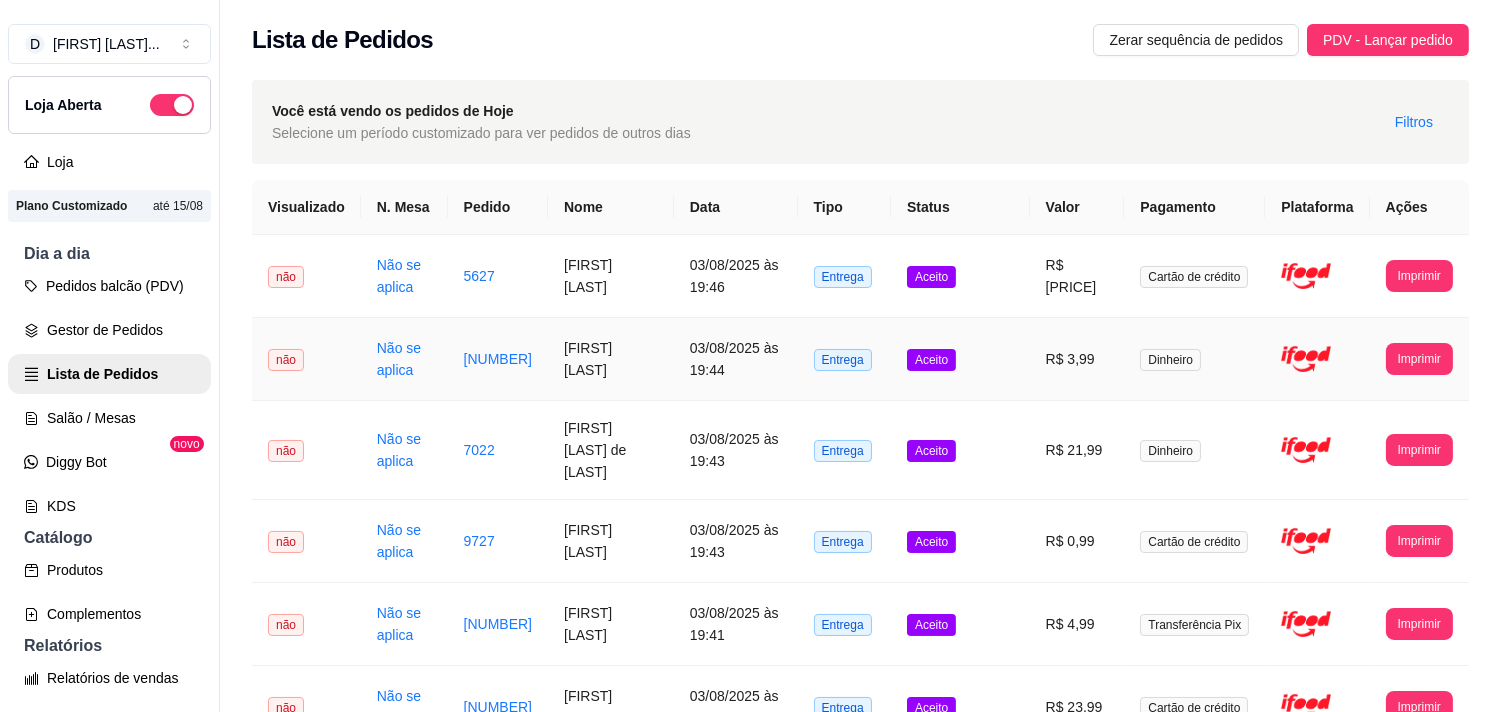 drag, startPoint x: 1365, startPoint y: 381, endPoint x: 1377, endPoint y: 365, distance: 20 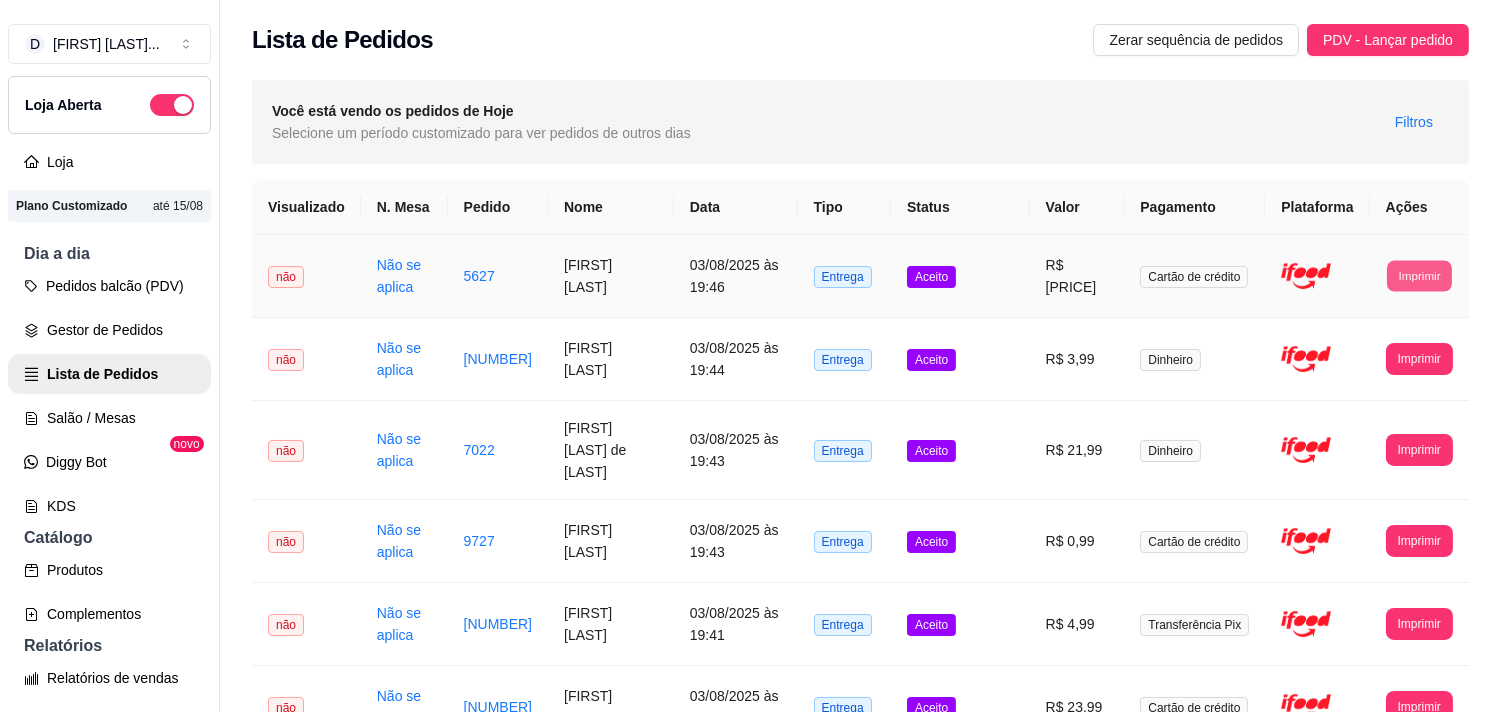 click on "Imprimir" at bounding box center (1419, 275) 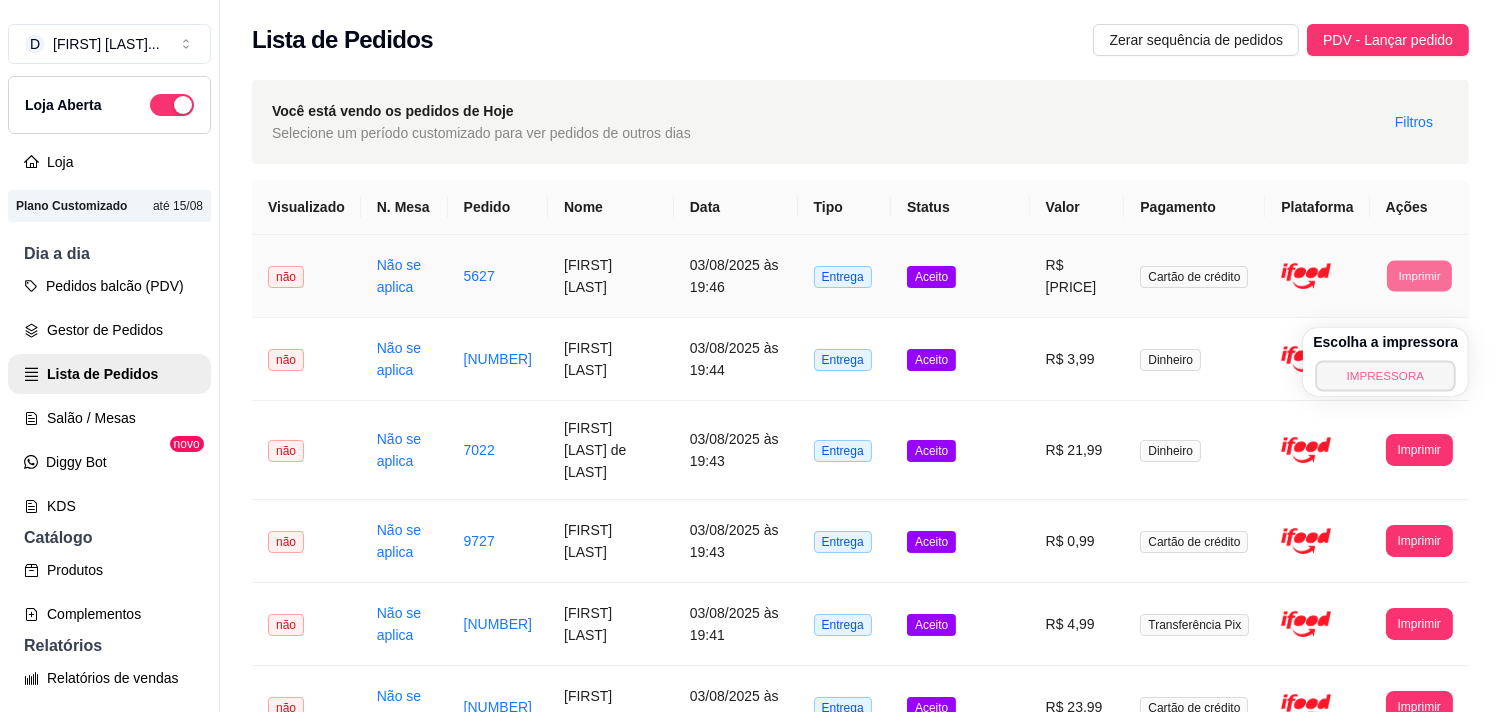 click on "IMPRESSORA" at bounding box center (1386, 375) 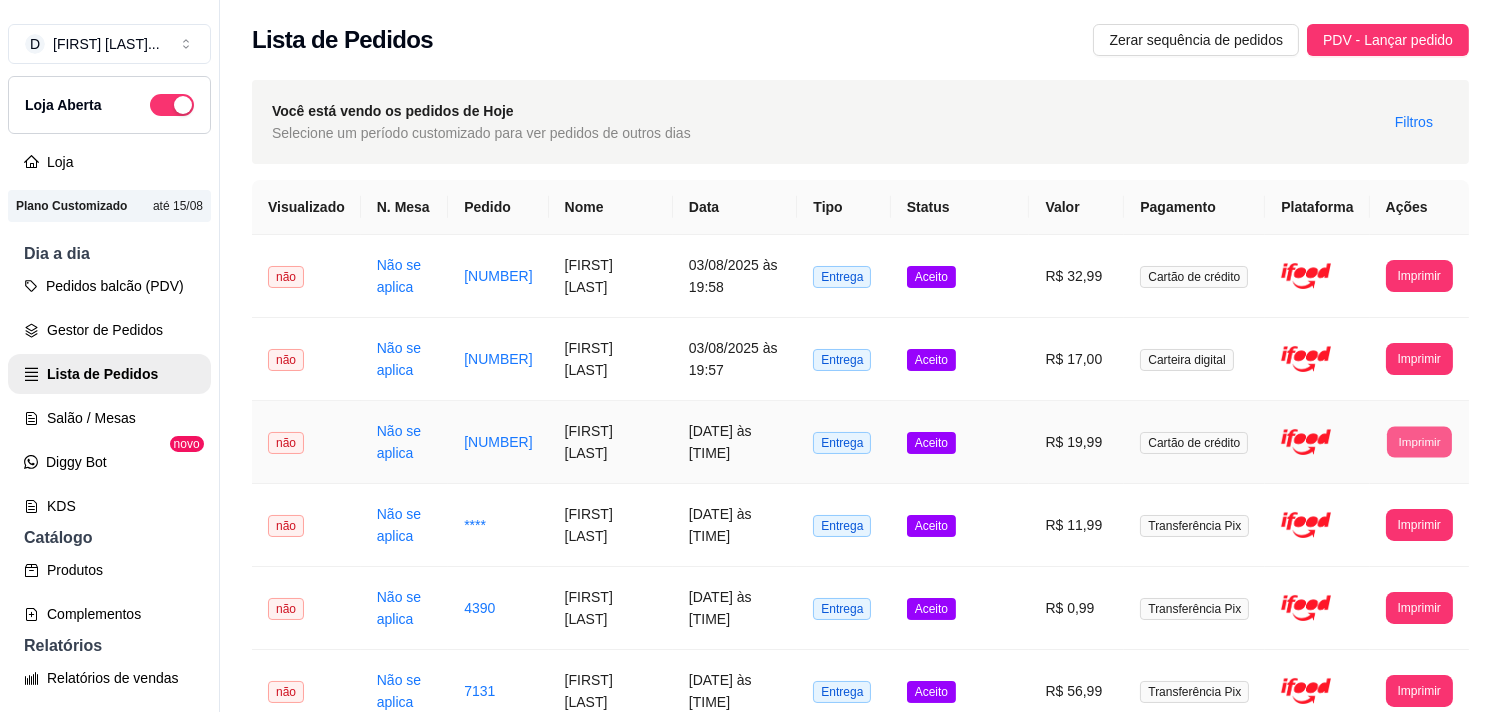 click on "Imprimir" at bounding box center (1419, 441) 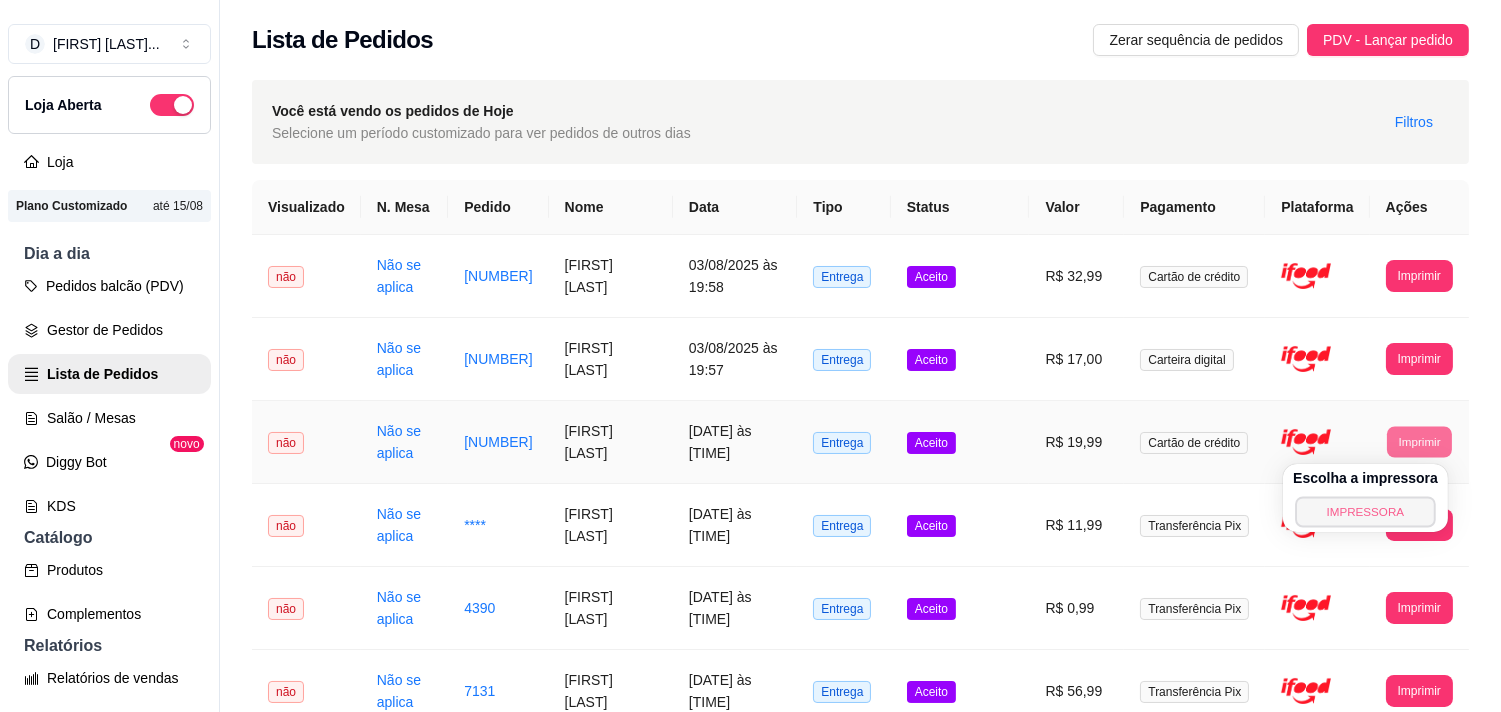 click on "IMPRESSORA" at bounding box center [1365, 511] 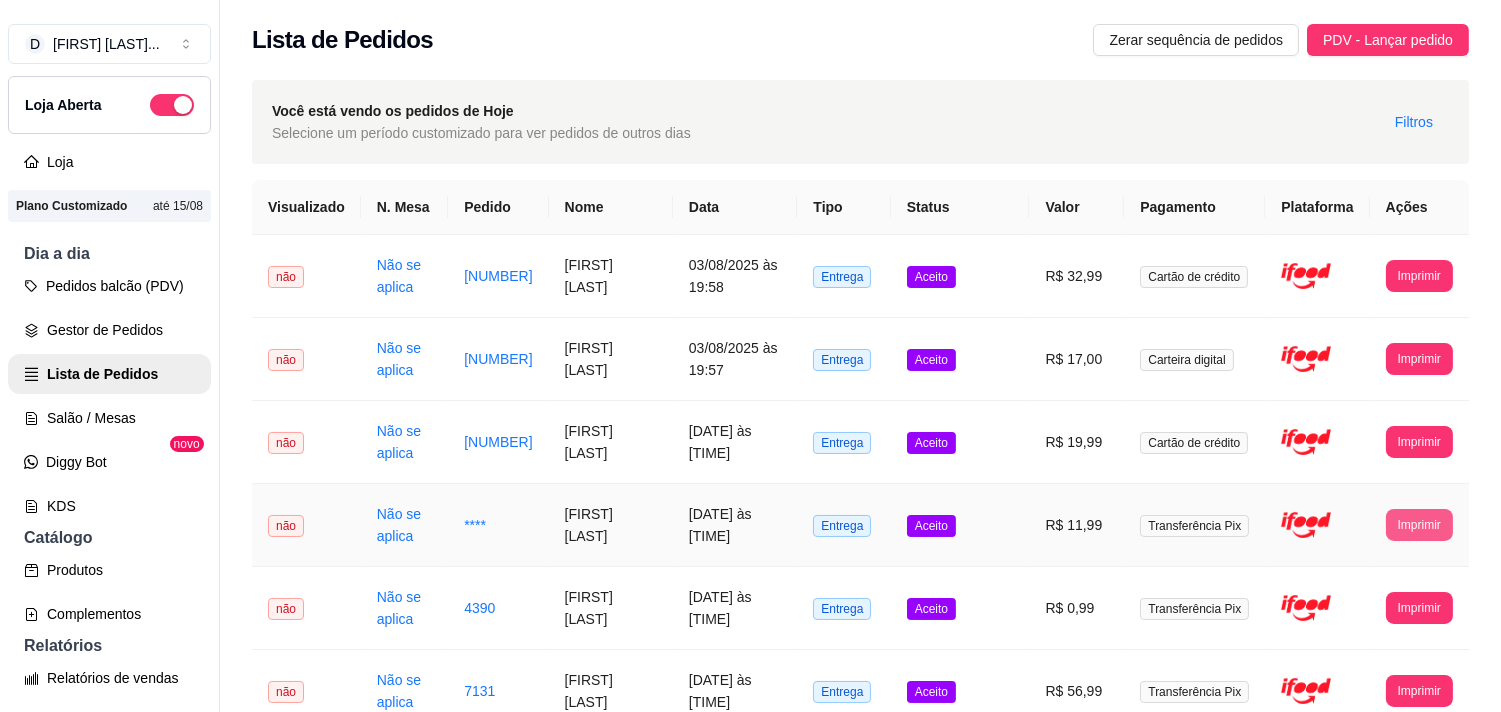 click on "Imprimir" at bounding box center (1419, 525) 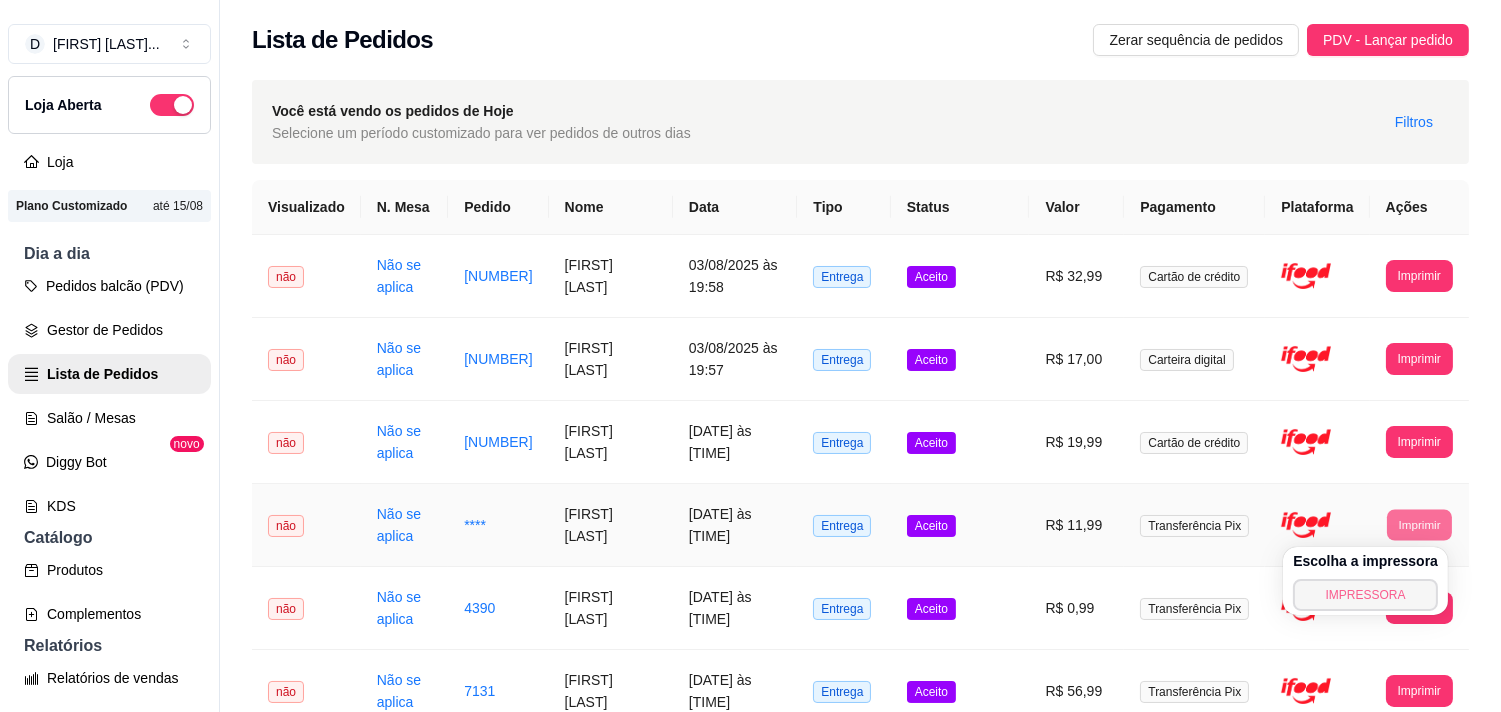 click on "IMPRESSORA" at bounding box center [1365, 595] 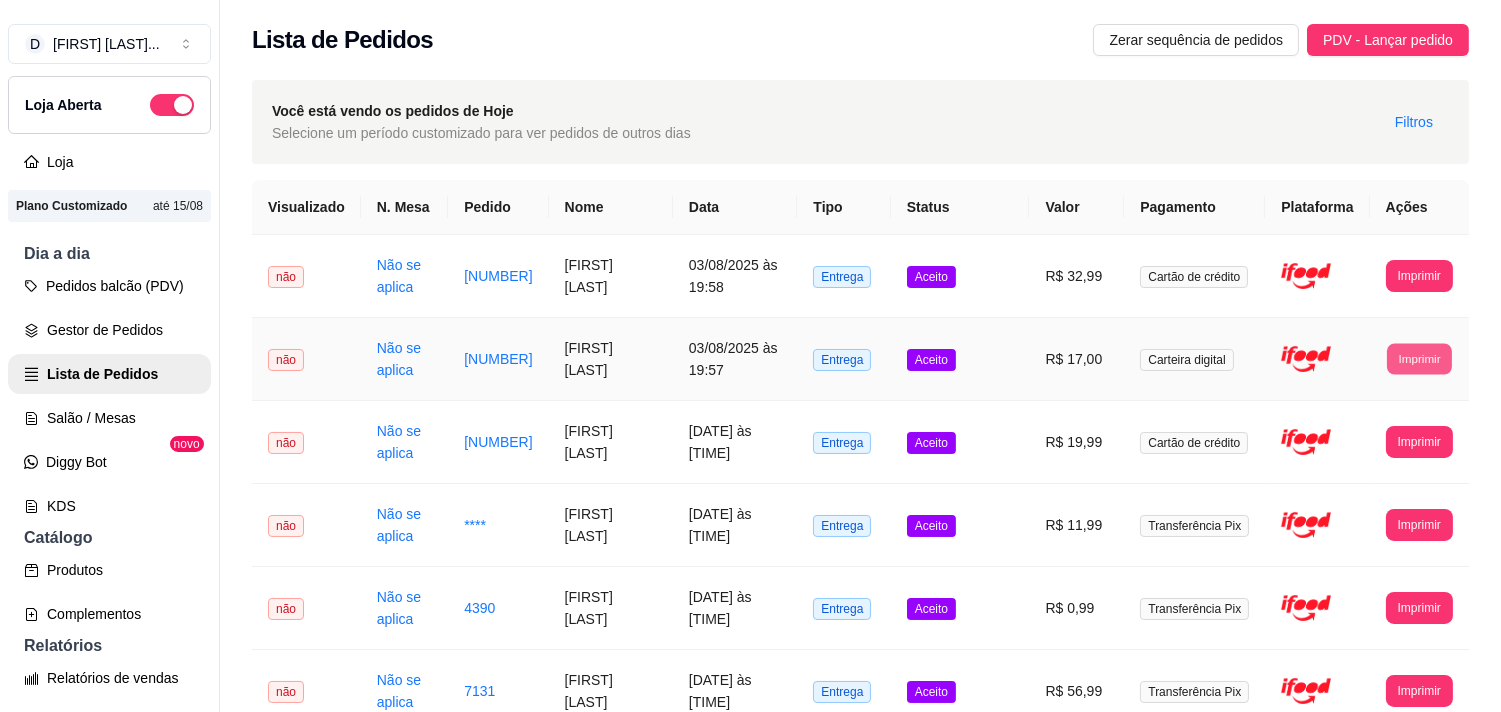 click on "Imprimir" at bounding box center [1419, 358] 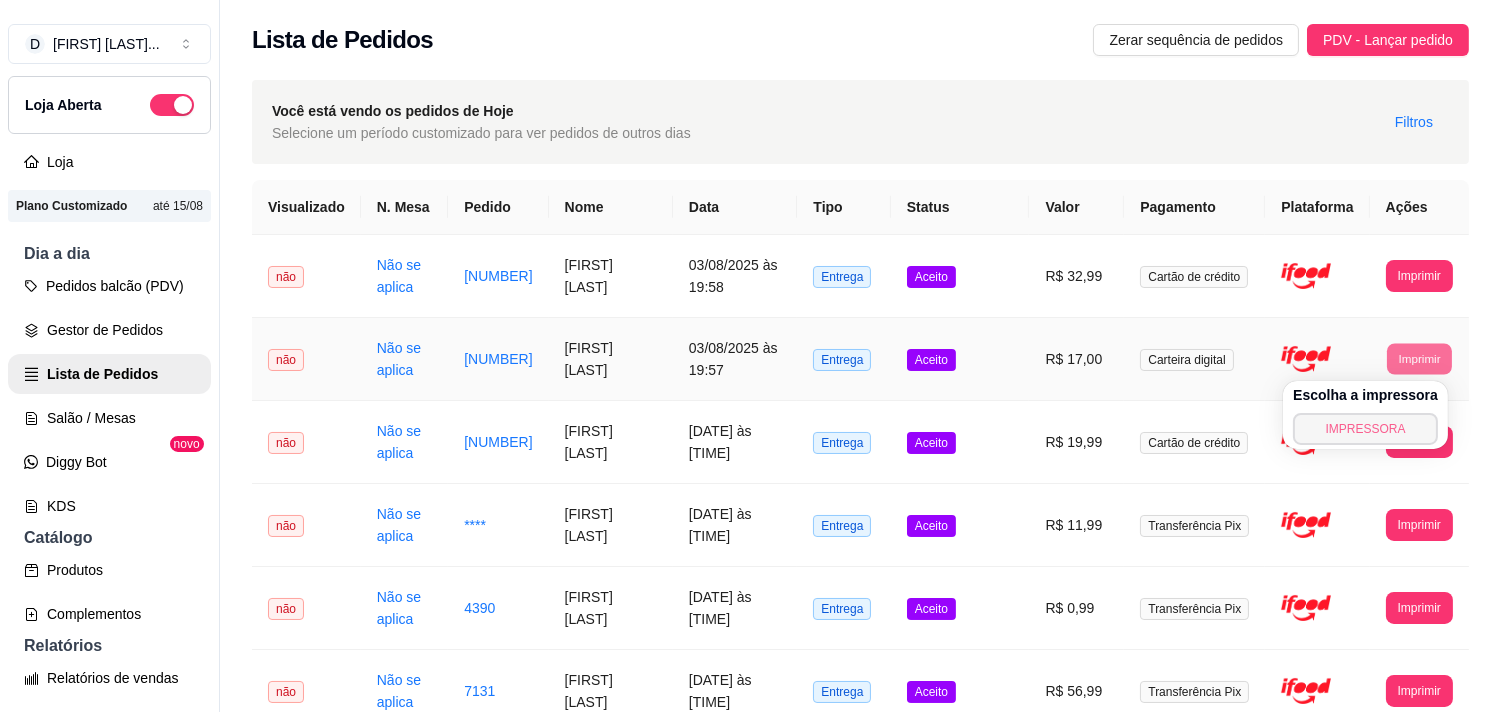 click on "IMPRESSORA" at bounding box center [1365, 429] 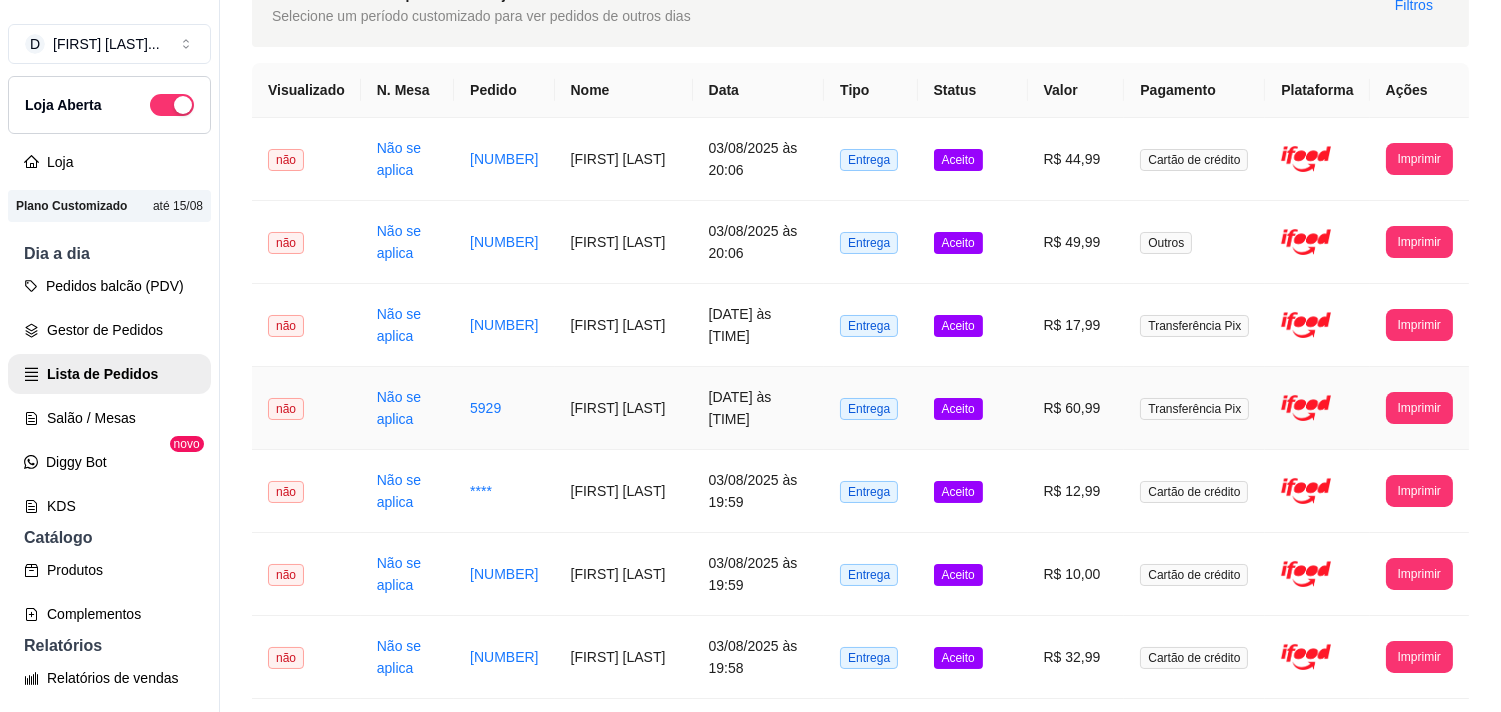 scroll, scrollTop: 444, scrollLeft: 0, axis: vertical 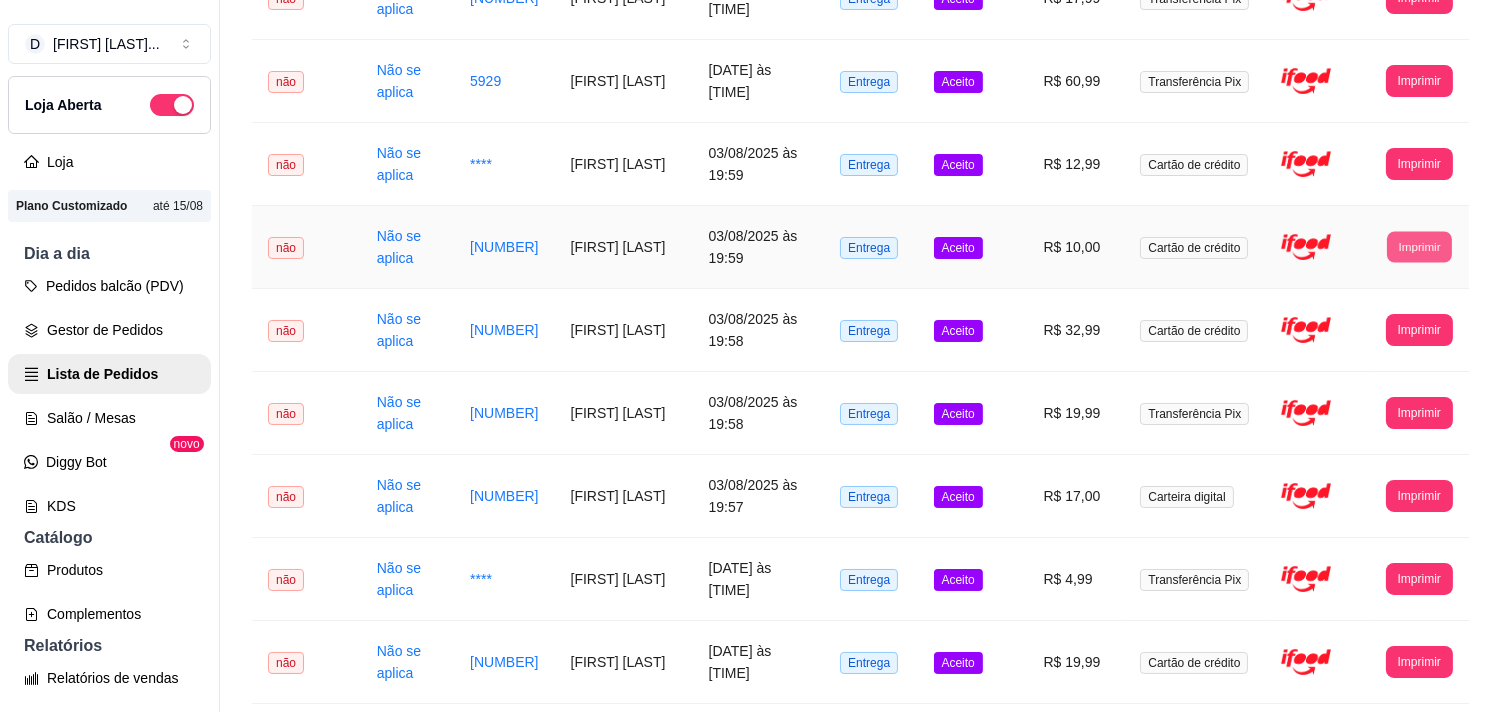 click on "Imprimir" at bounding box center (1419, 246) 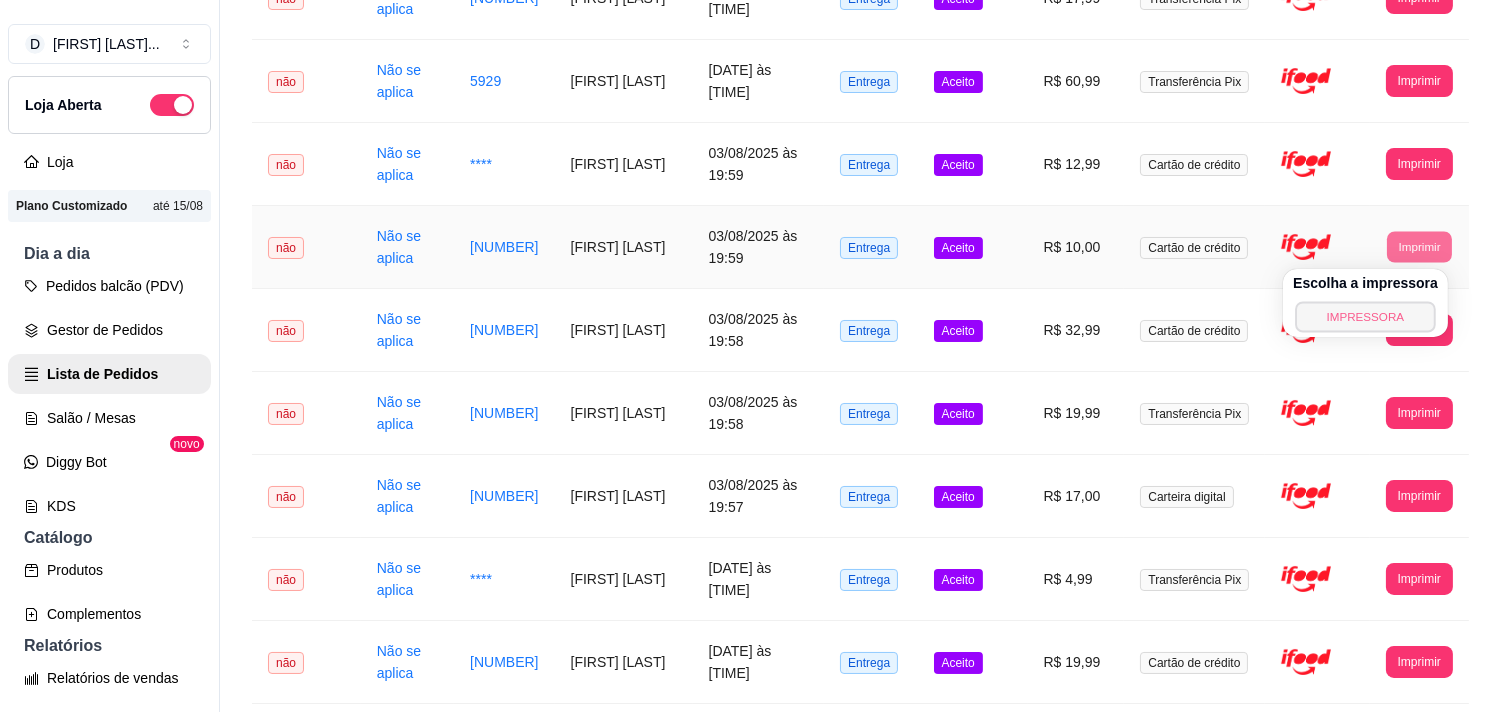 click on "IMPRESSORA" at bounding box center [1365, 316] 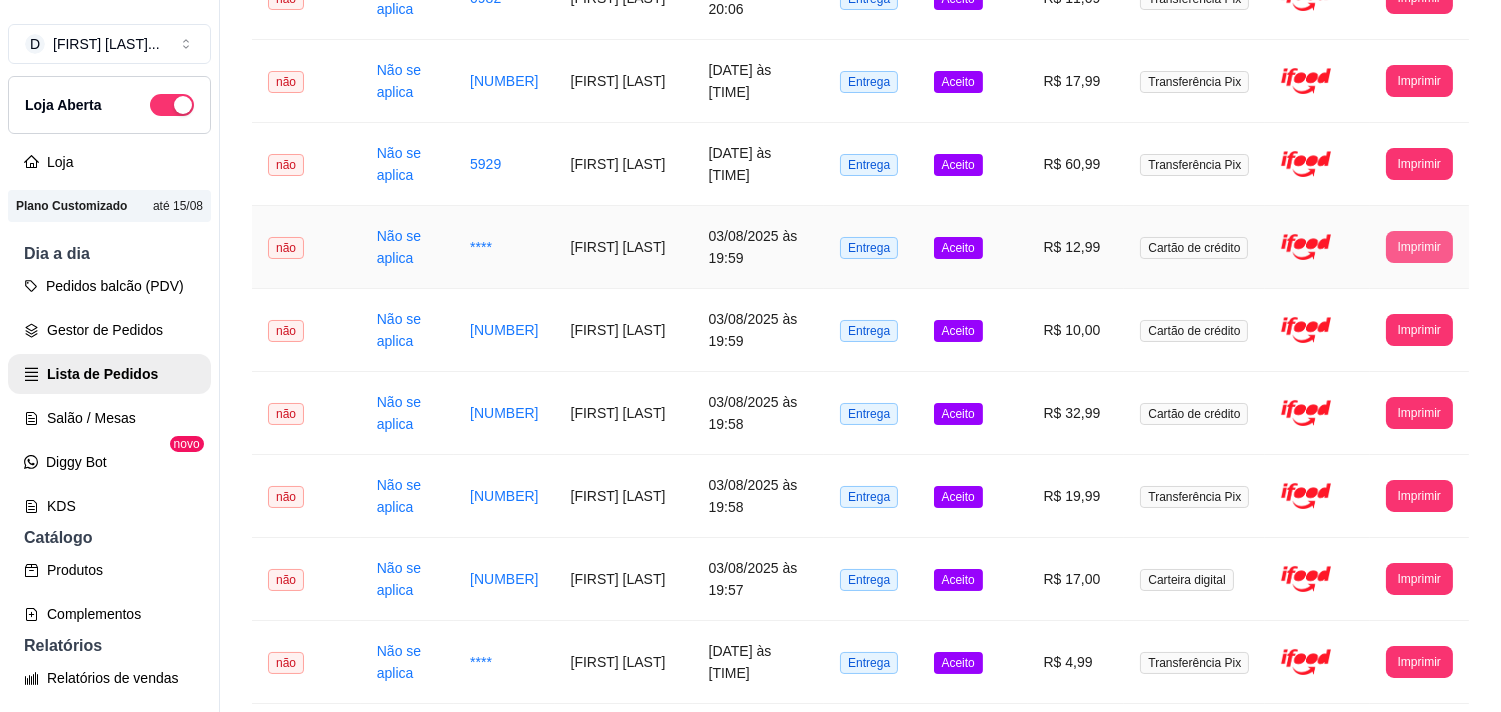 click on "Imprimir" at bounding box center (1419, 247) 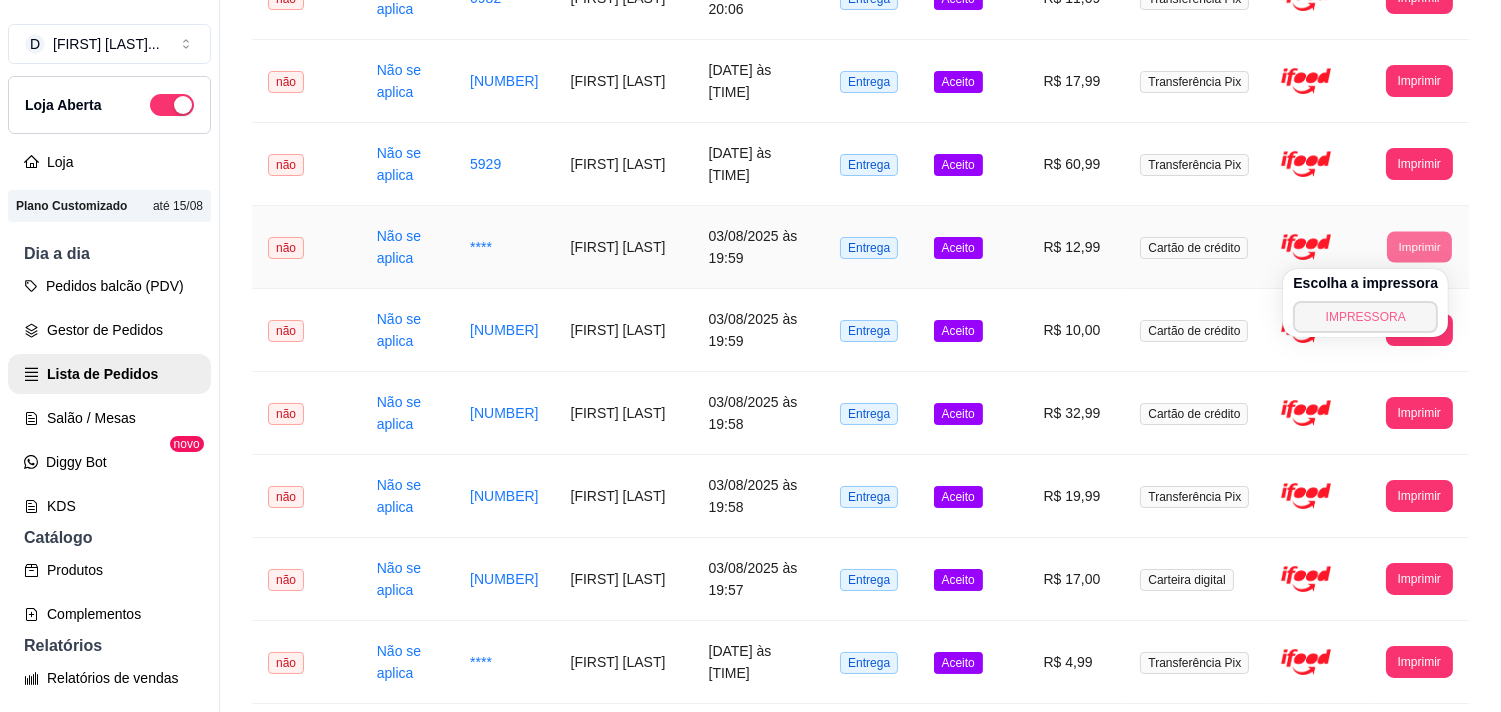click on "IMPRESSORA" at bounding box center (1365, 317) 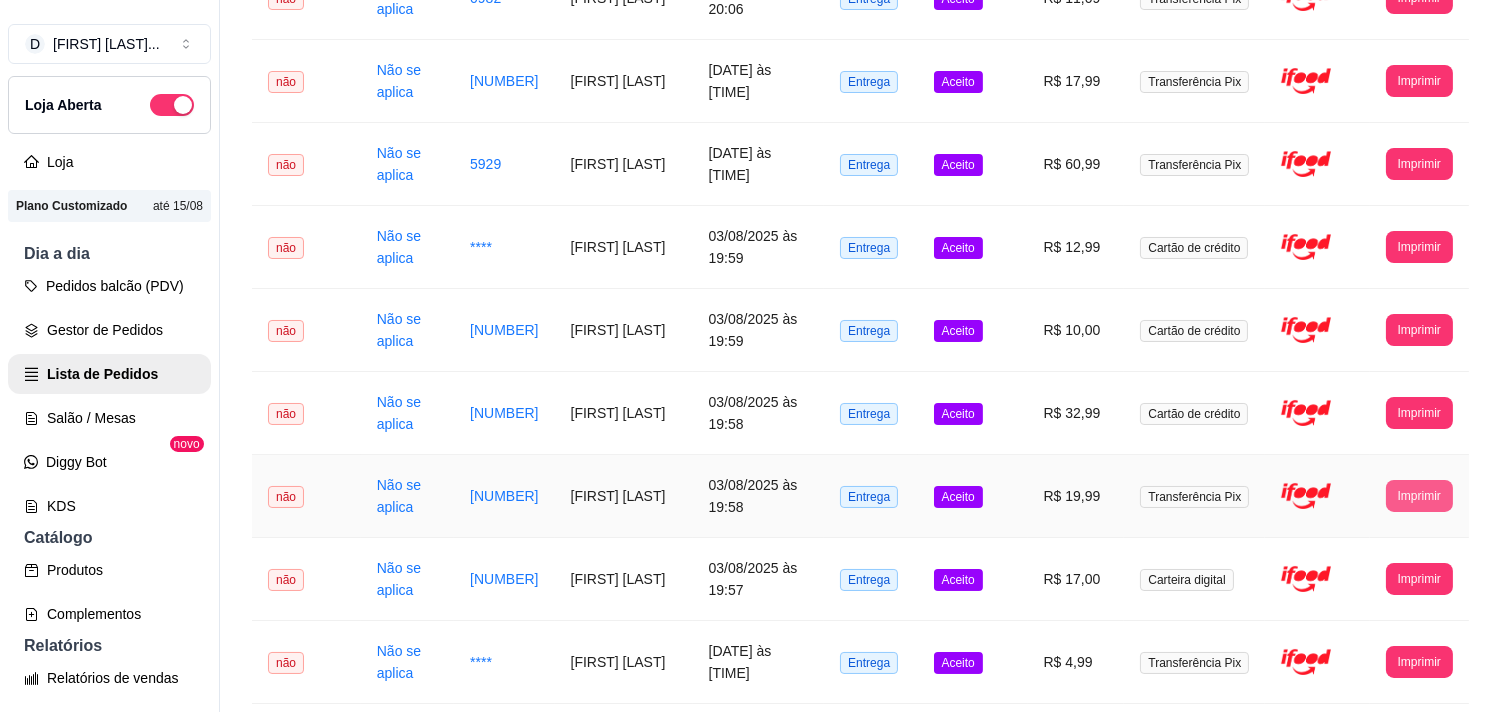 click on "Imprimir" at bounding box center [1419, 496] 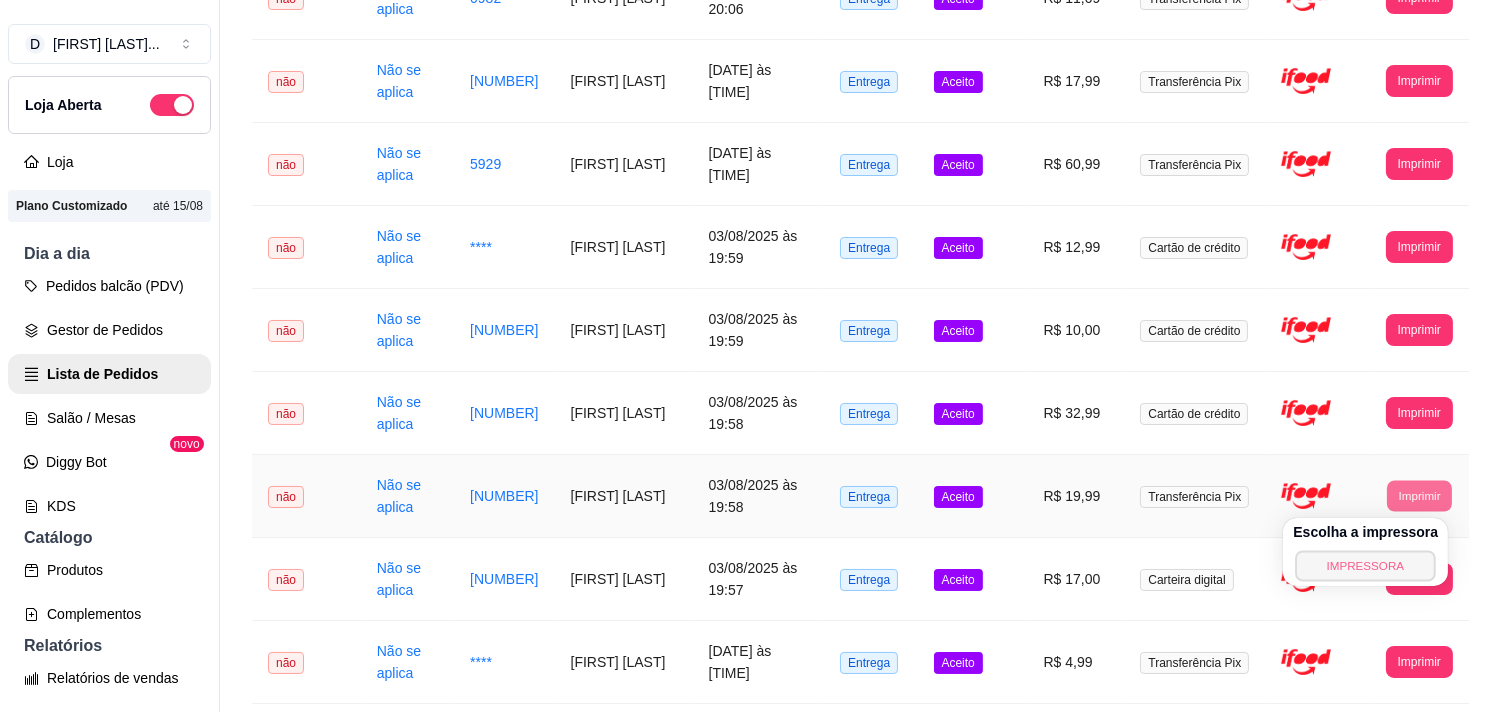 click on "IMPRESSORA" at bounding box center [1366, 565] 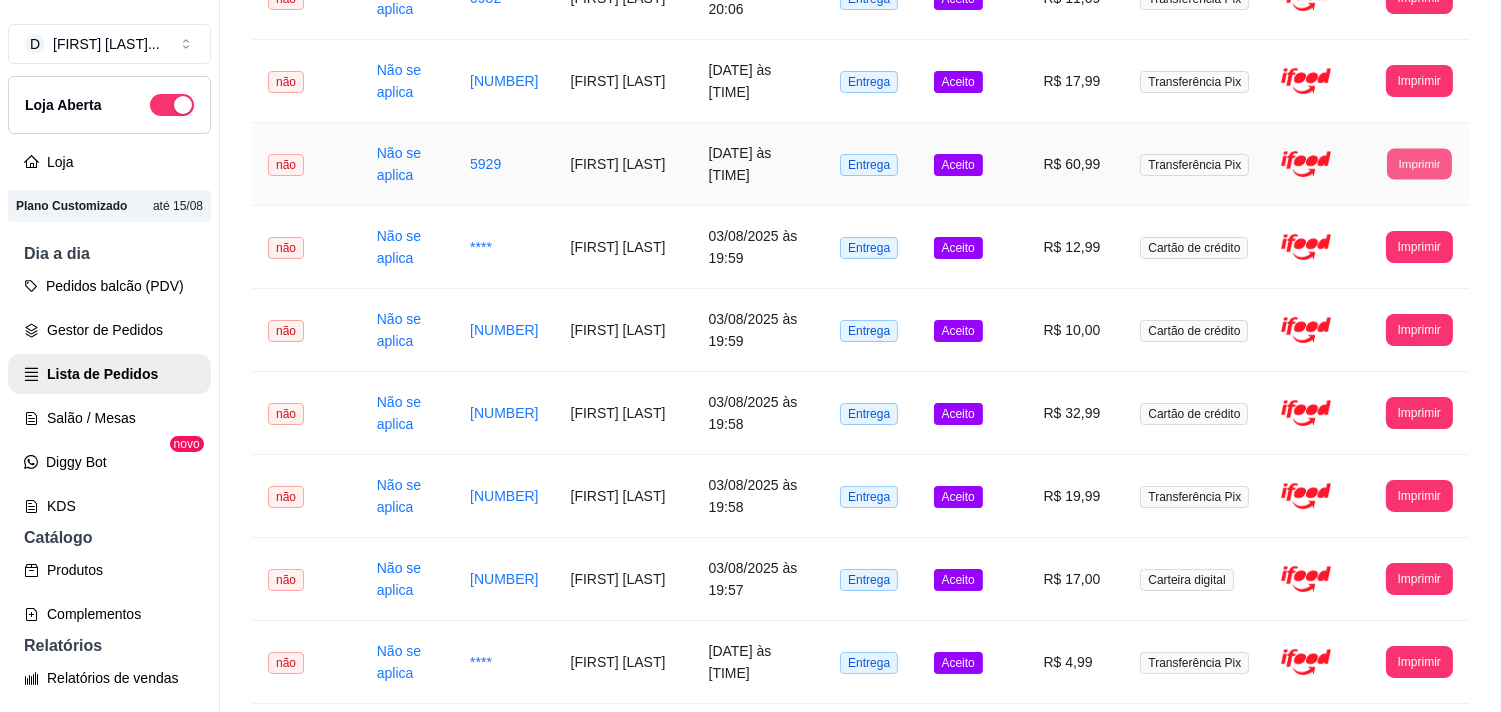 click on "Imprimir" at bounding box center (1419, 163) 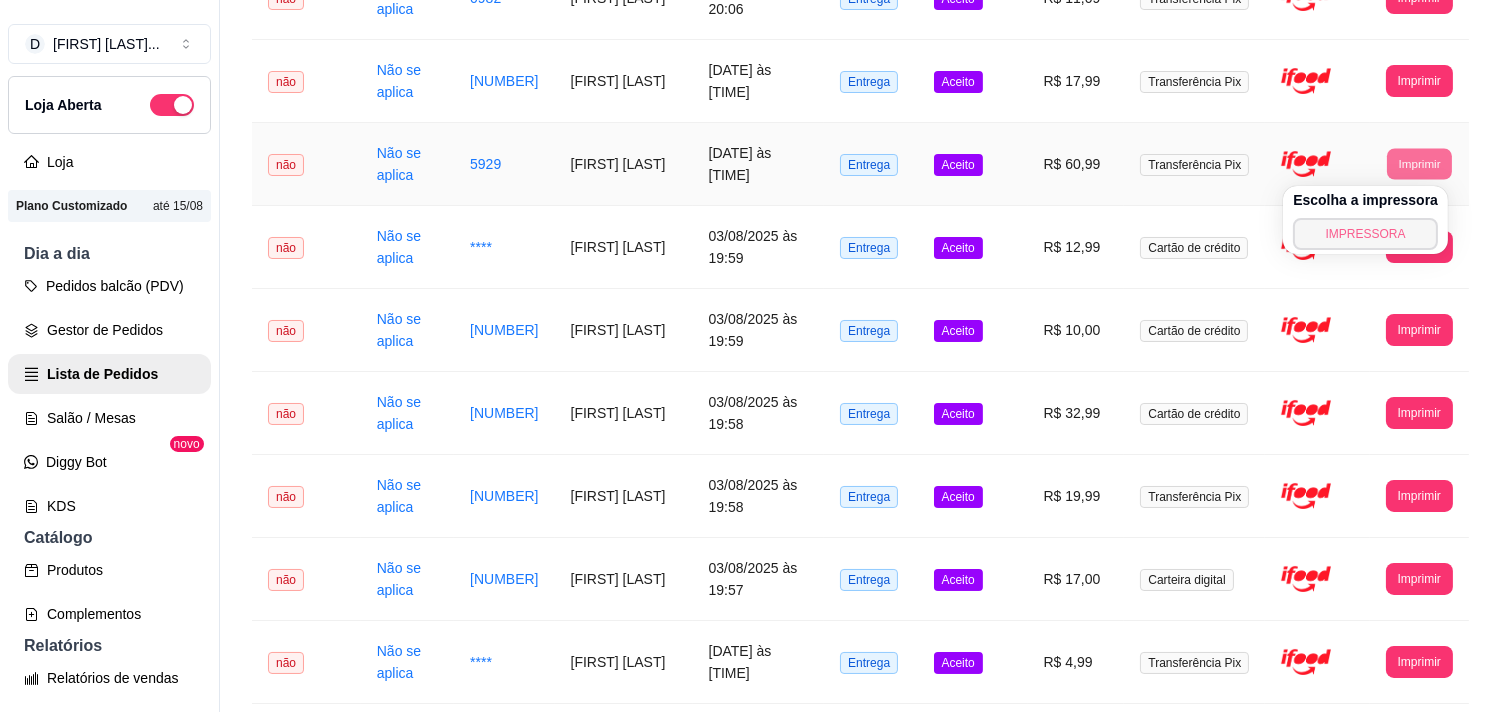 click on "IMPRESSORA" at bounding box center (1365, 234) 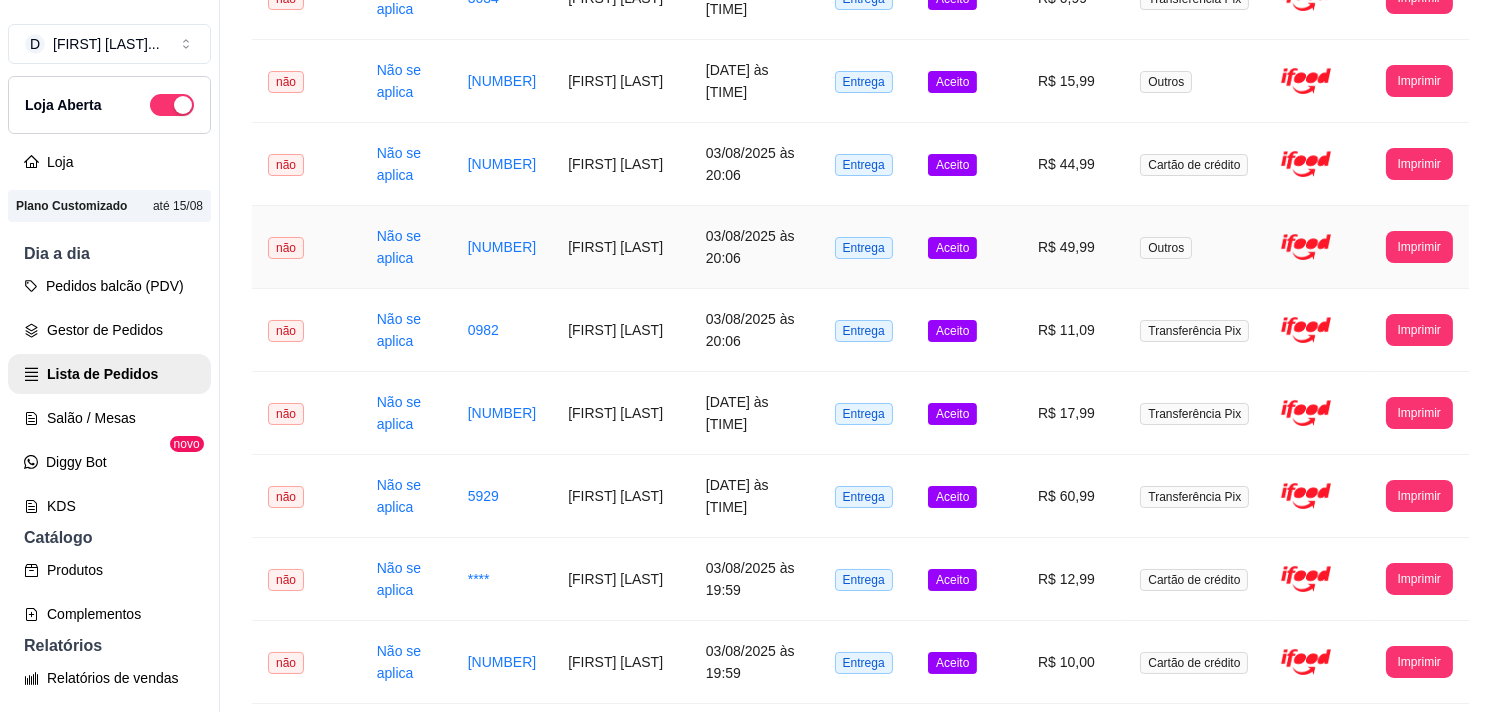 scroll, scrollTop: 0, scrollLeft: 0, axis: both 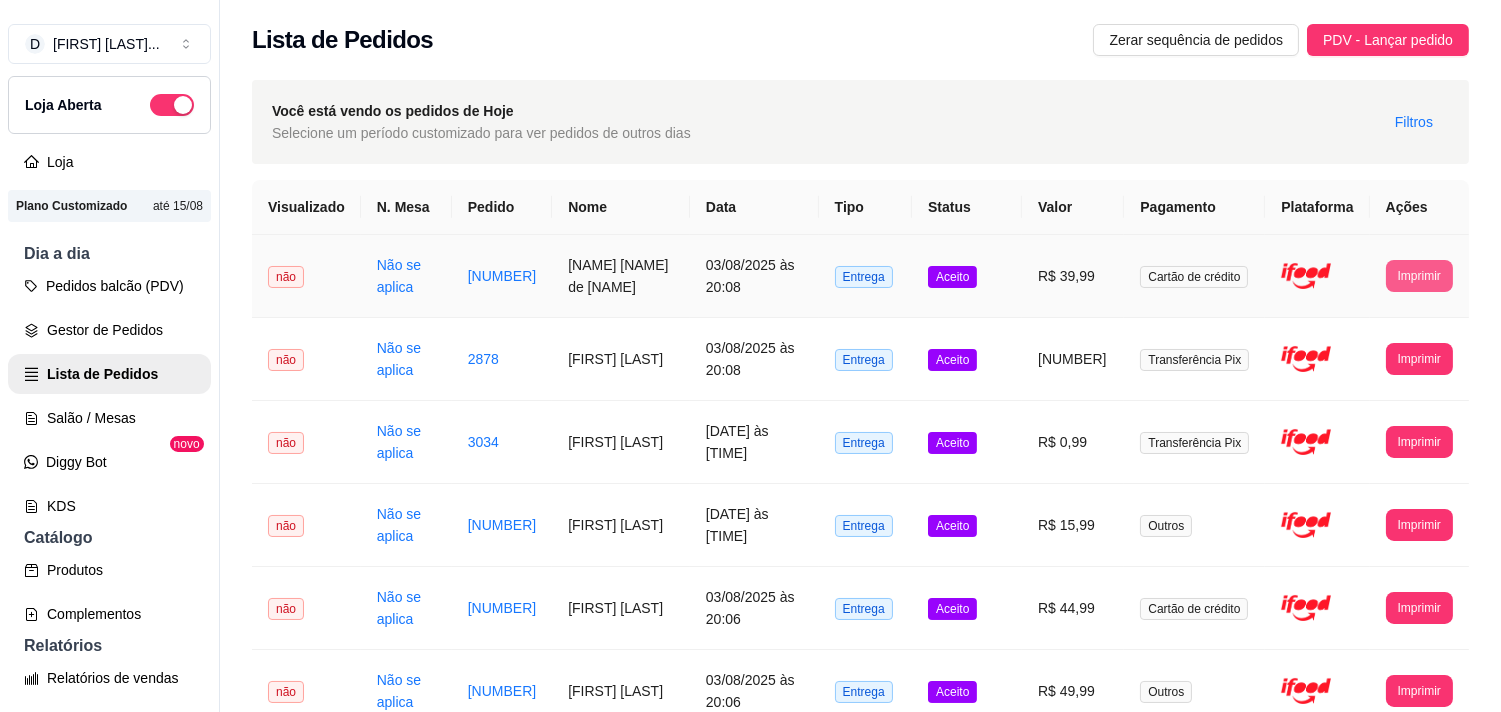 click on "Imprimir" at bounding box center [1419, 276] 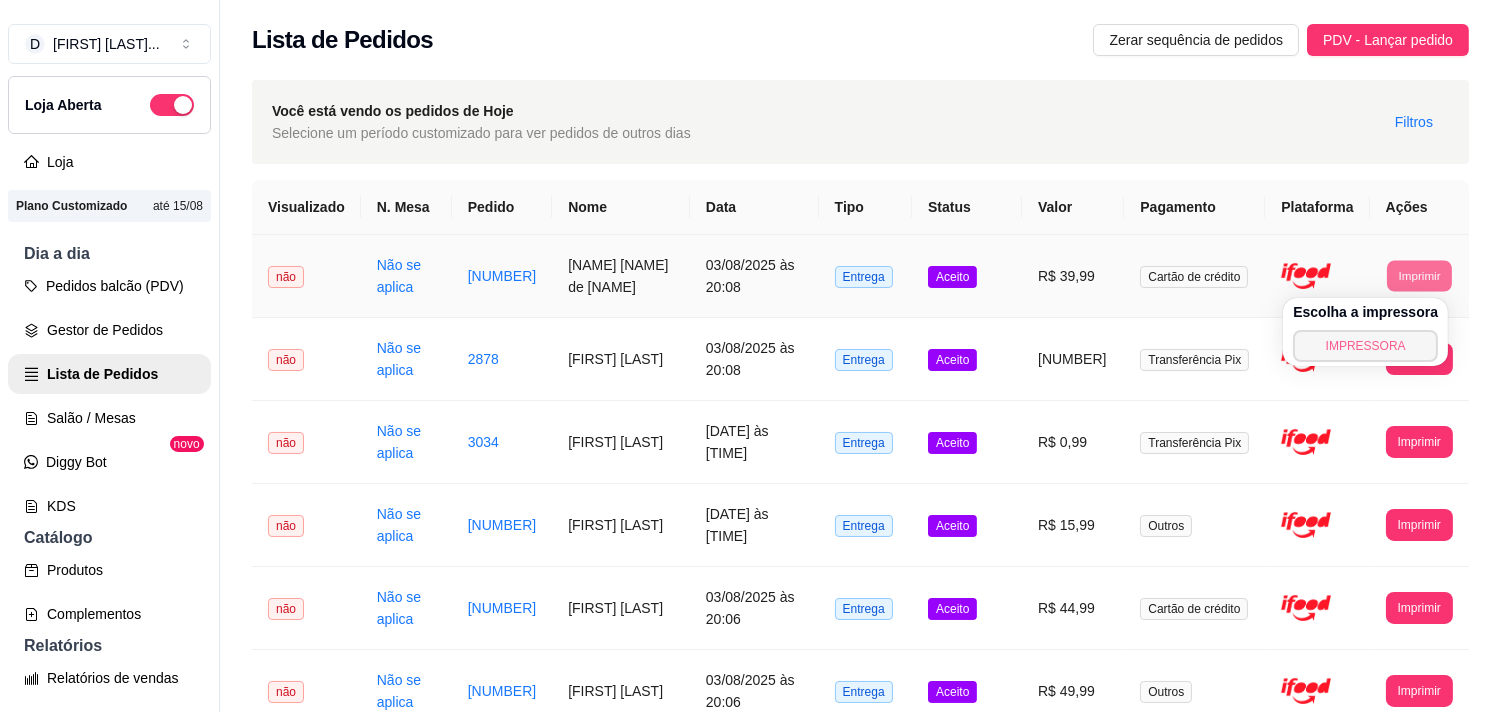 click on "IMPRESSORA" at bounding box center [1365, 346] 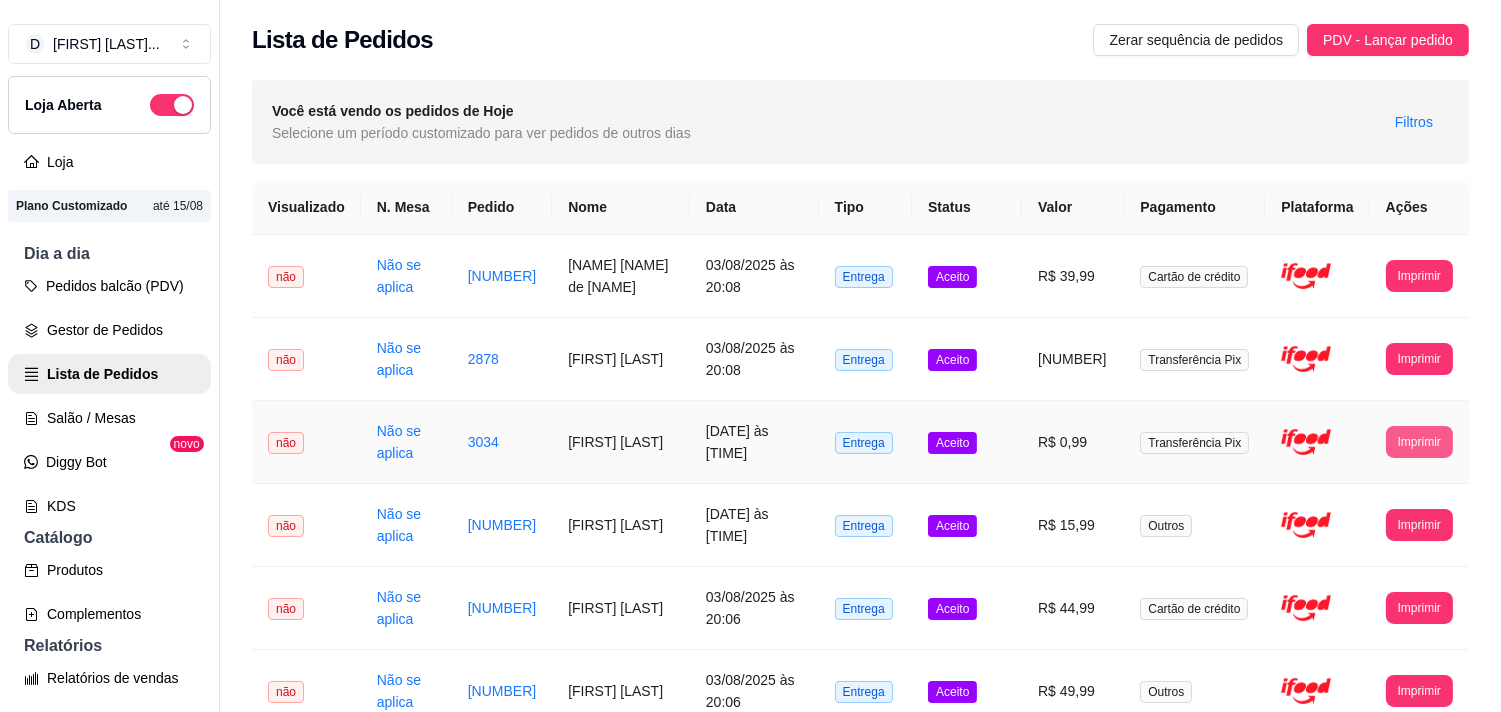 click on "Imprimir" at bounding box center (1419, 442) 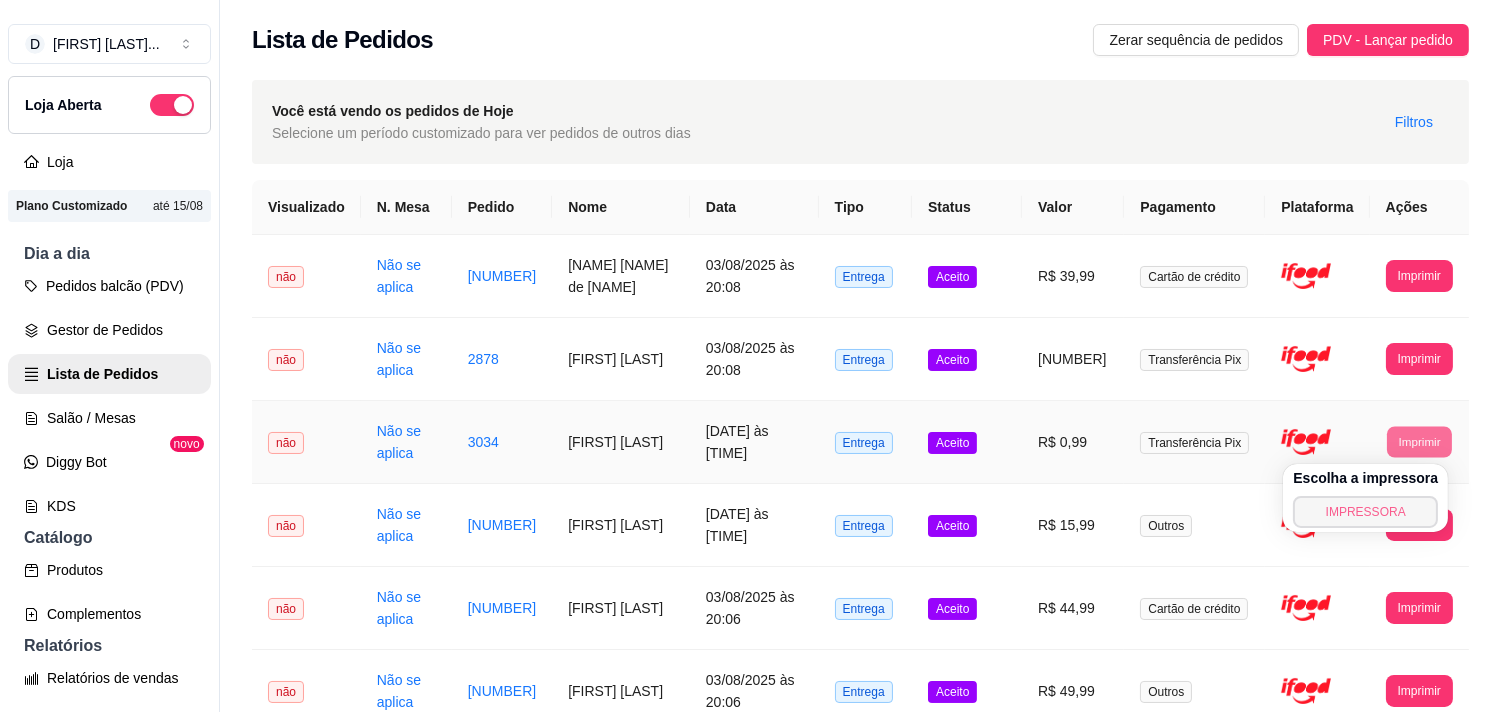 click on "IMPRESSORA" at bounding box center (1365, 512) 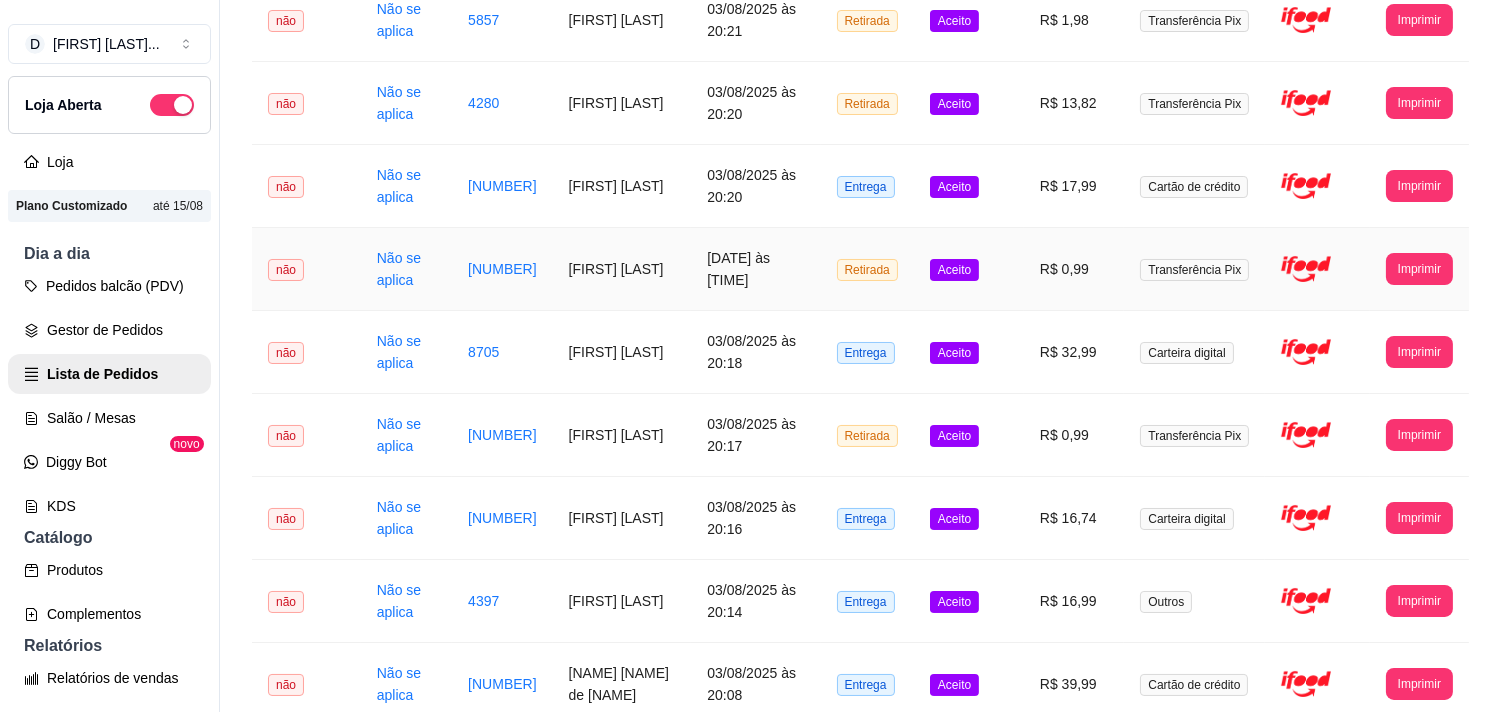 scroll, scrollTop: 444, scrollLeft: 0, axis: vertical 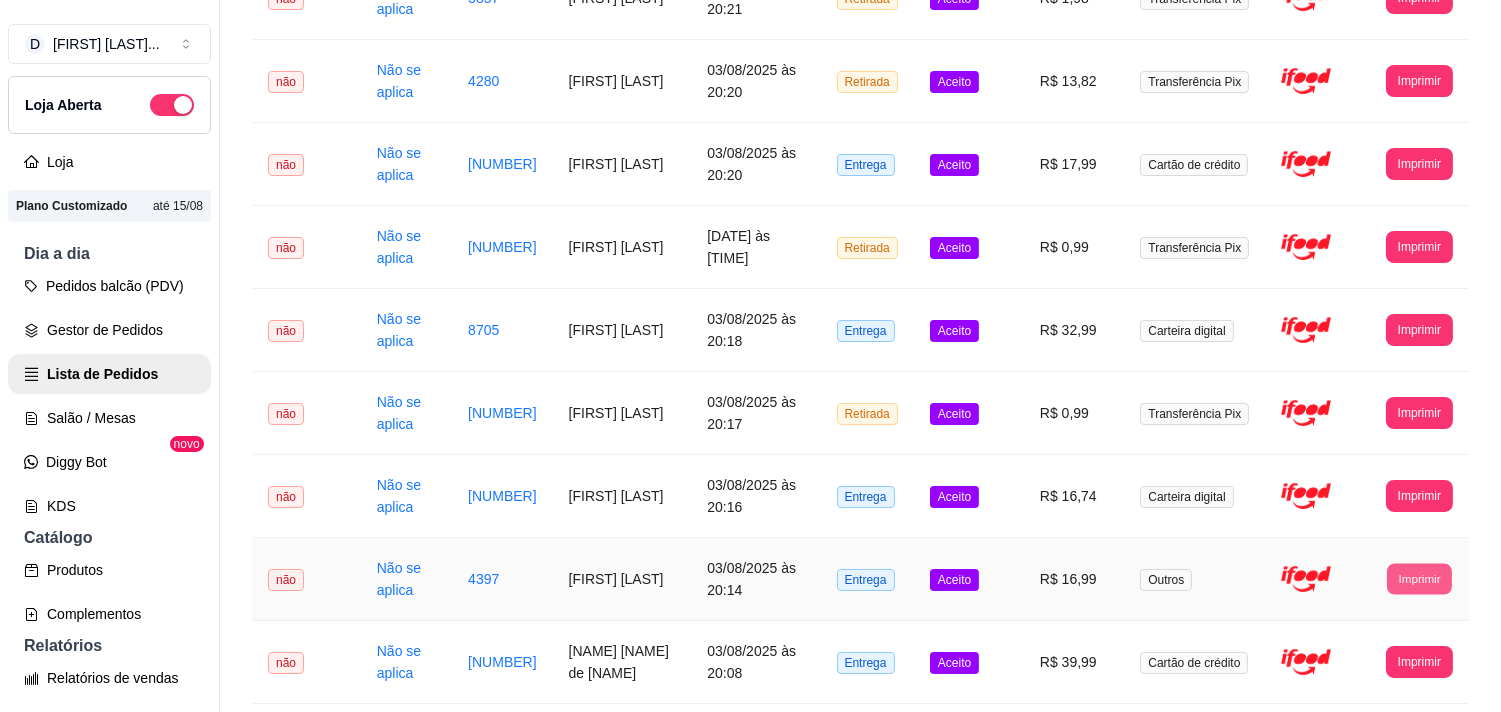 click on "Imprimir" at bounding box center [1419, 578] 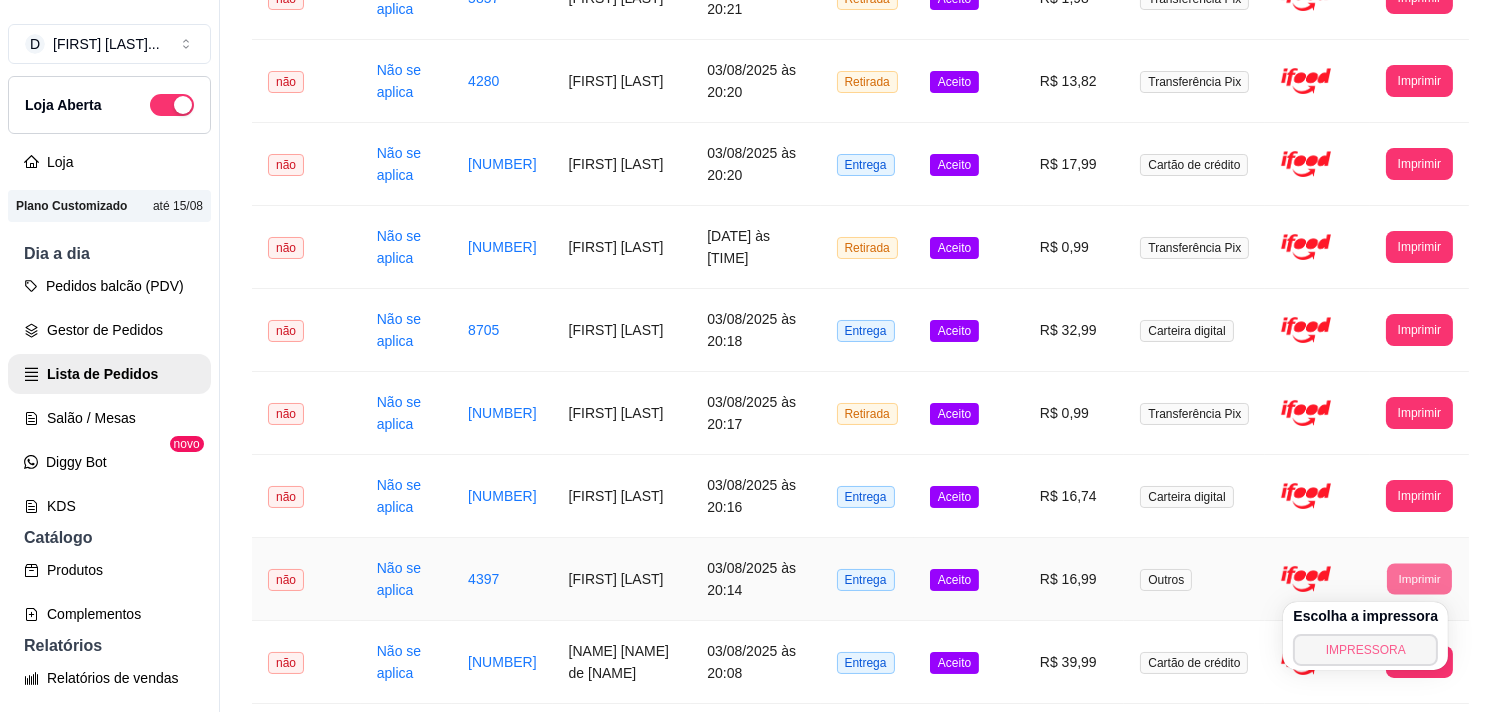 click on "IMPRESSORA" at bounding box center (1365, 650) 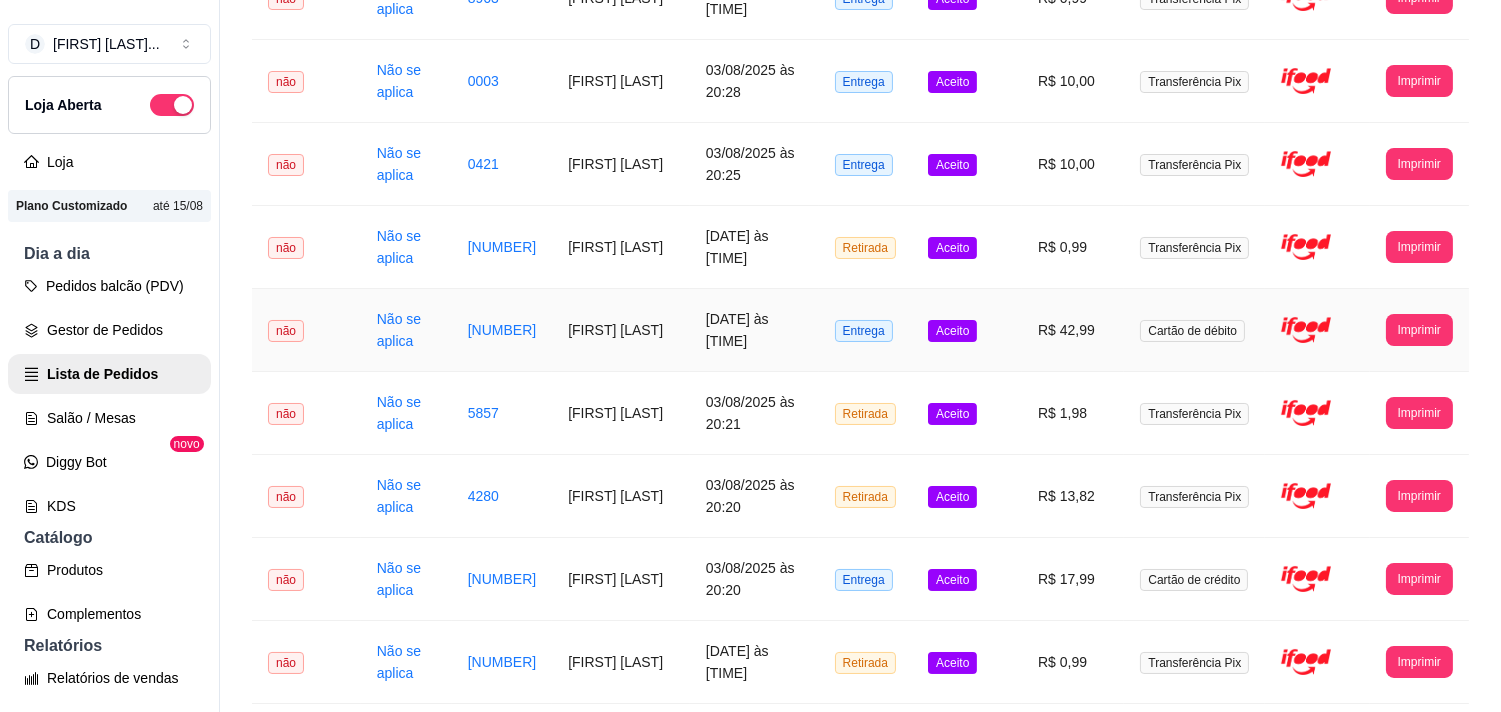 scroll, scrollTop: 0, scrollLeft: 0, axis: both 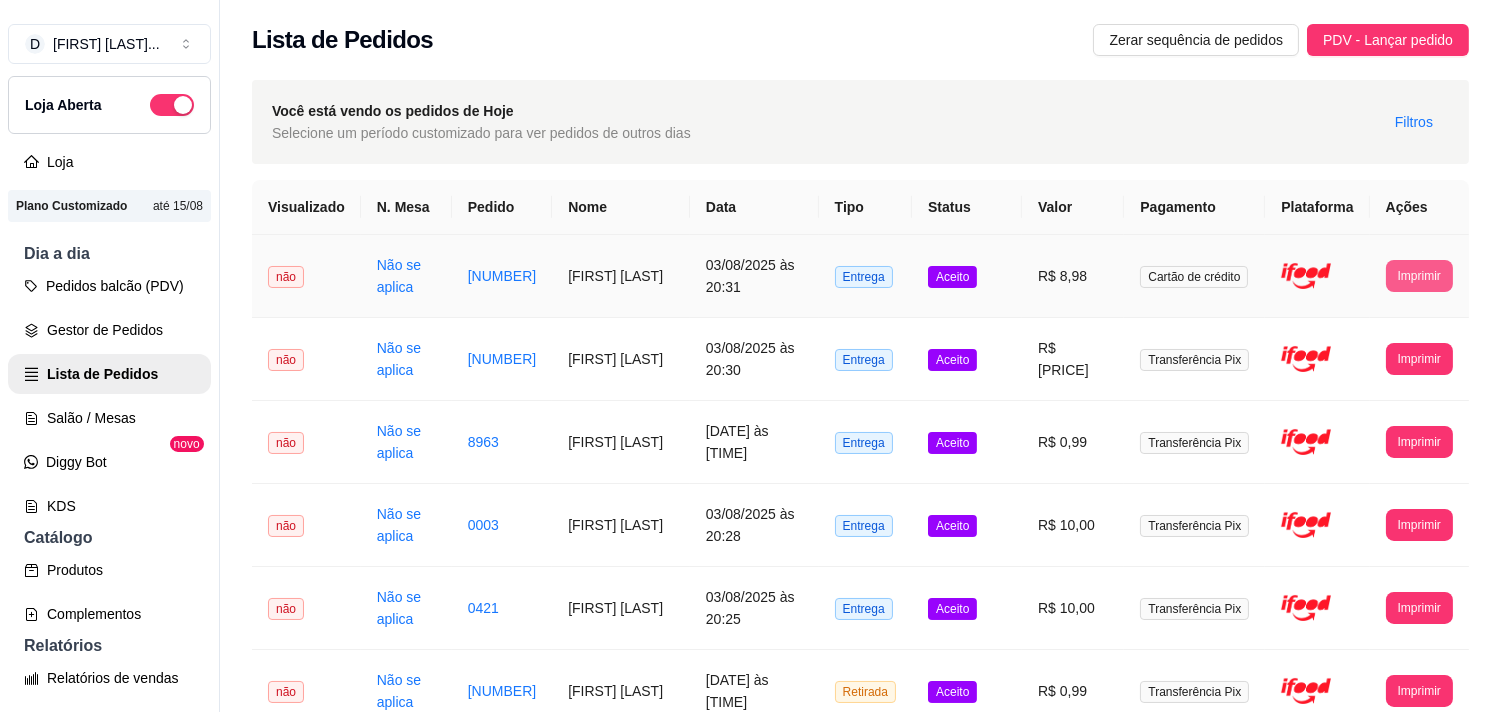 click on "Imprimir" at bounding box center (1419, 276) 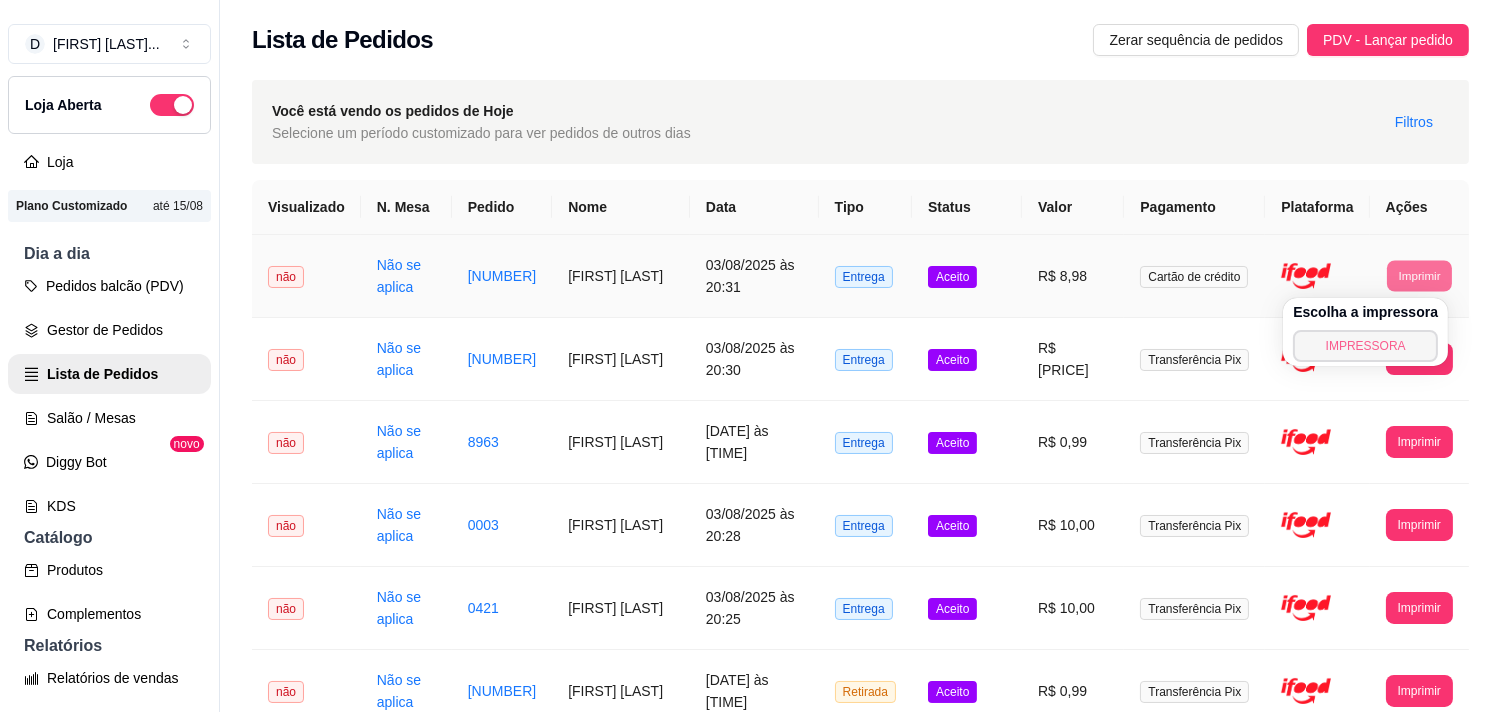 click on "IMPRESSORA" at bounding box center (1365, 346) 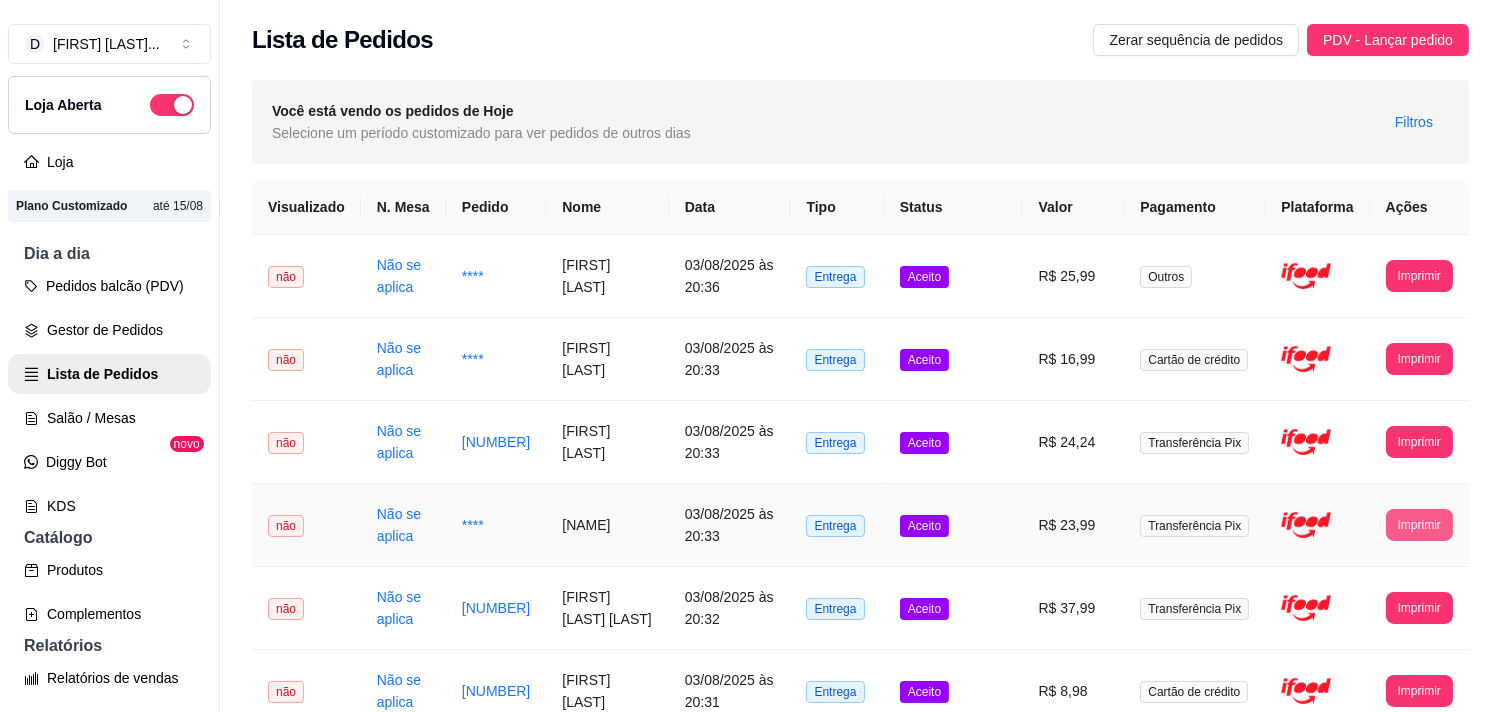 click on "Imprimir" at bounding box center (1419, 525) 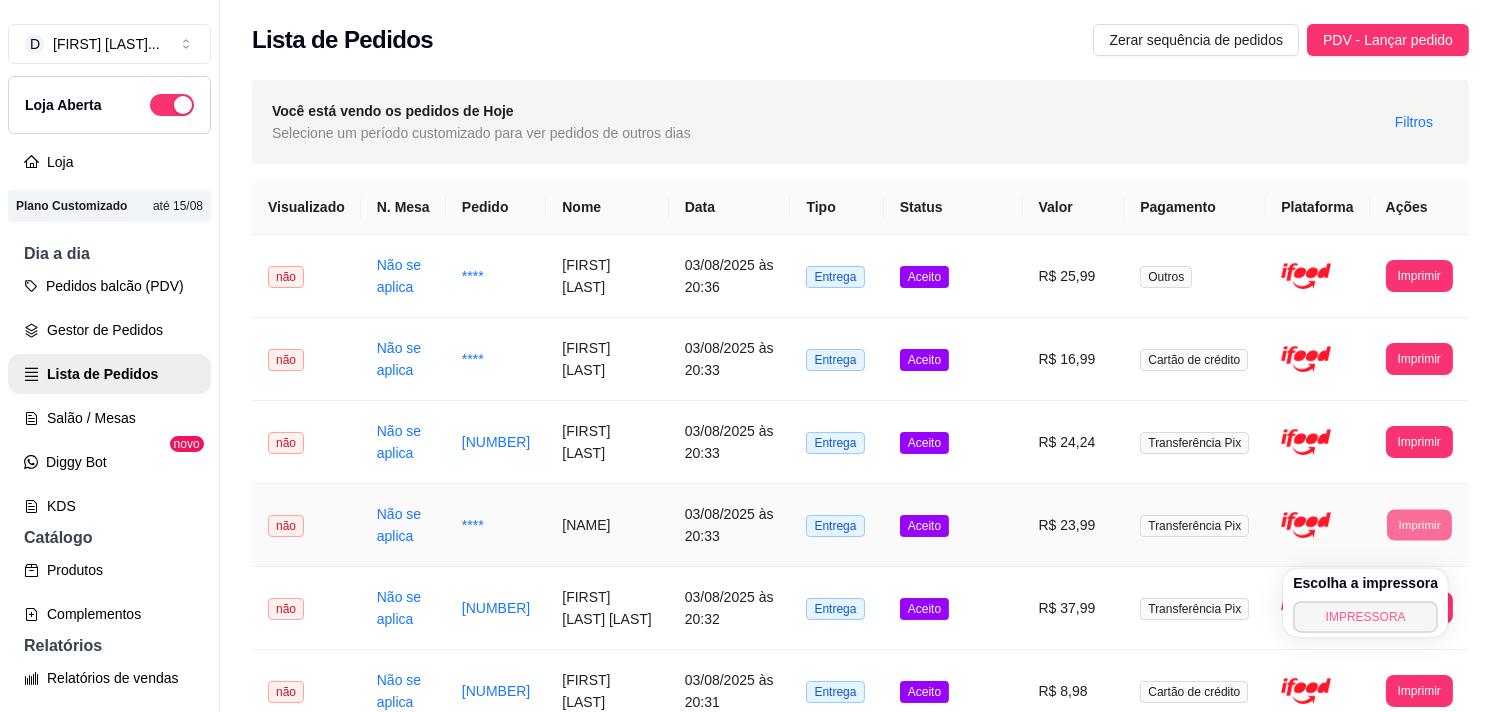 click on "IMPRESSORA" at bounding box center (1365, 617) 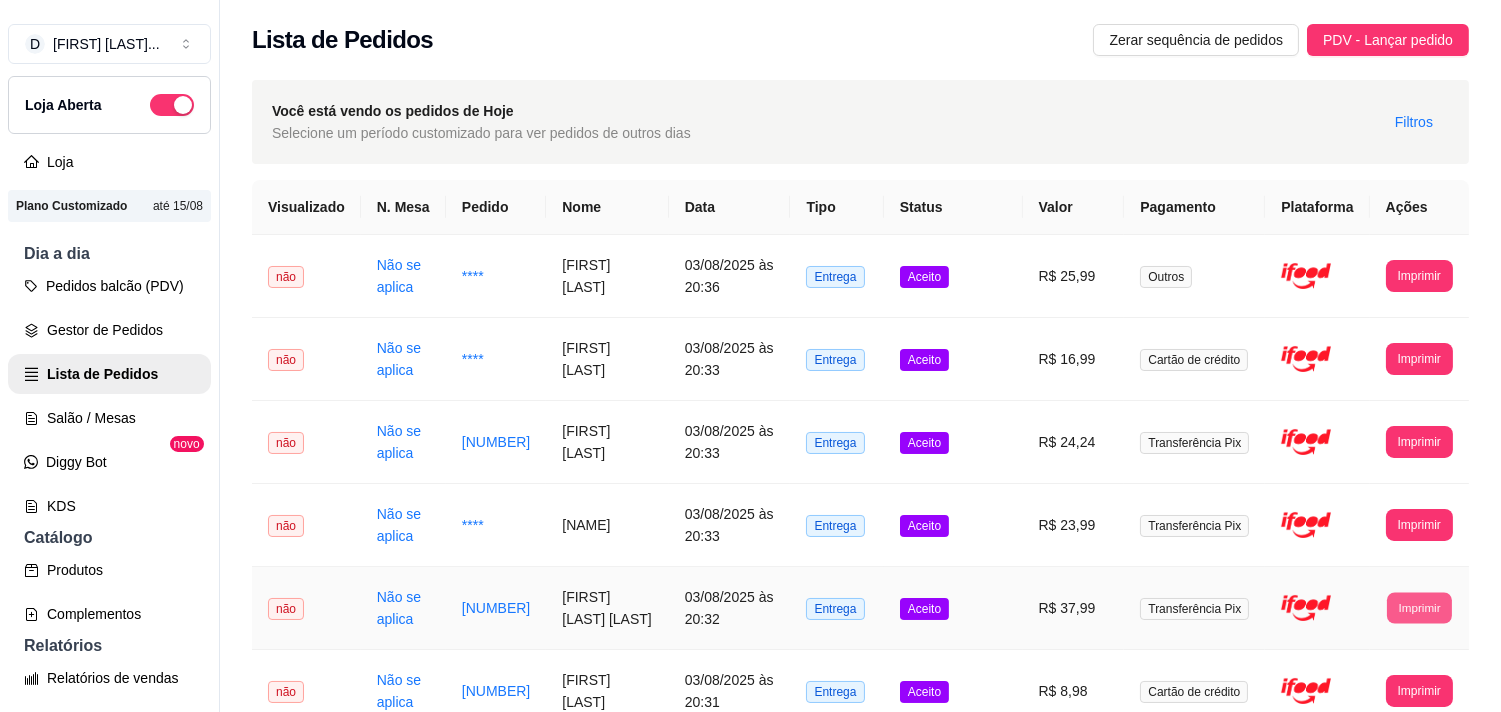 click on "Imprimir" at bounding box center (1419, 607) 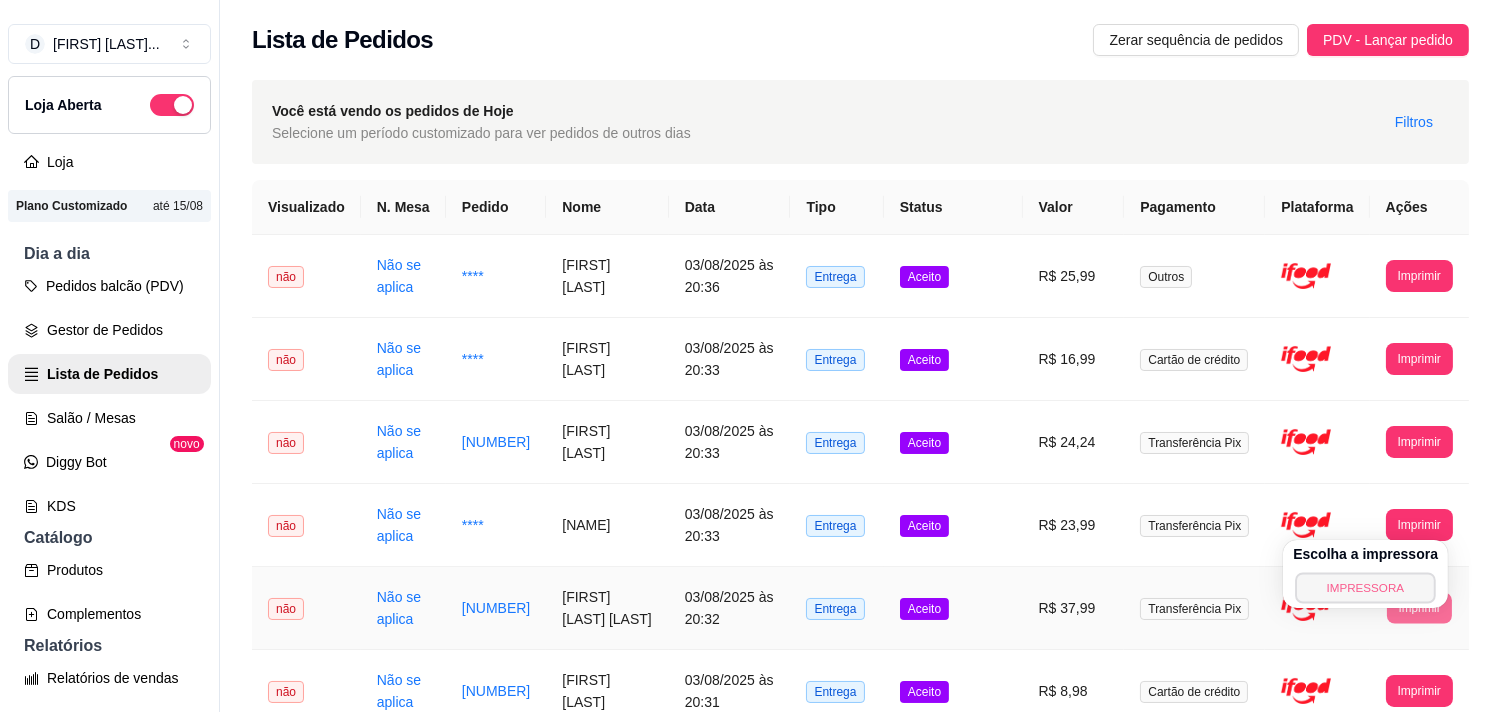 click on "IMPRESSORA" at bounding box center [1365, 587] 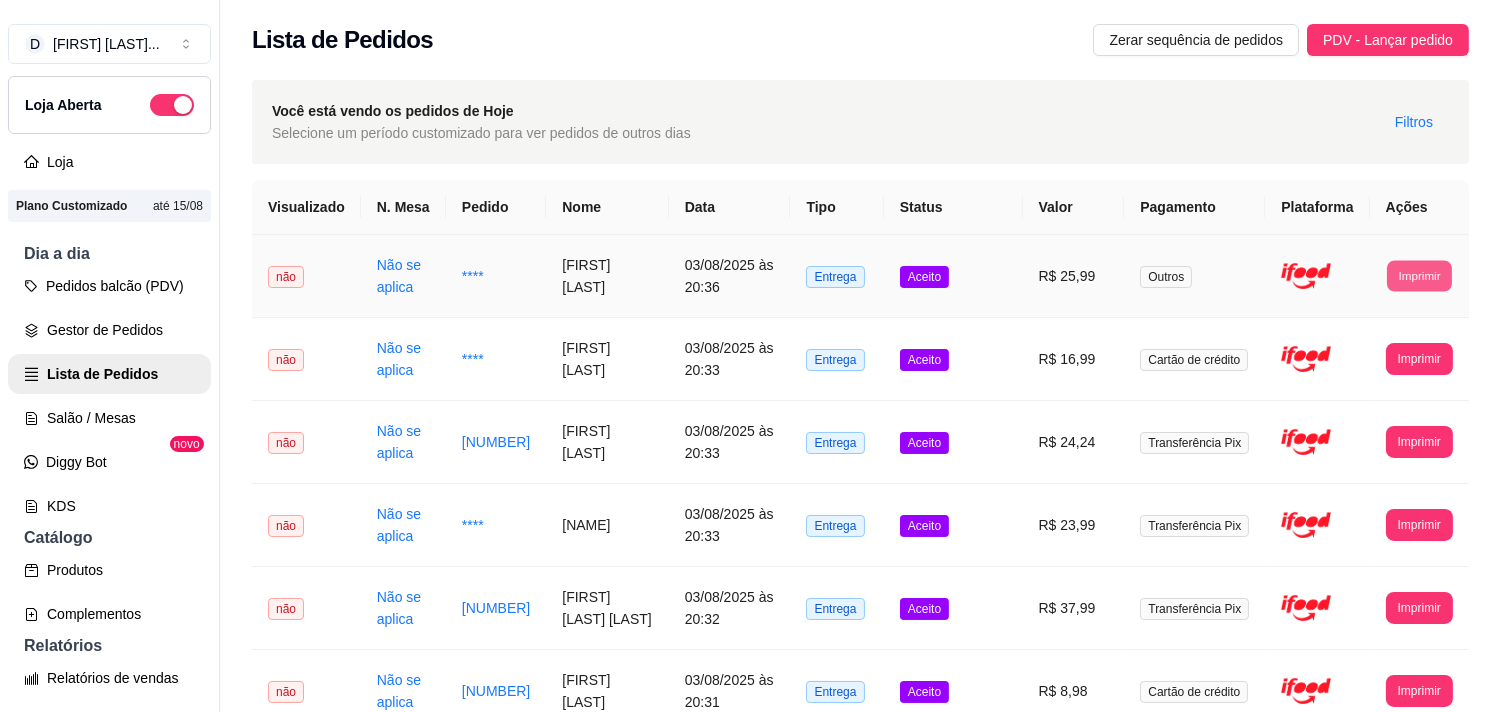 click on "Imprimir" at bounding box center [1419, 275] 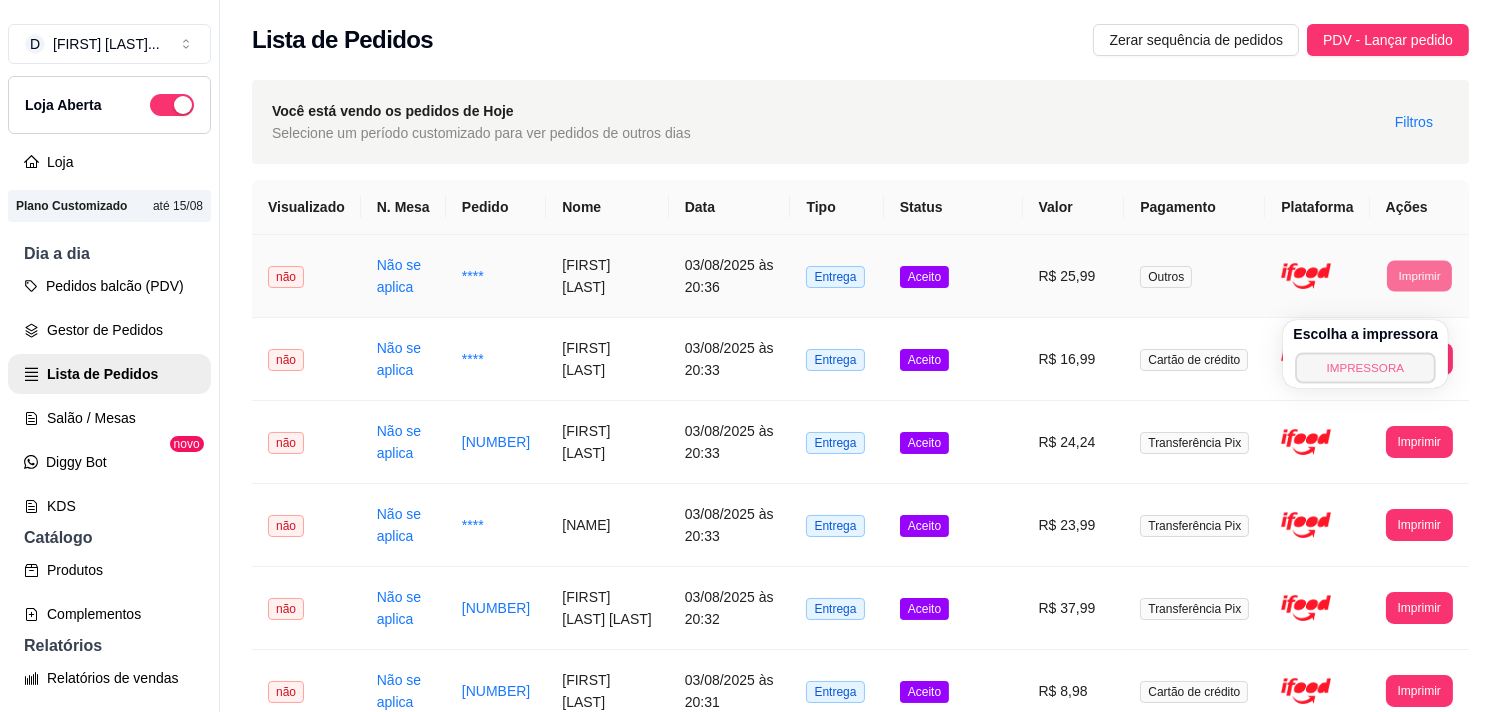 click on "IMPRESSORA" at bounding box center (1366, 367) 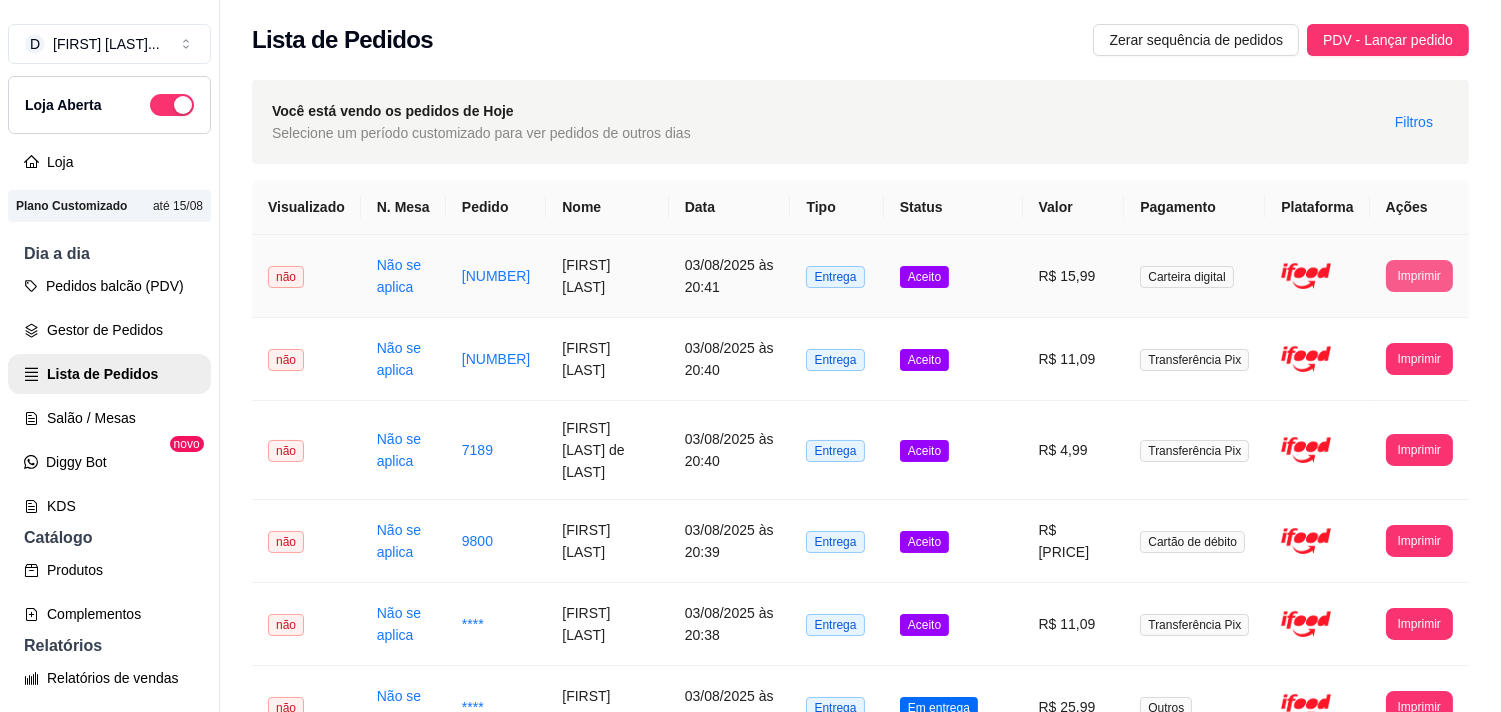 click on "Imprimir" at bounding box center [1419, 276] 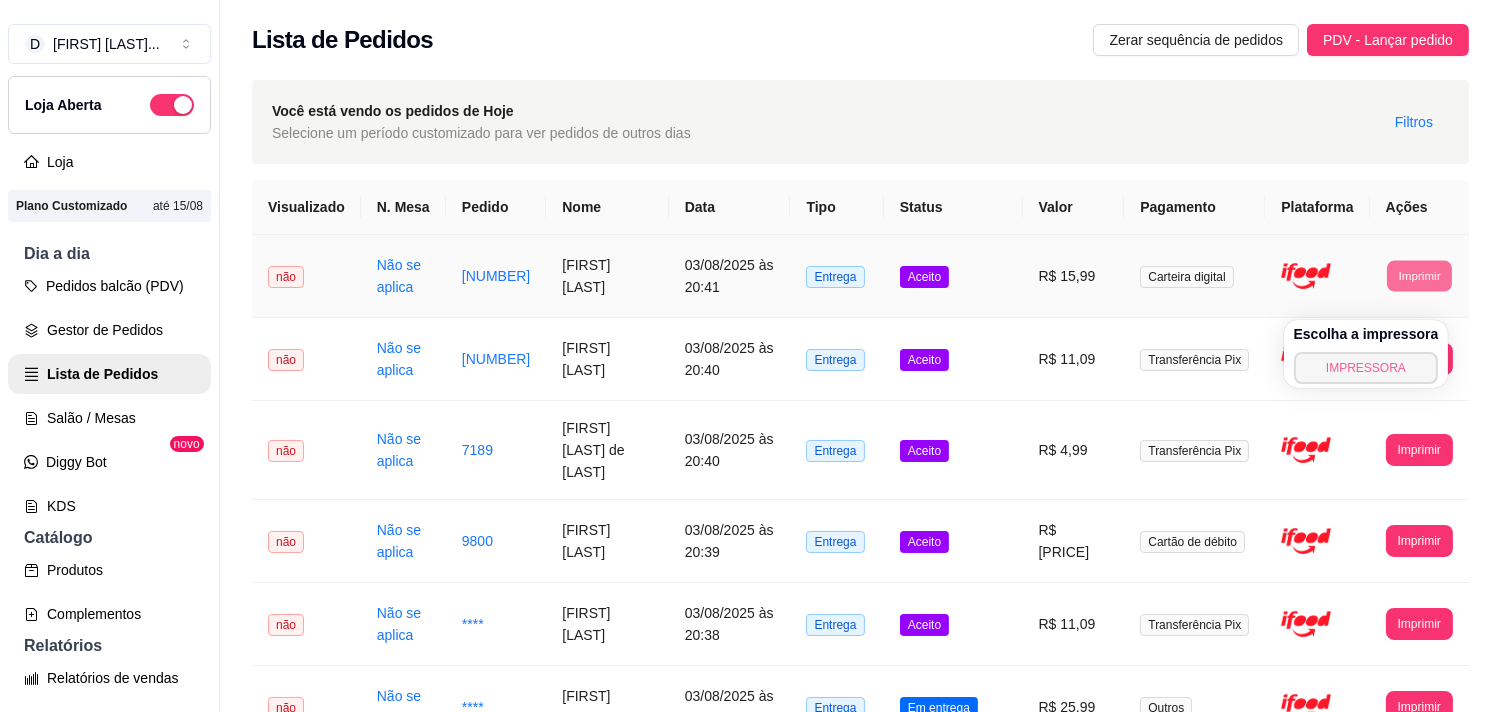 click on "IMPRESSORA" at bounding box center (1366, 368) 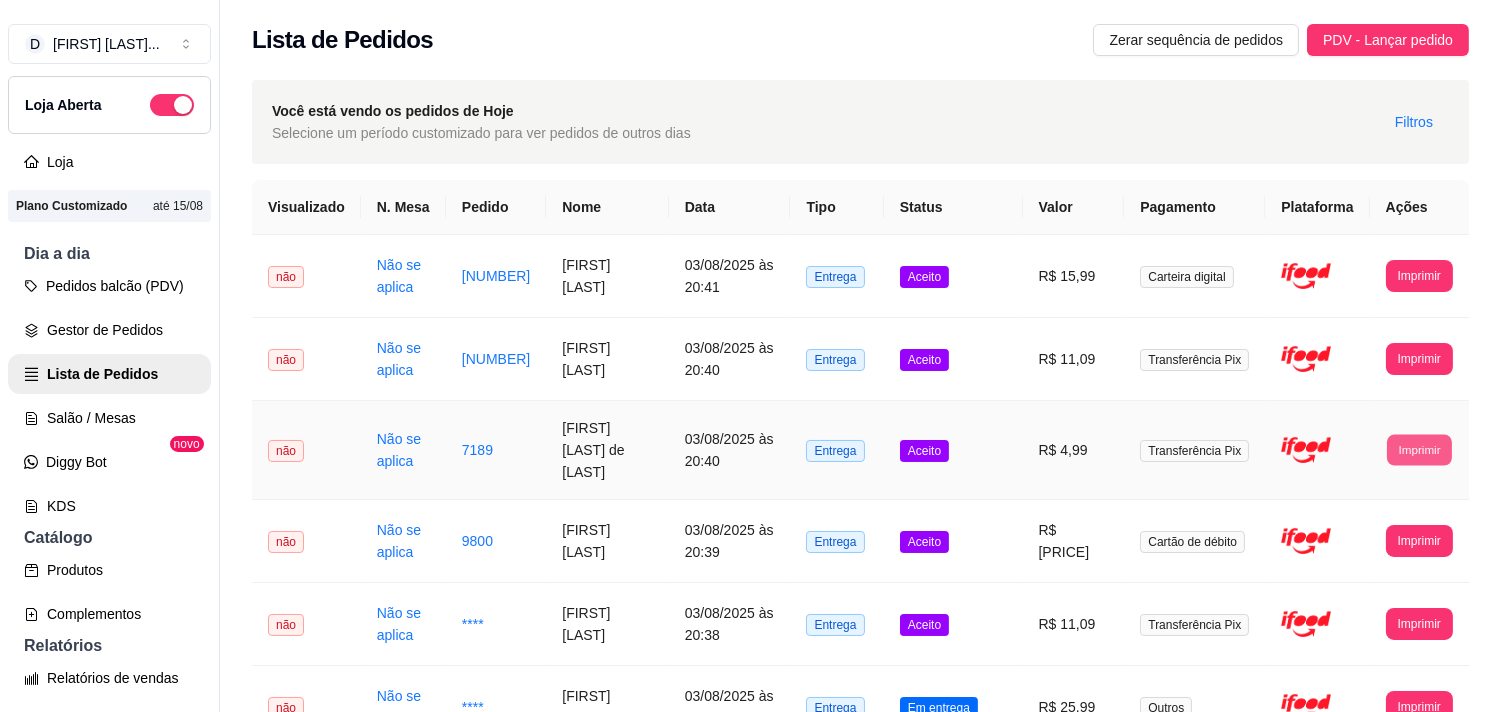 click on "Imprimir" at bounding box center [1419, 449] 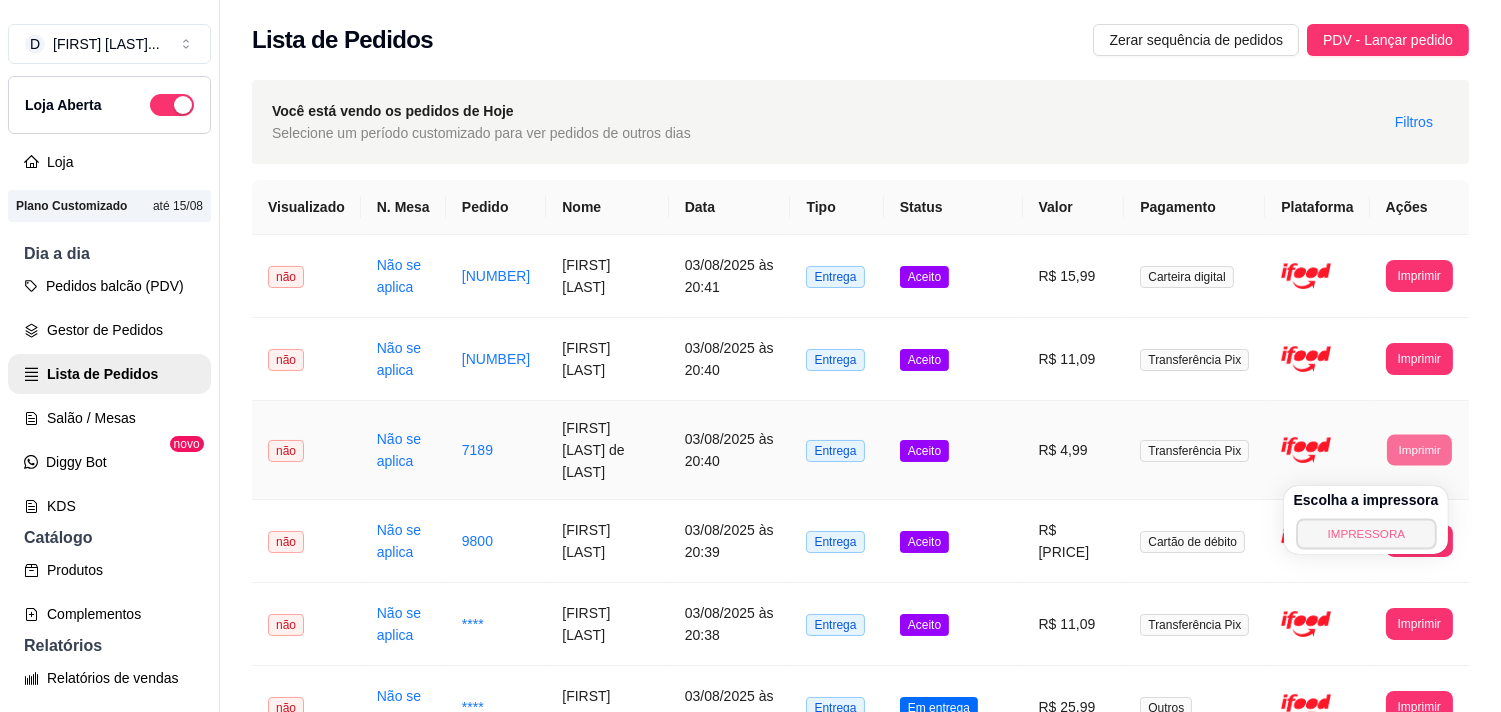 click on "IMPRESSORA" at bounding box center (1366, 533) 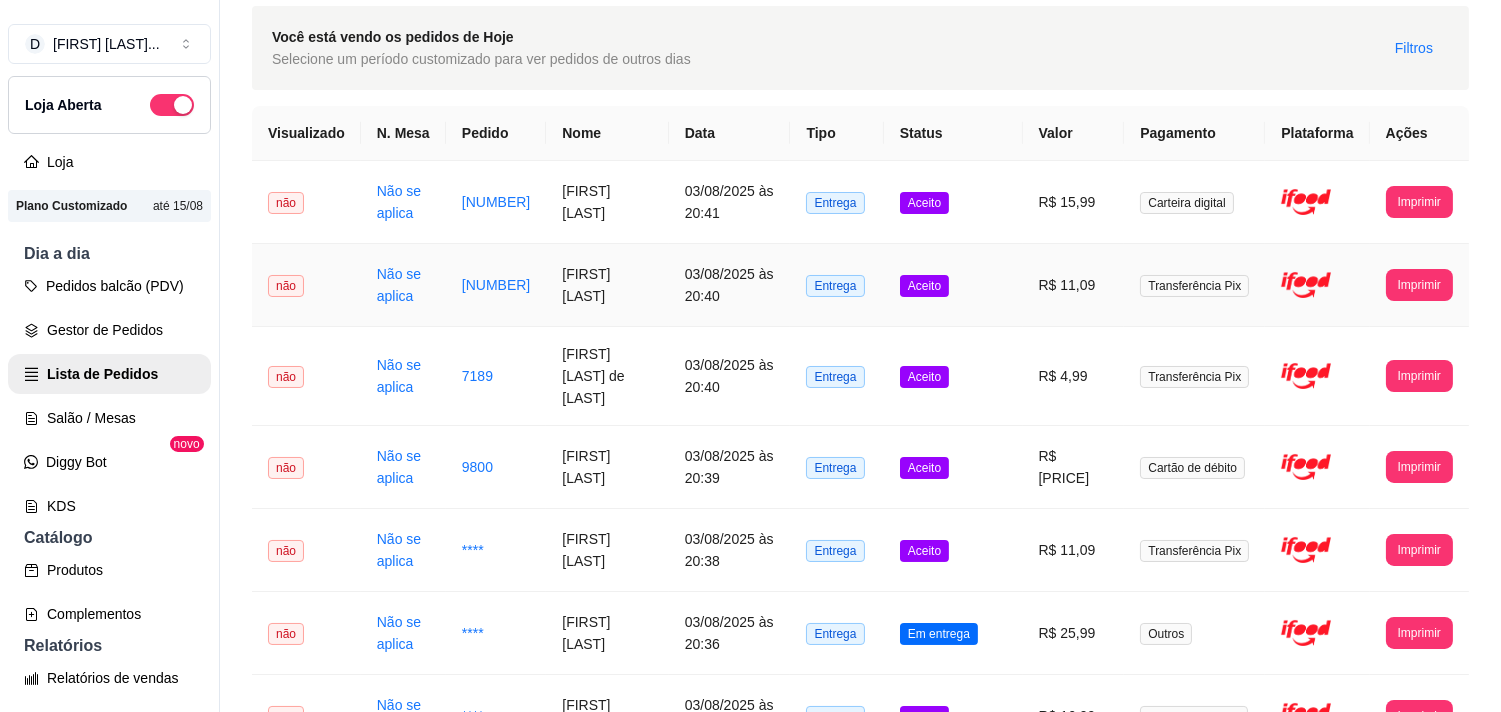 scroll, scrollTop: 111, scrollLeft: 0, axis: vertical 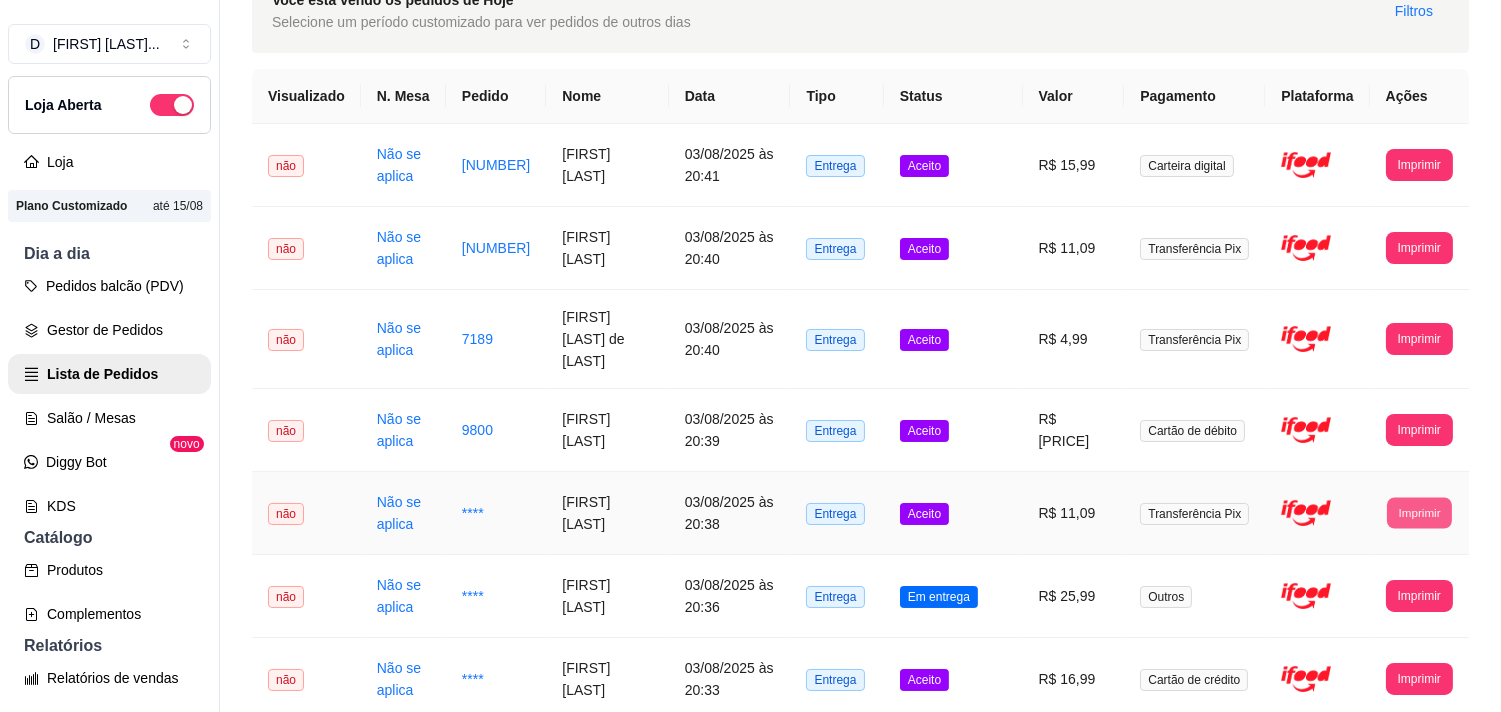 click on "Imprimir" at bounding box center [1419, 512] 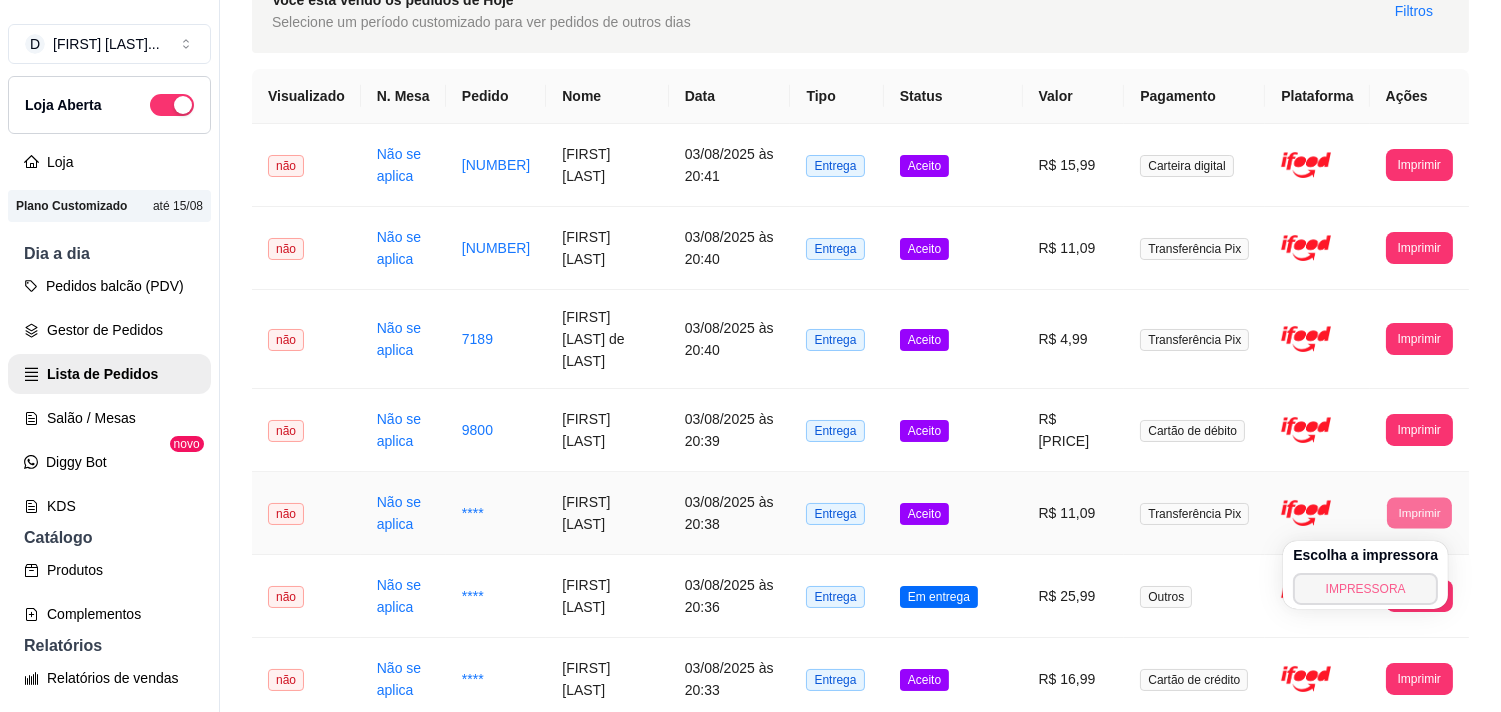 click on "IMPRESSORA" at bounding box center [1365, 589] 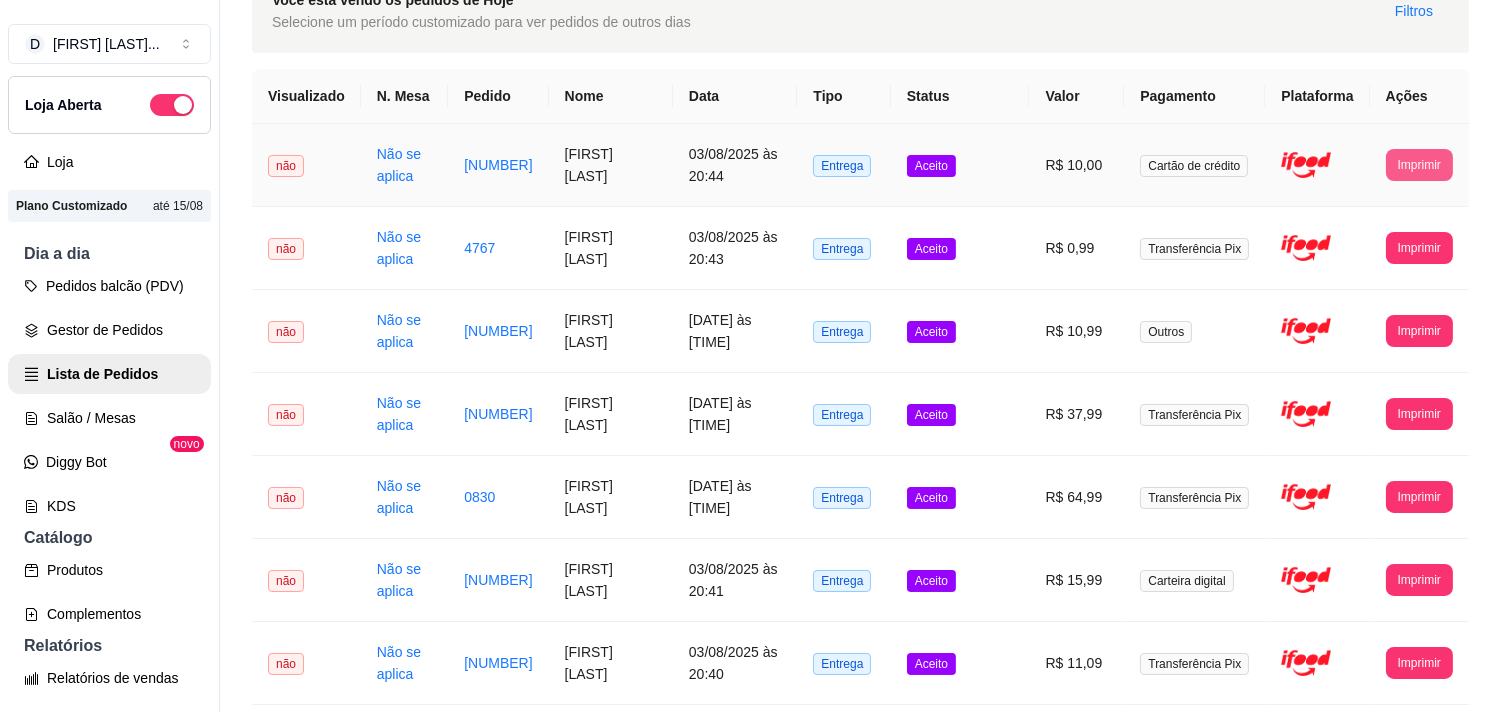click on "Imprimir" at bounding box center (1419, 165) 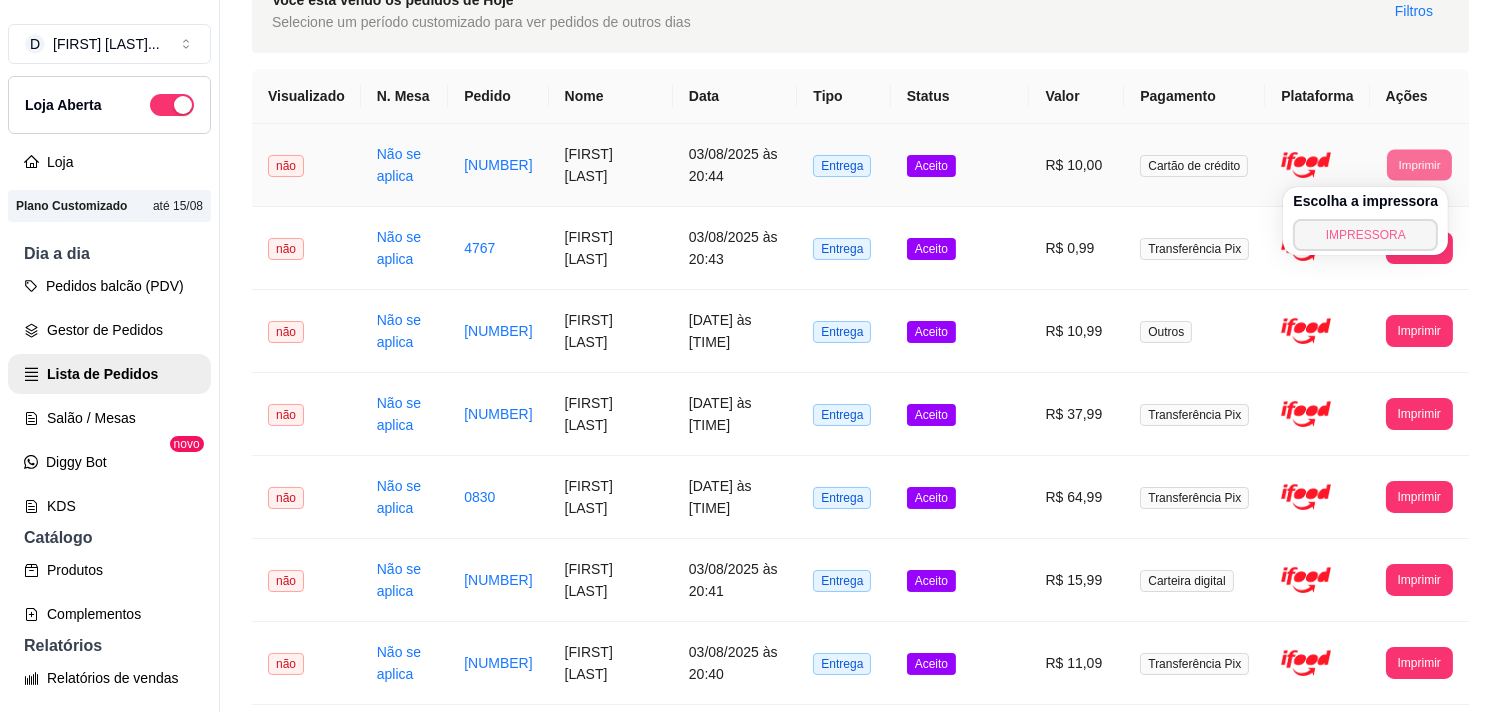 click on "IMPRESSORA" at bounding box center [1365, 235] 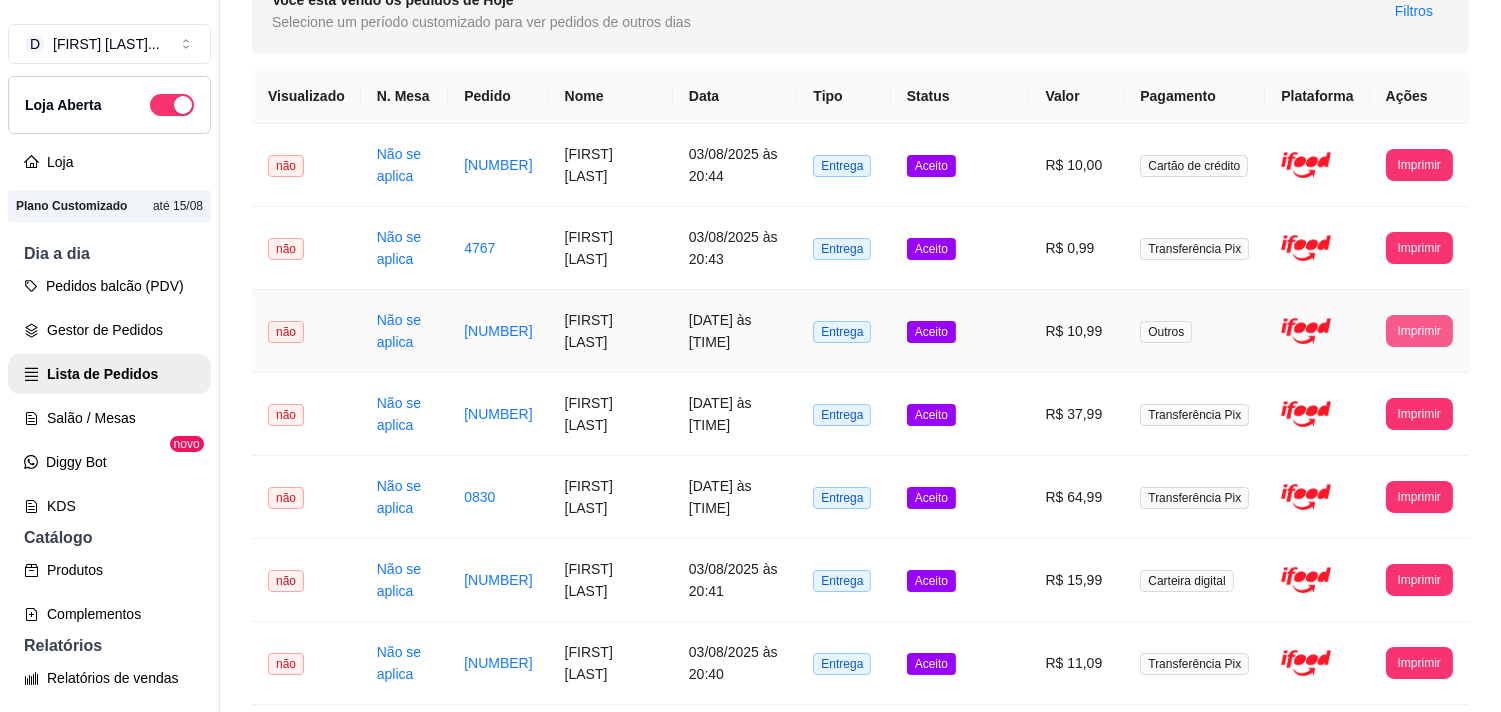 click on "Imprimir" at bounding box center (1419, 331) 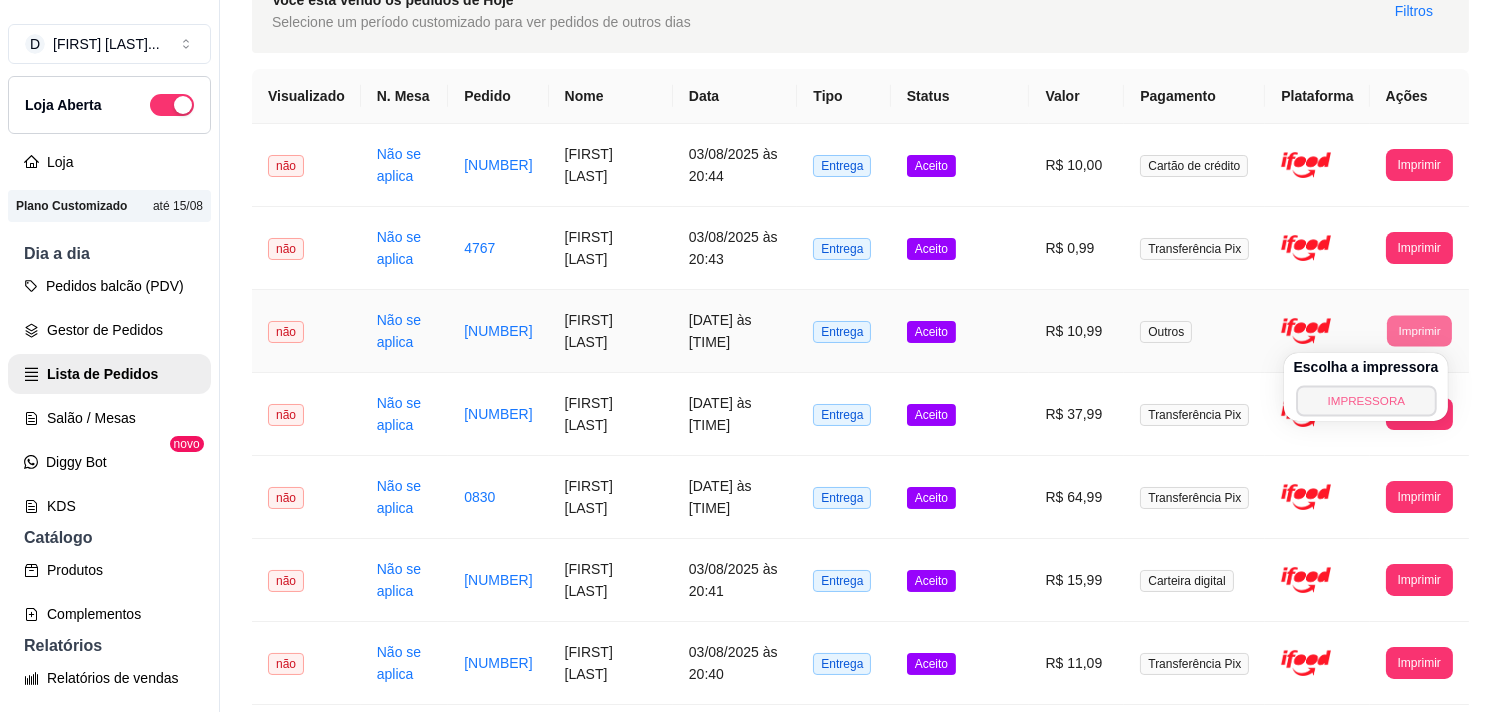 click on "IMPRESSORA" at bounding box center [1366, 400] 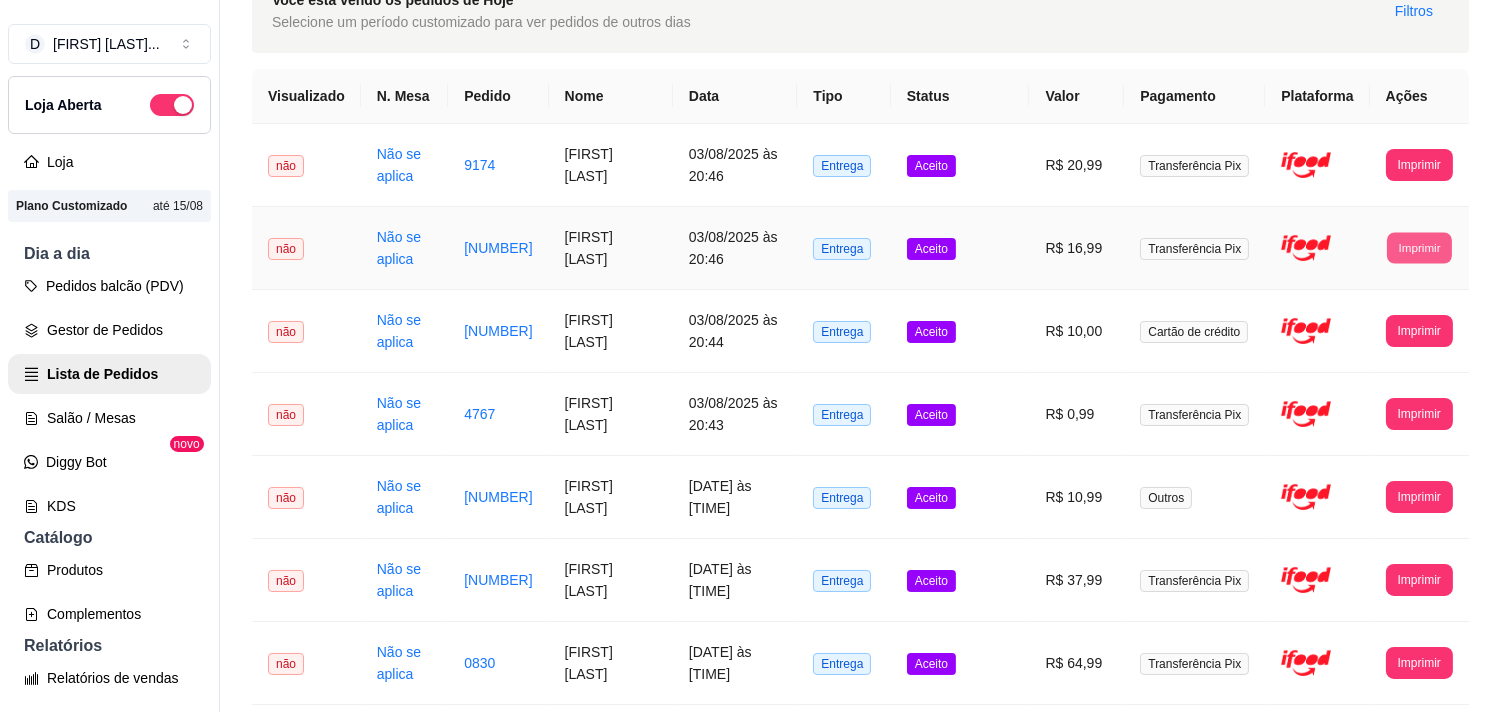 click on "Imprimir" at bounding box center [1419, 247] 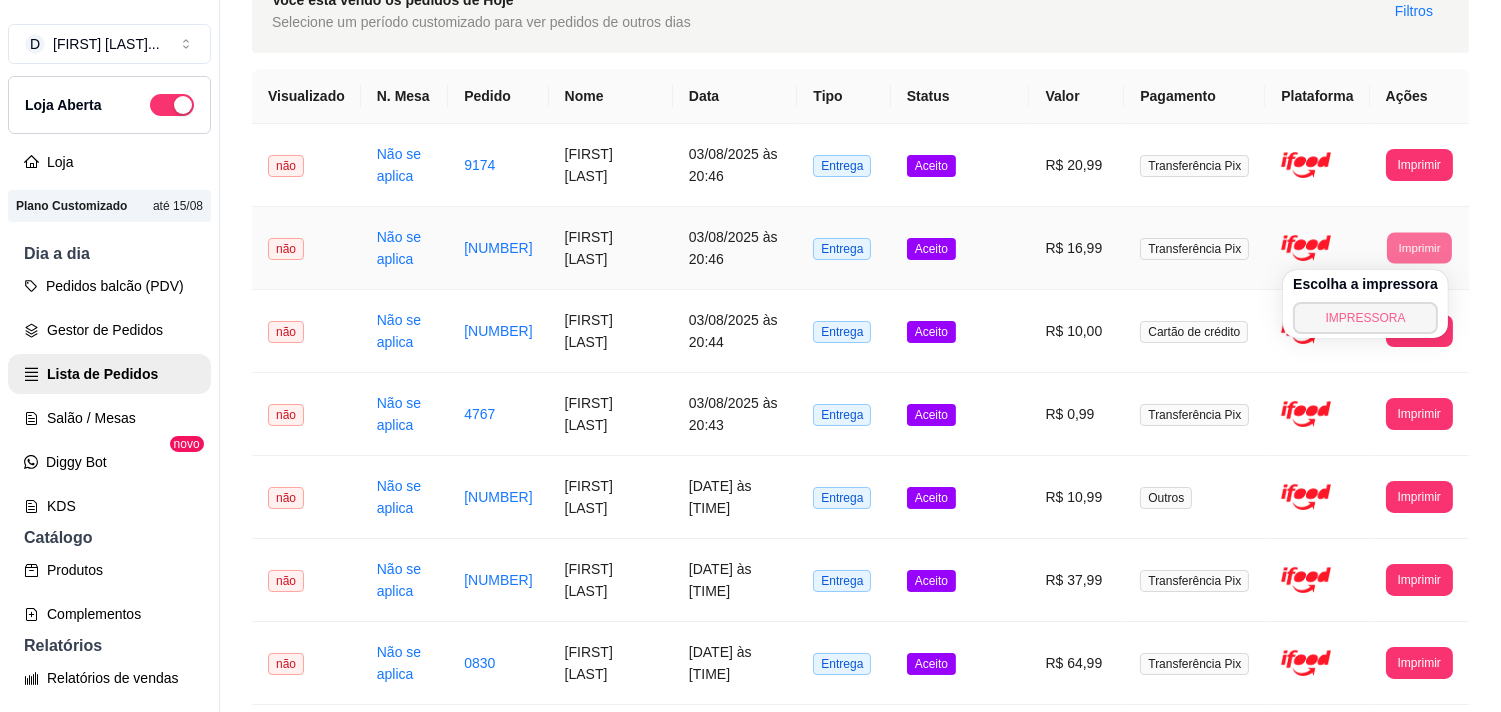 click on "IMPRESSORA" at bounding box center [1365, 318] 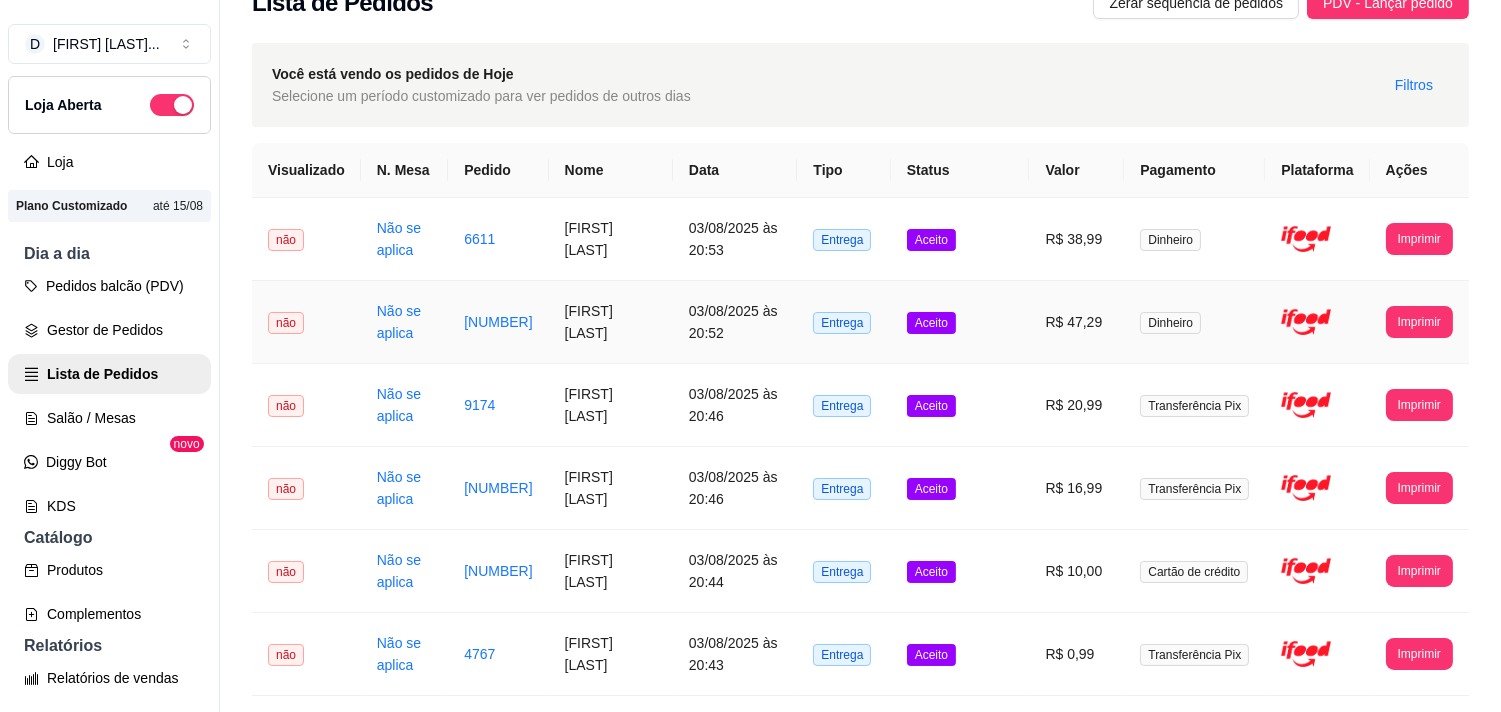 scroll, scrollTop: 0, scrollLeft: 0, axis: both 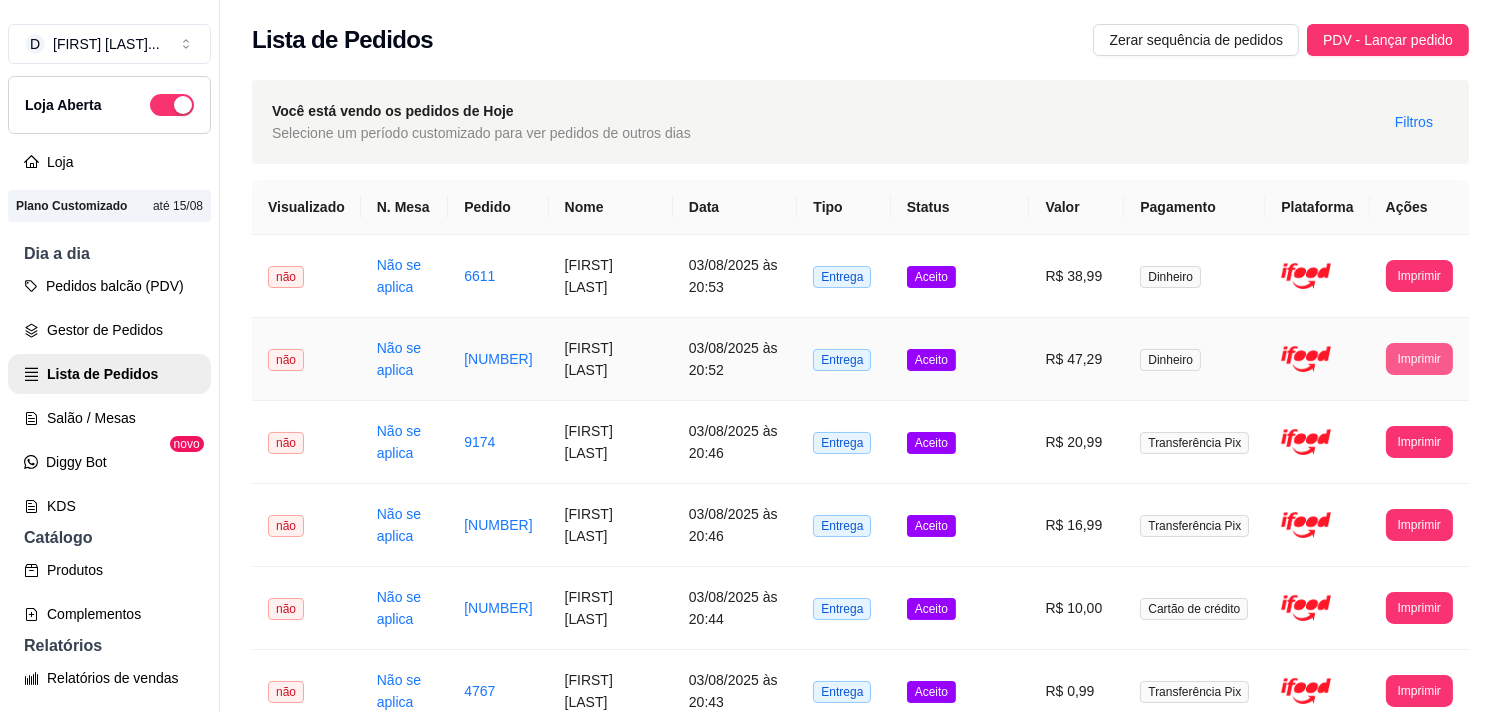 click on "Imprimir" at bounding box center [1419, 359] 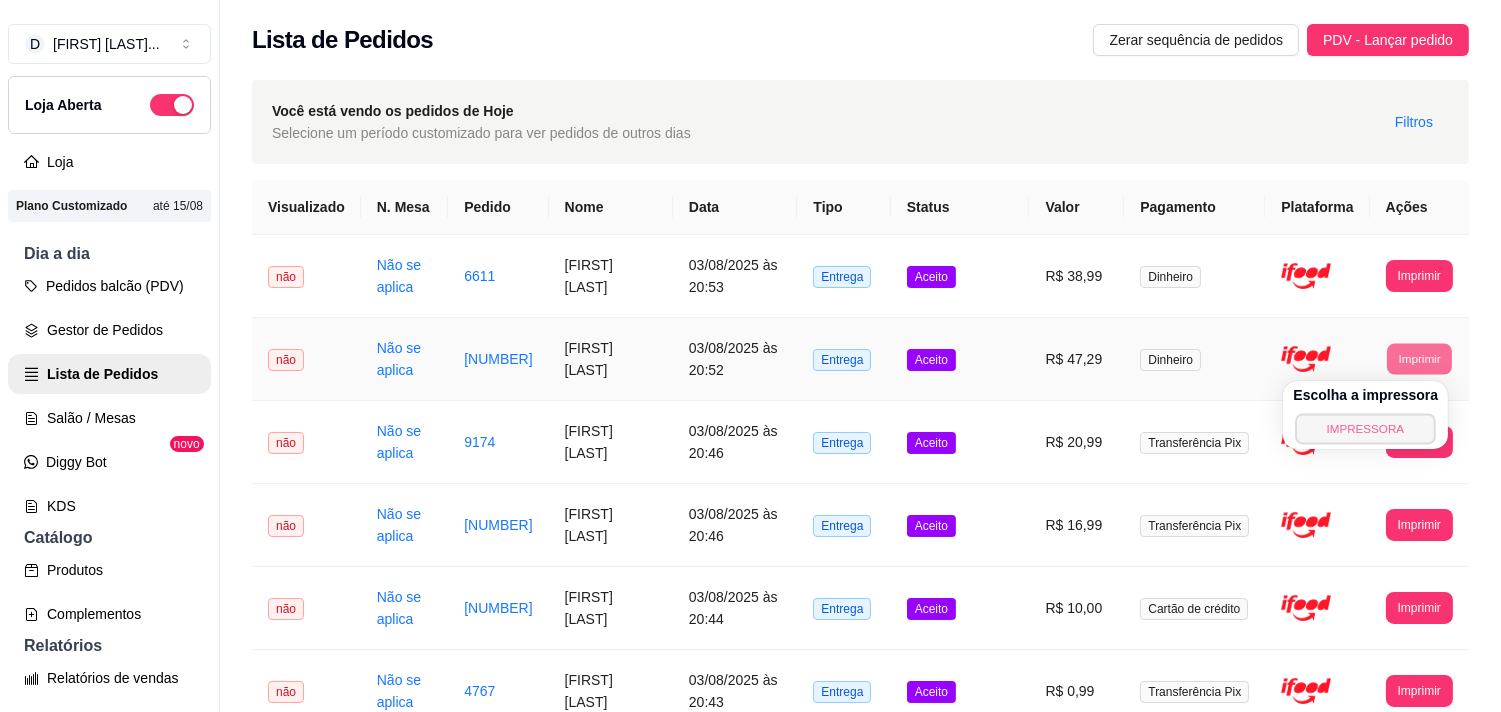 click on "IMPRESSORA" at bounding box center [1366, 428] 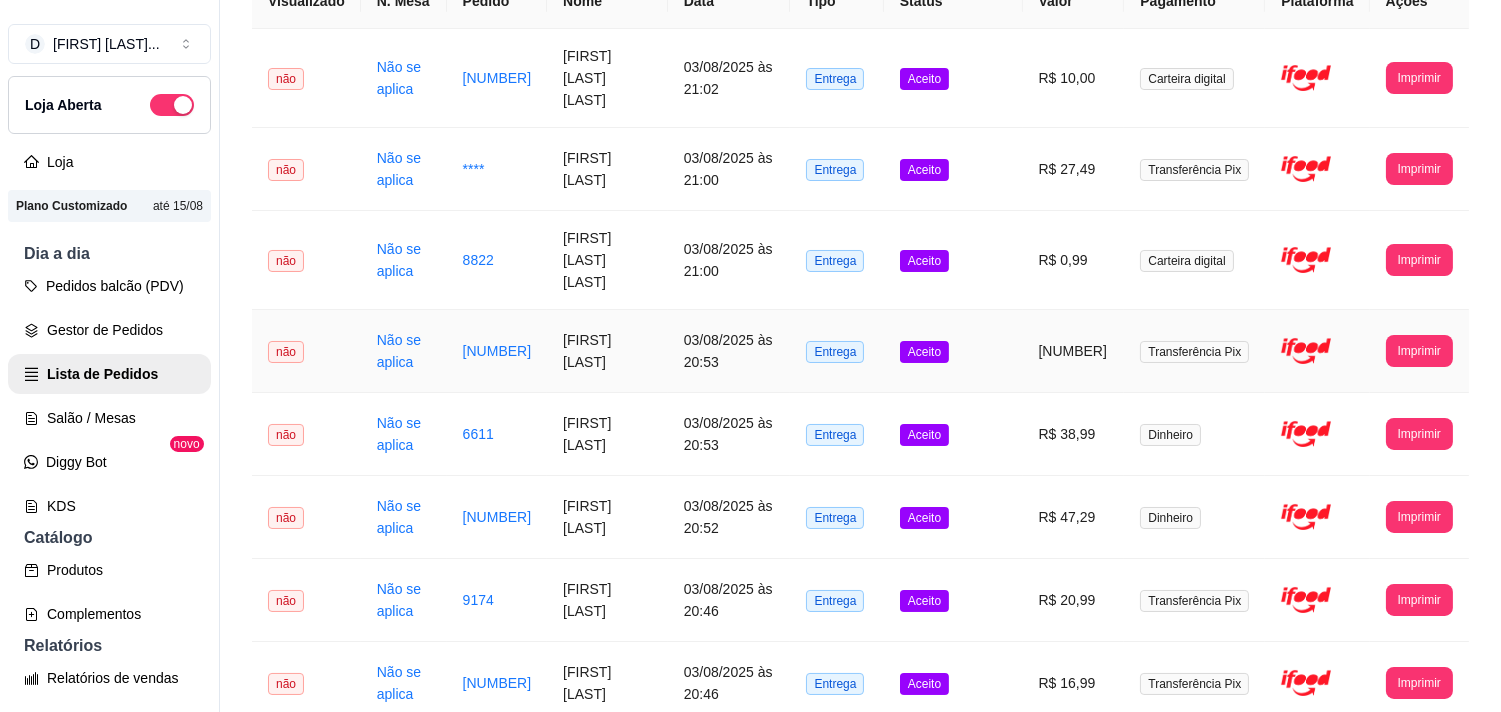 scroll, scrollTop: 222, scrollLeft: 0, axis: vertical 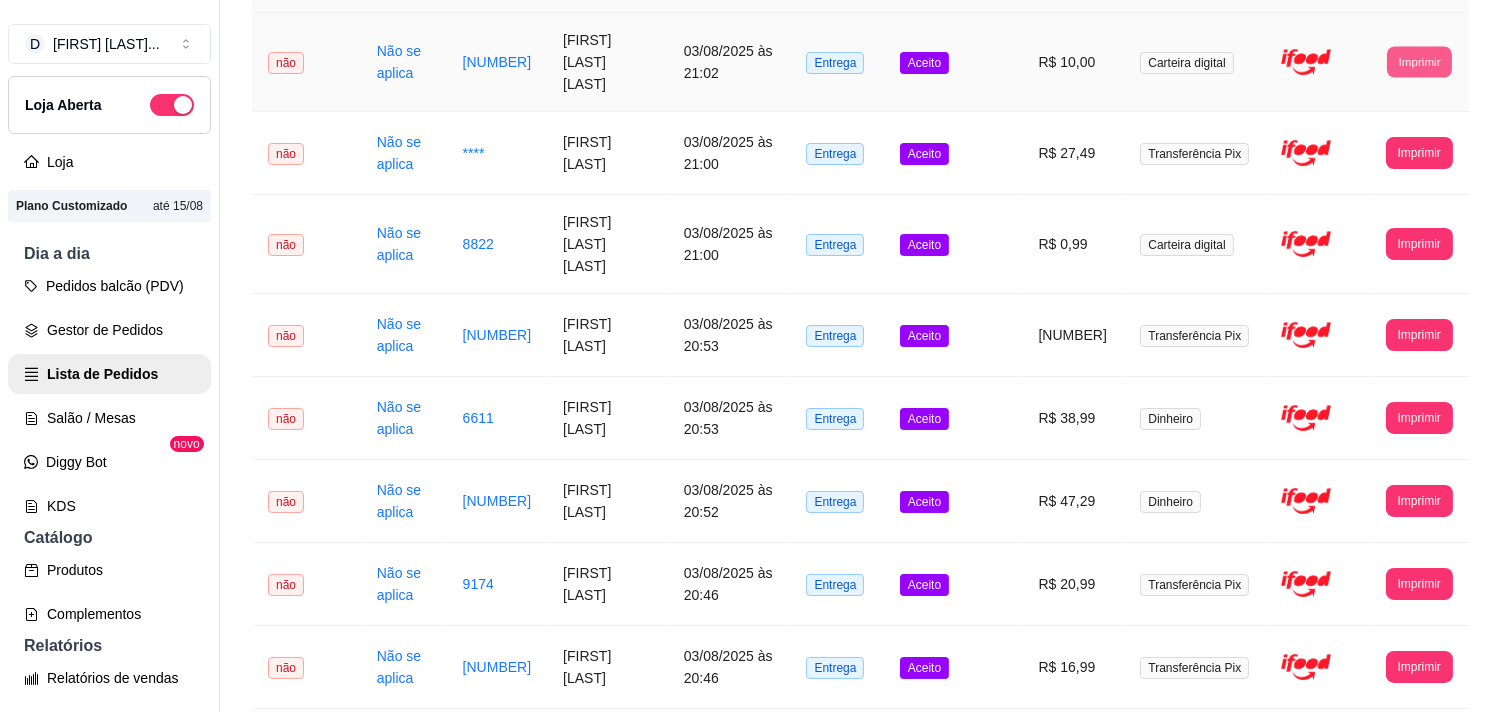 click on "Imprimir" at bounding box center [1419, 61] 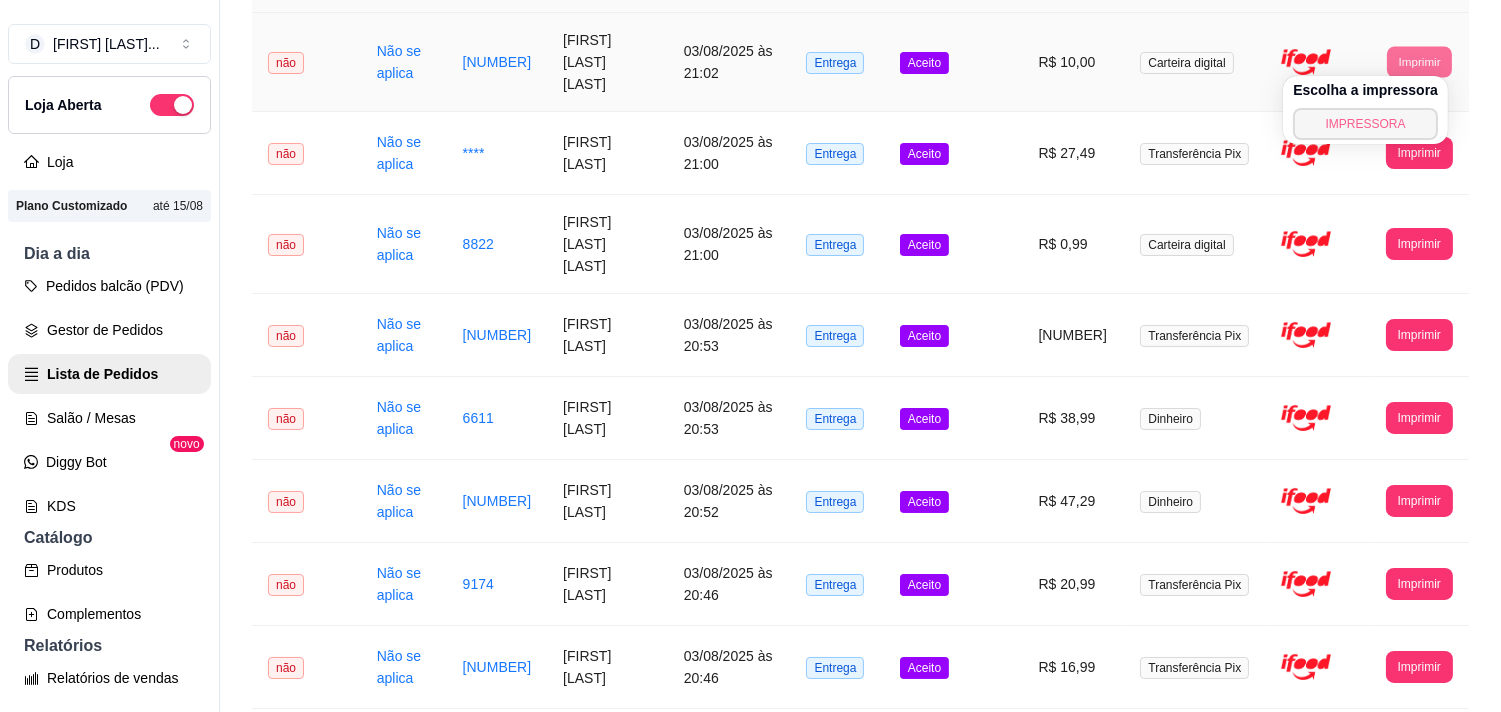 click on "IMPRESSORA" at bounding box center (1365, 124) 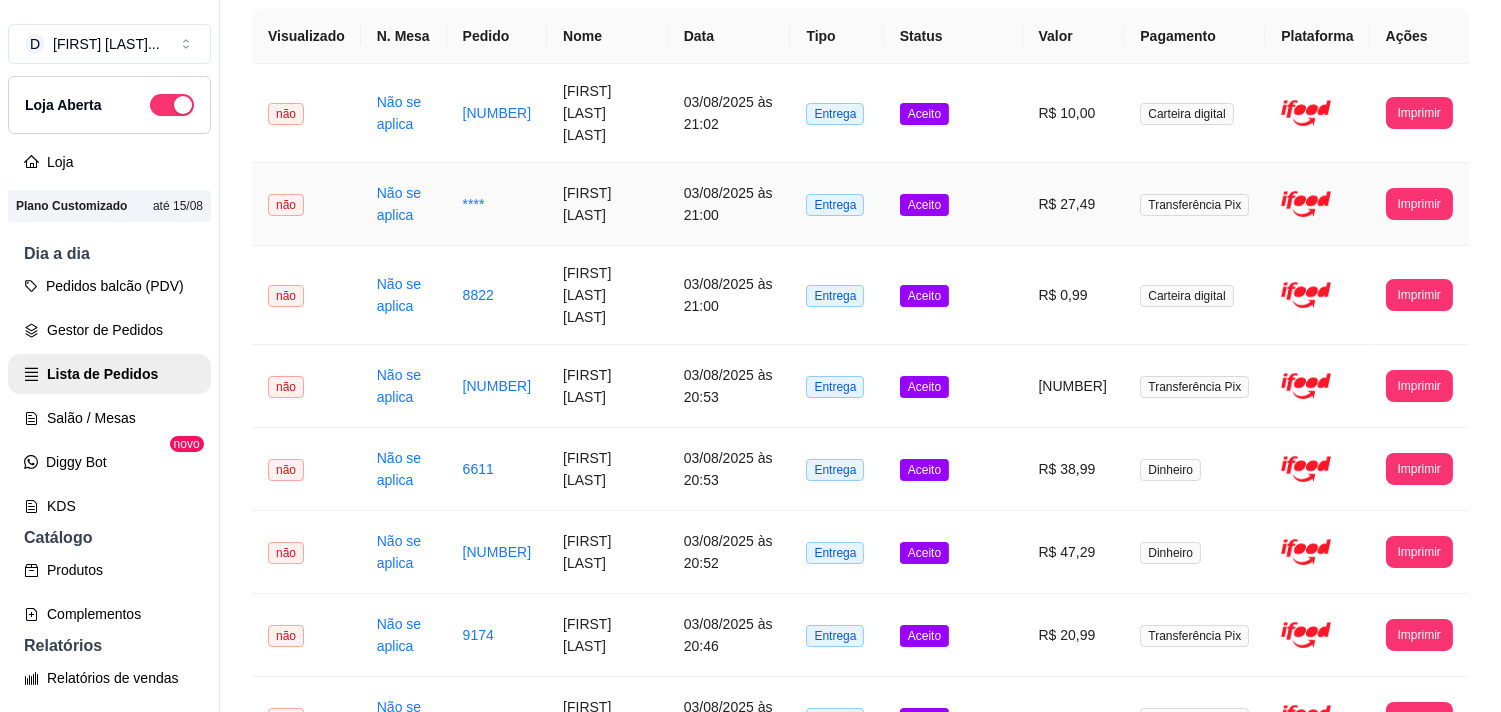 scroll, scrollTop: 222, scrollLeft: 0, axis: vertical 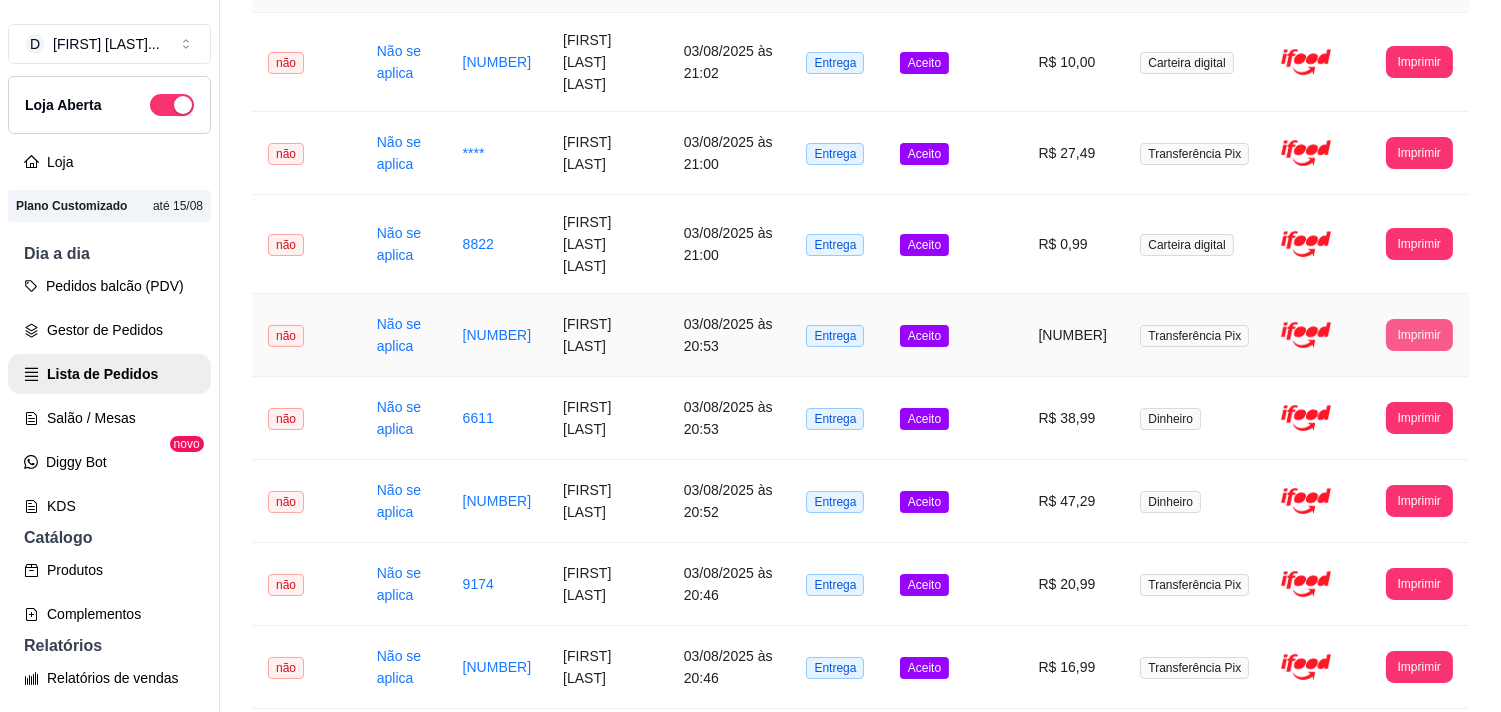 click on "Imprimir" at bounding box center [1419, 335] 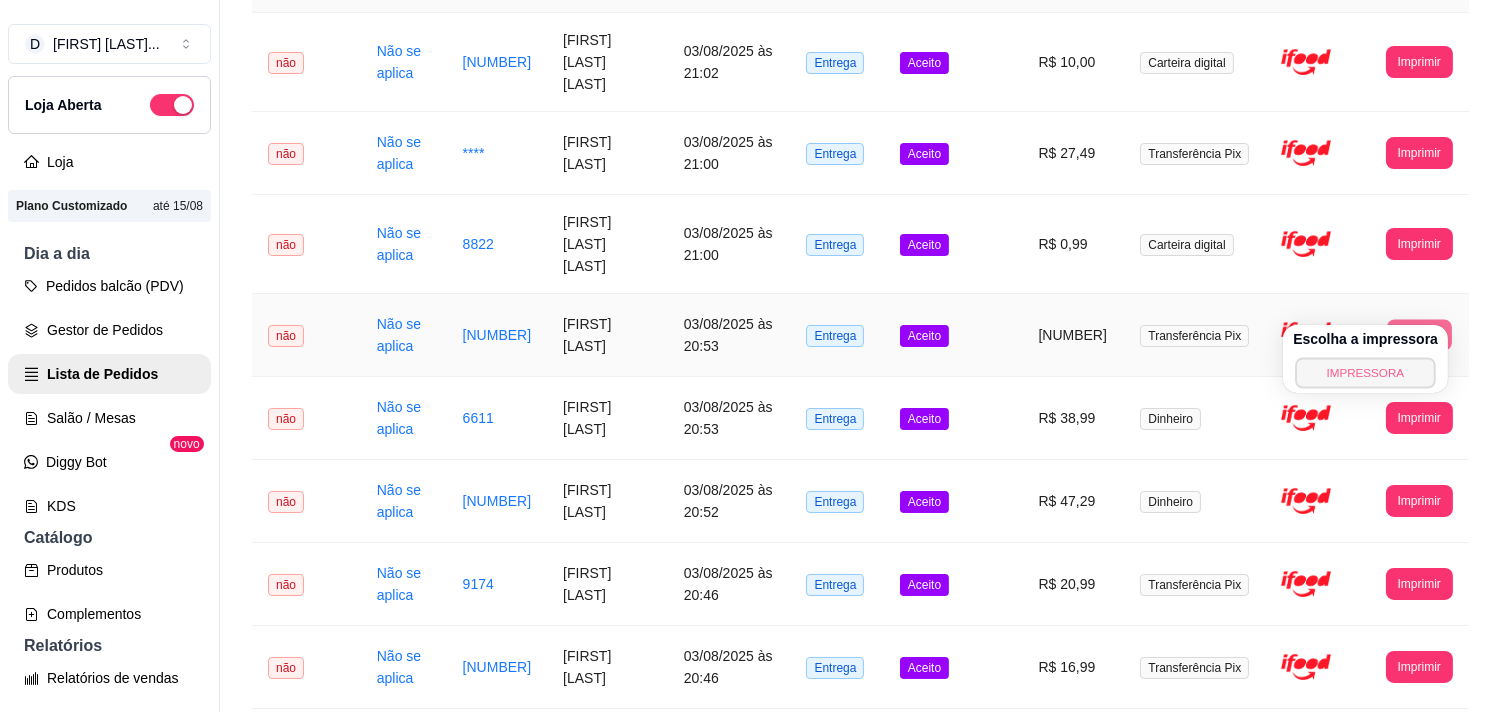 click on "IMPRESSORA" at bounding box center (1365, 372) 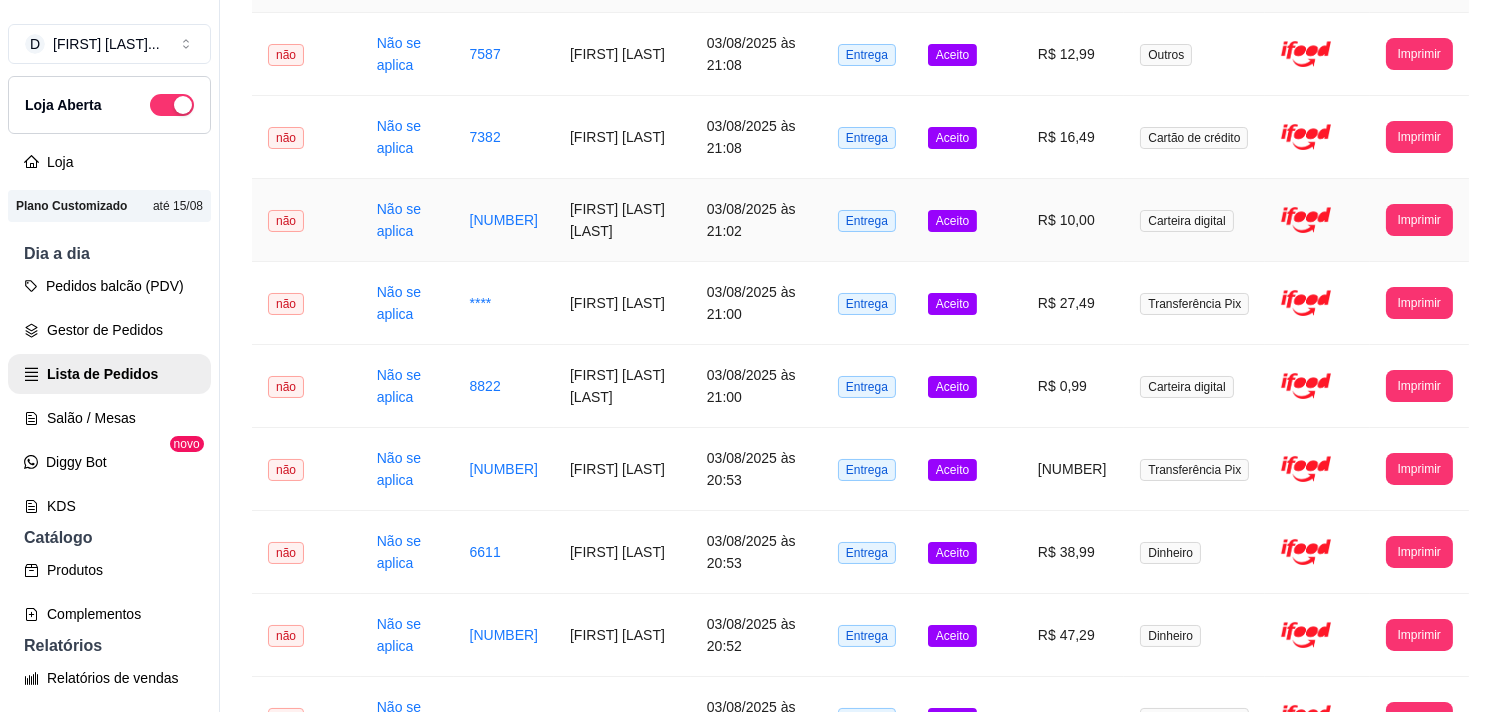 scroll, scrollTop: 0, scrollLeft: 0, axis: both 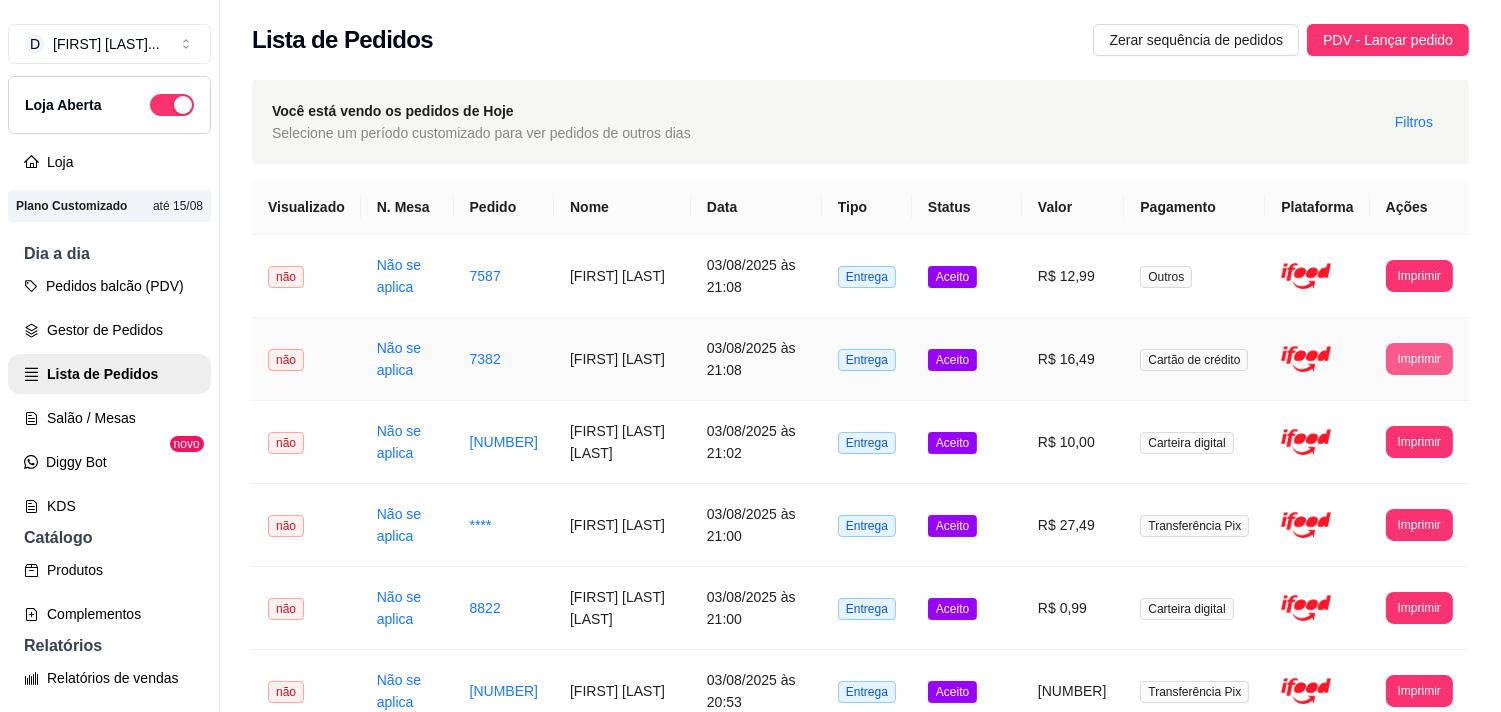 click on "Imprimir" at bounding box center (1419, 359) 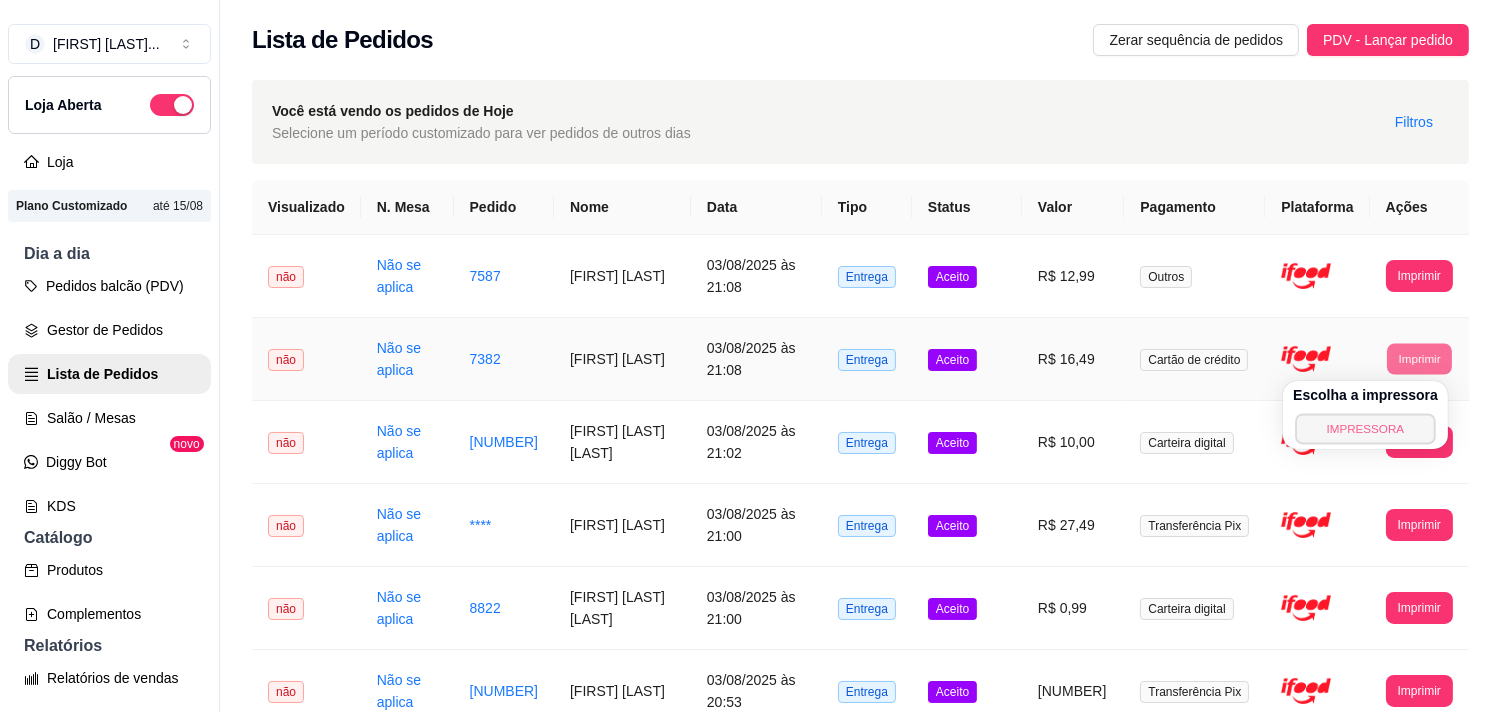 click on "IMPRESSORA" at bounding box center [1365, 428] 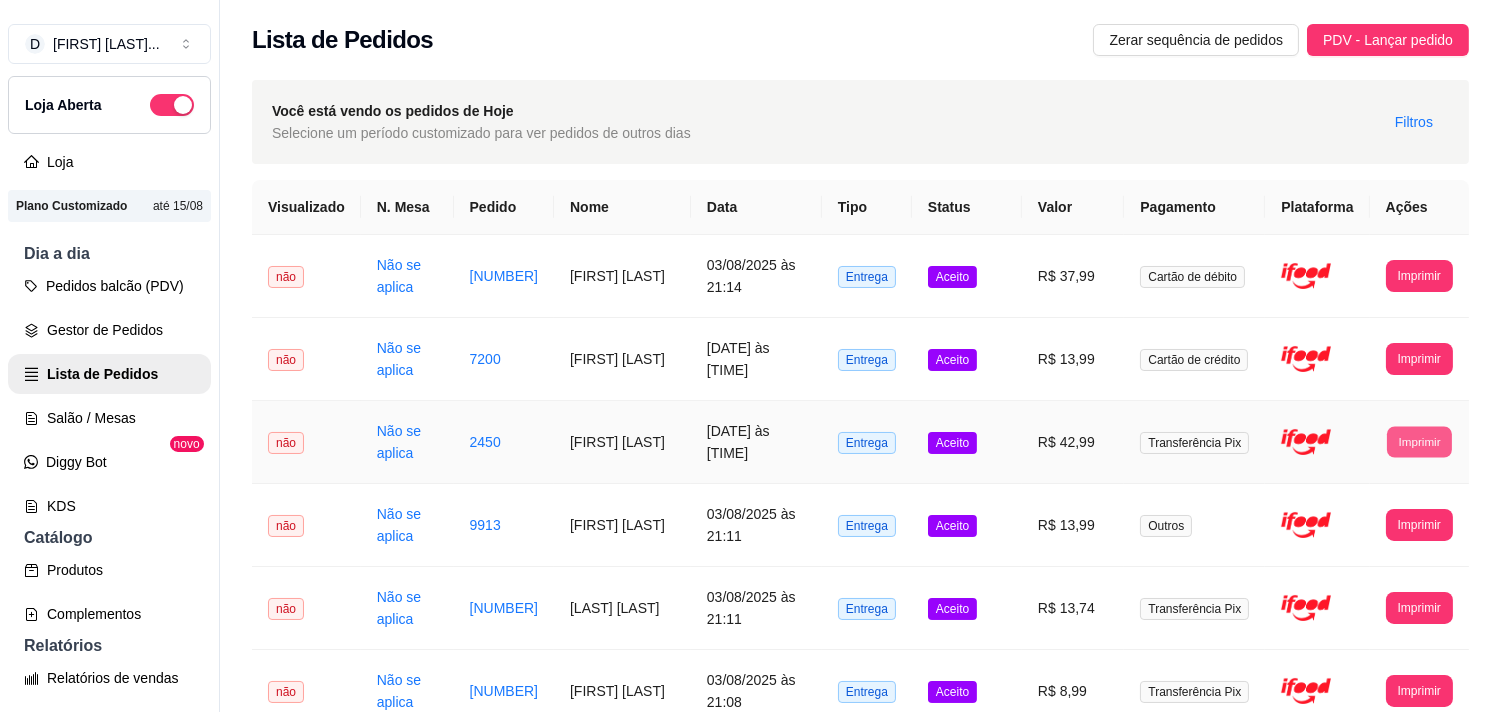 click on "Imprimir" at bounding box center [1419, 441] 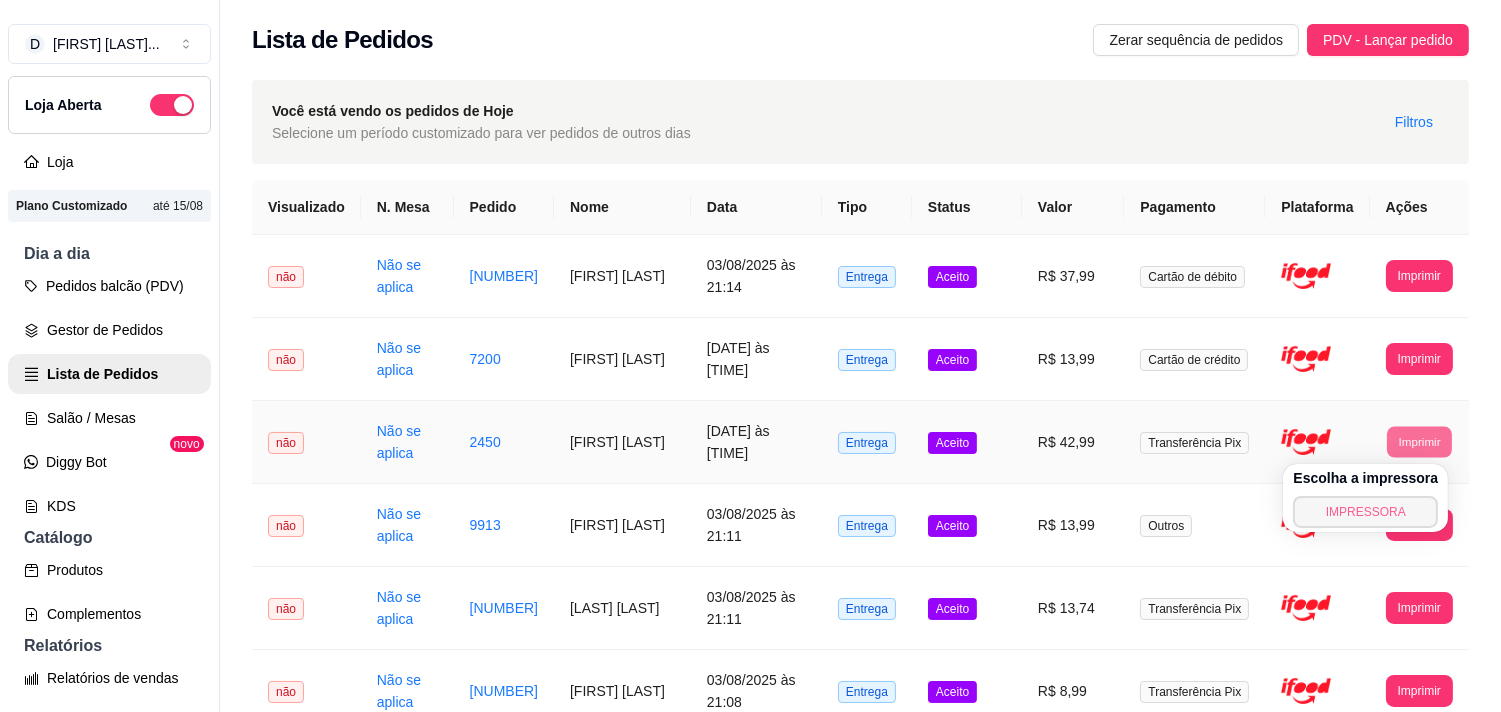 click on "IMPRESSORA" at bounding box center (1365, 512) 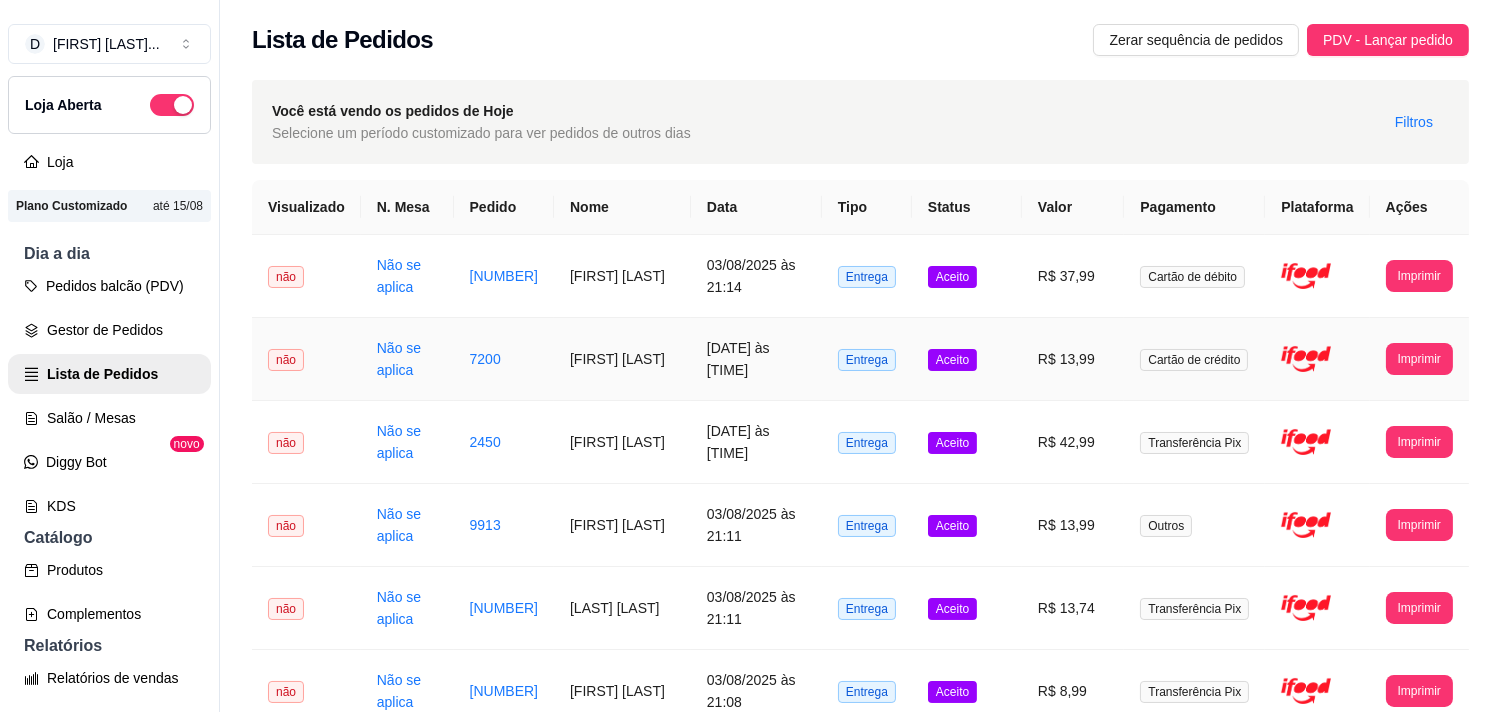 click on "Imprimir" at bounding box center [1419, 359] 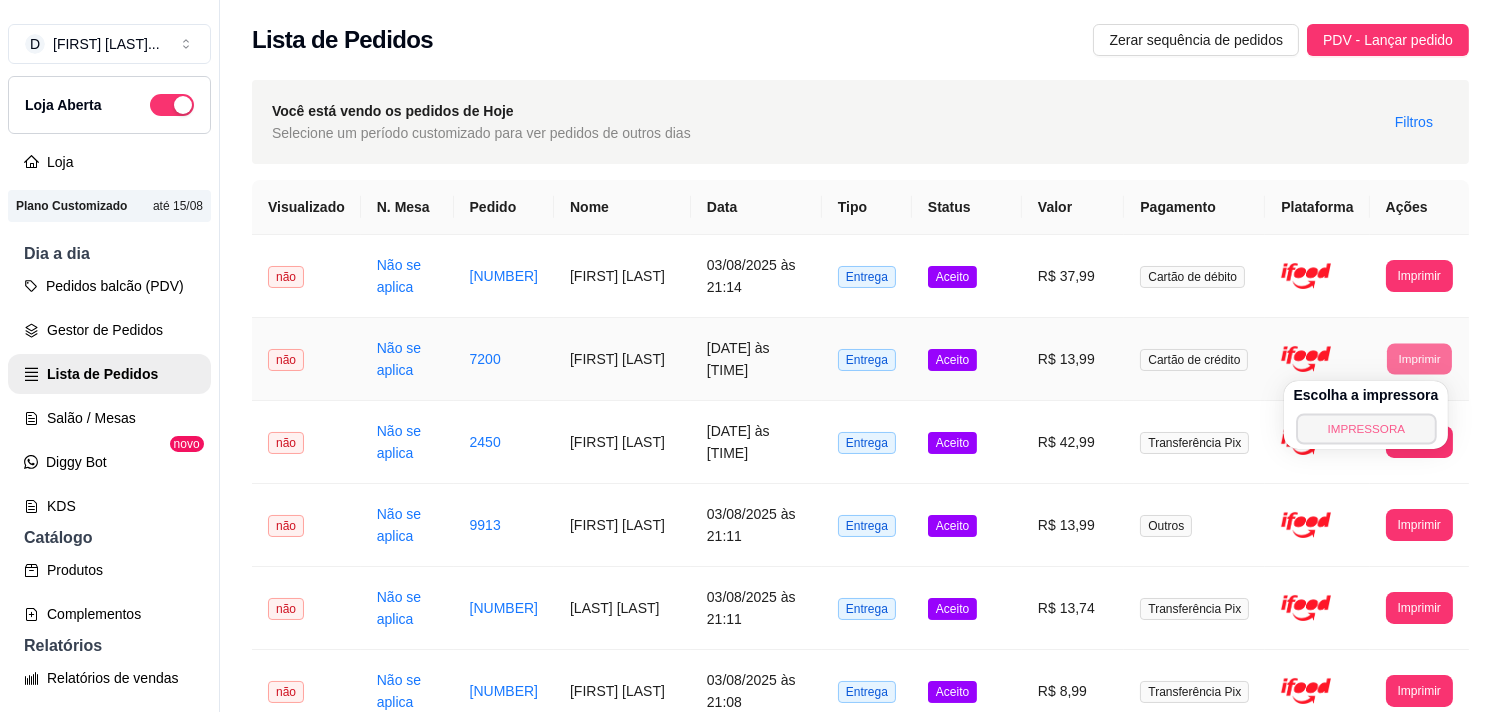 click on "IMPRESSORA" at bounding box center (1366, 428) 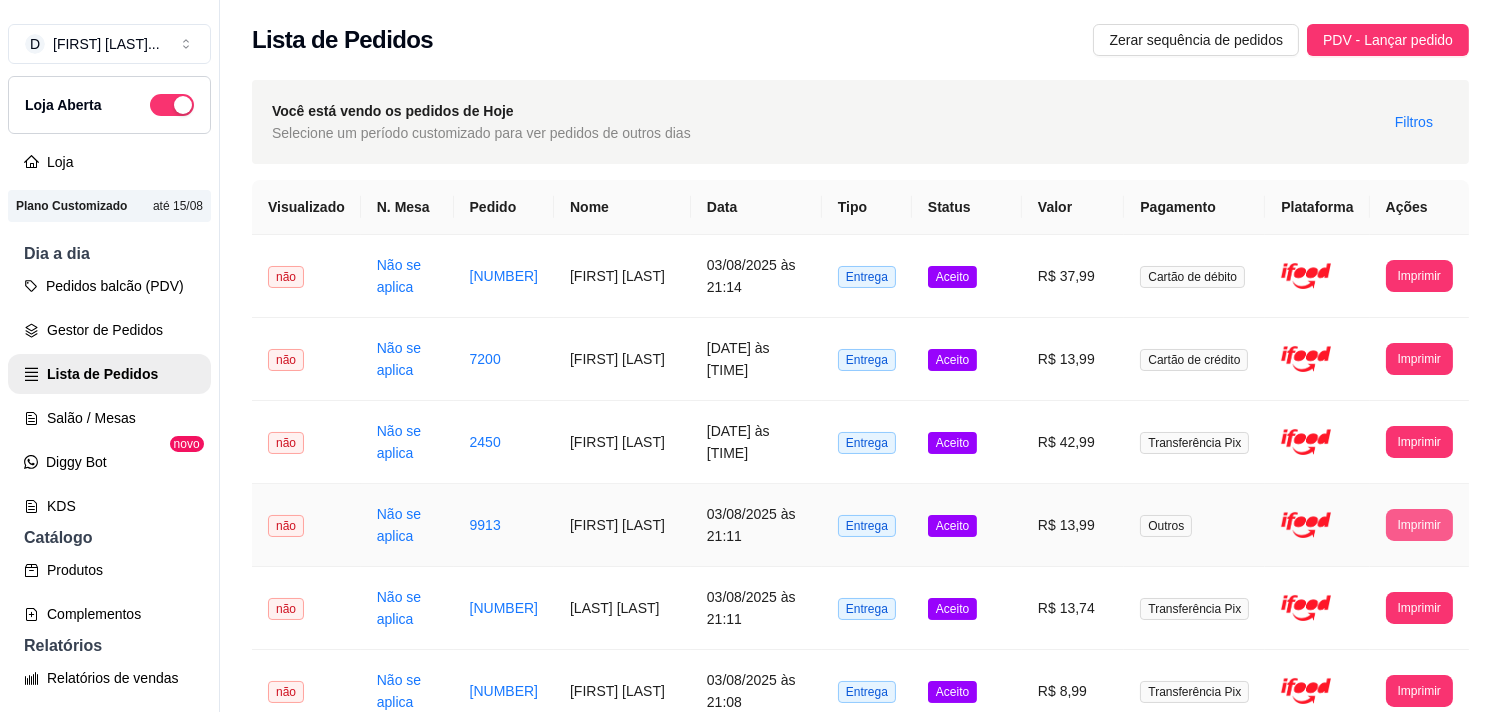 click on "Imprimir" at bounding box center (1419, 525) 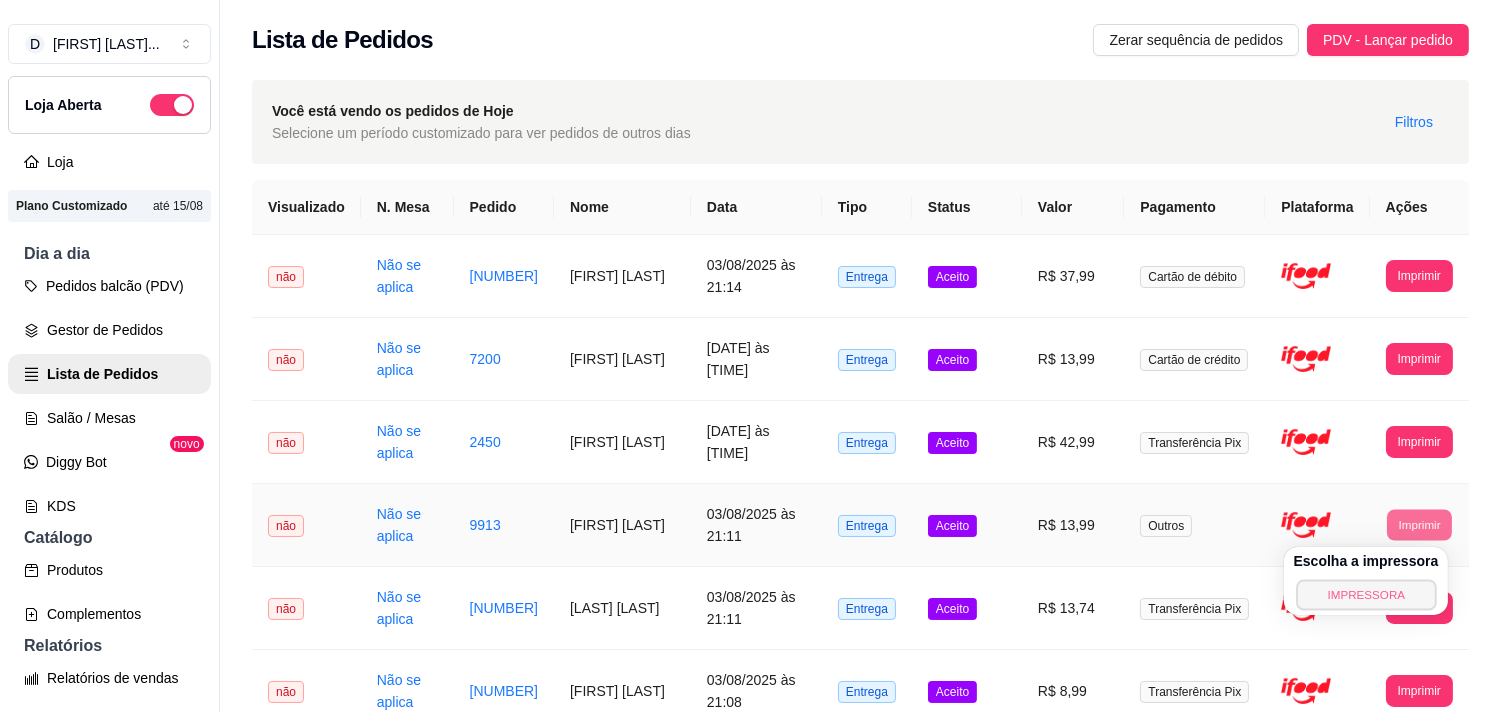click on "IMPRESSORA" at bounding box center (1366, 594) 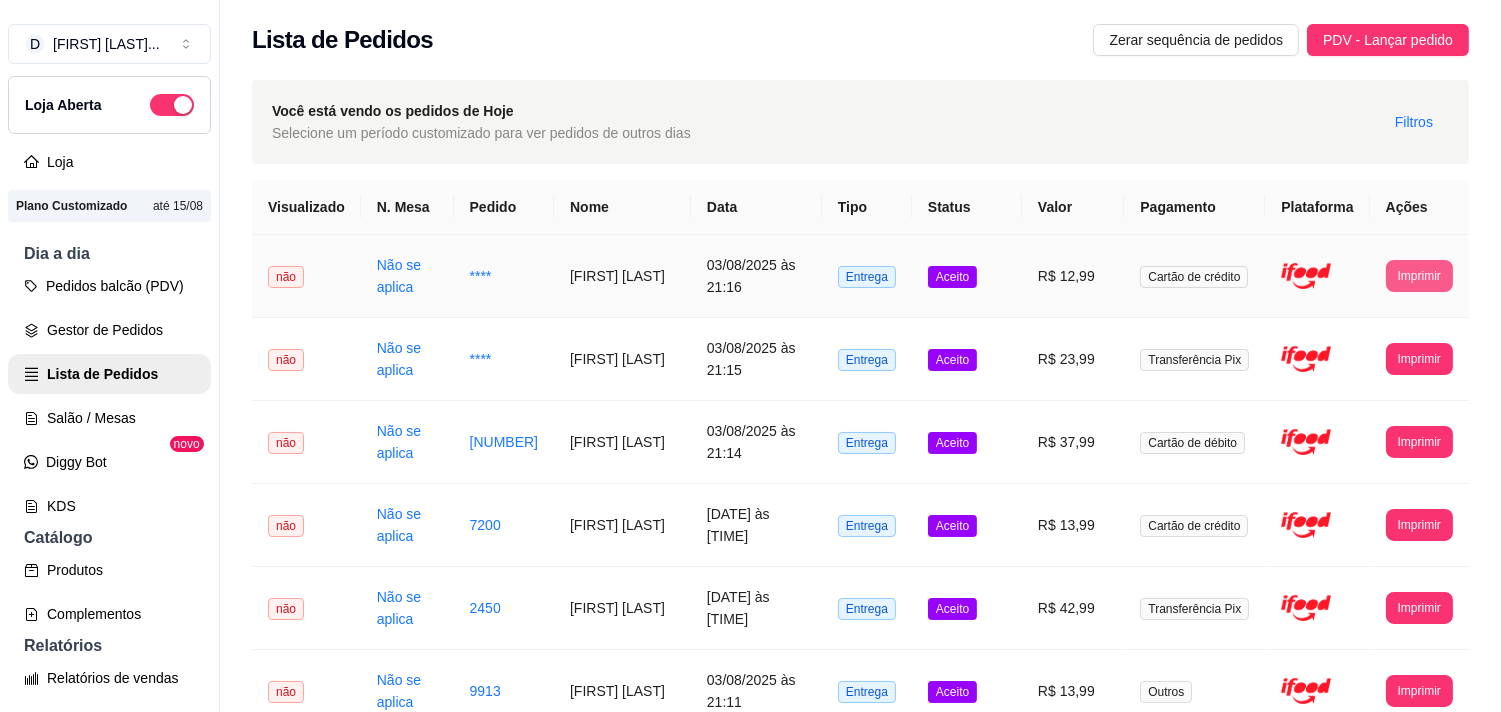 click on "Imprimir" at bounding box center [1419, 276] 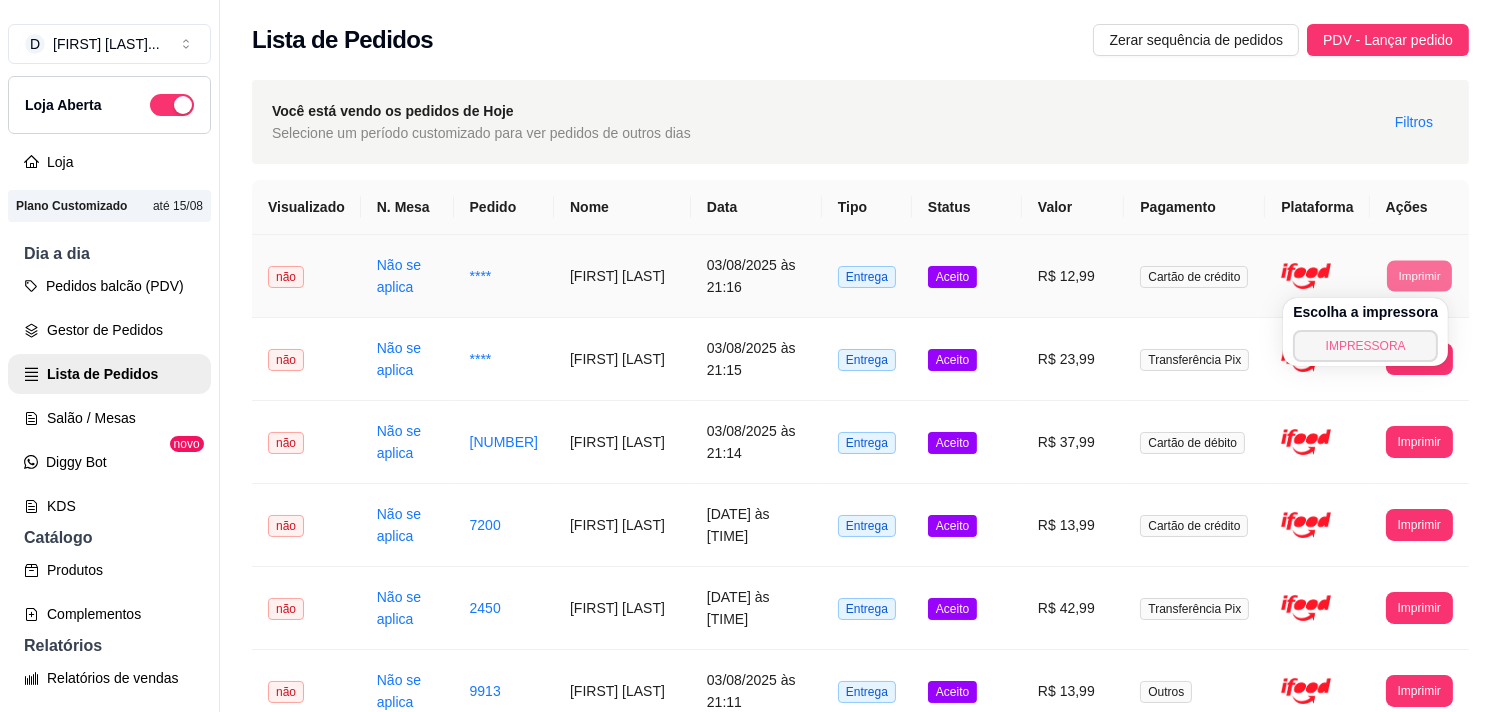 click on "IMPRESSORA" at bounding box center (1365, 346) 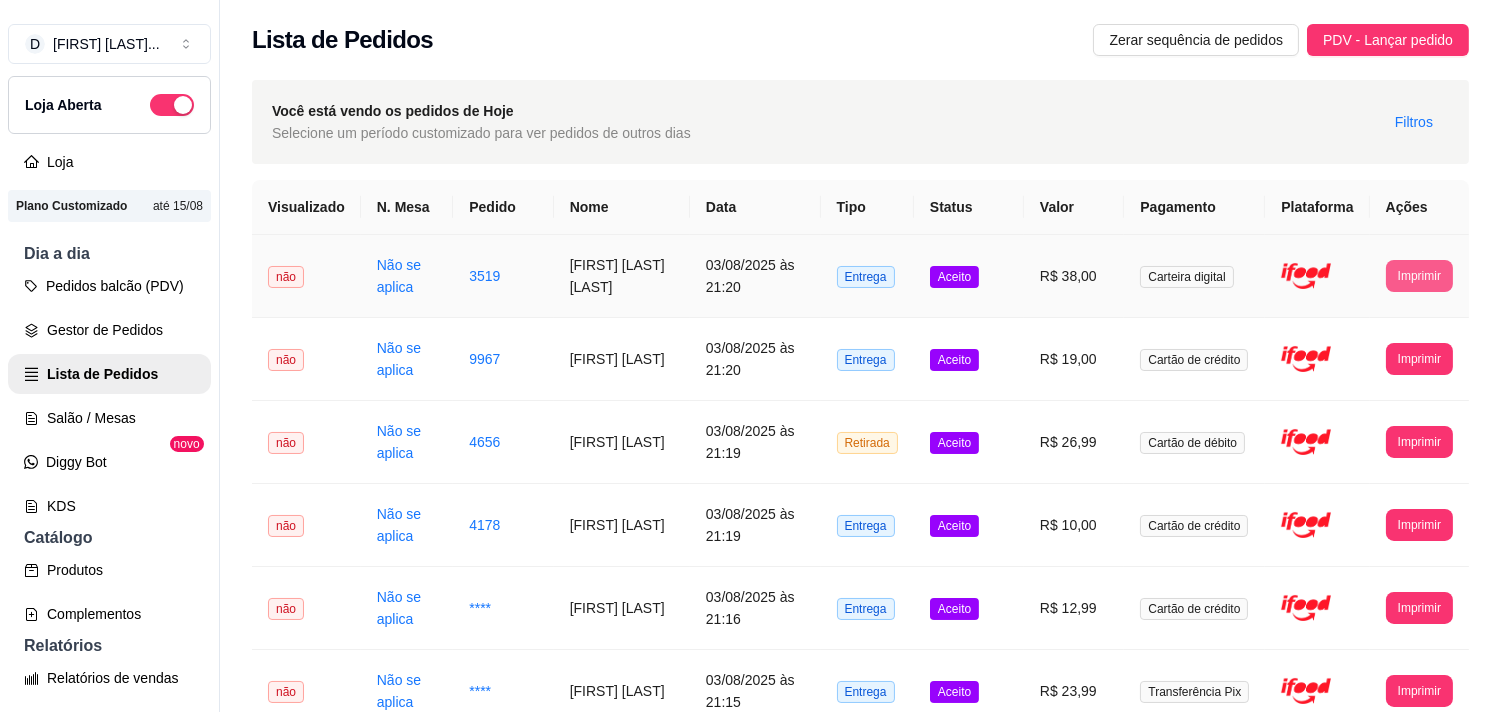 click on "Imprimir" at bounding box center (1419, 276) 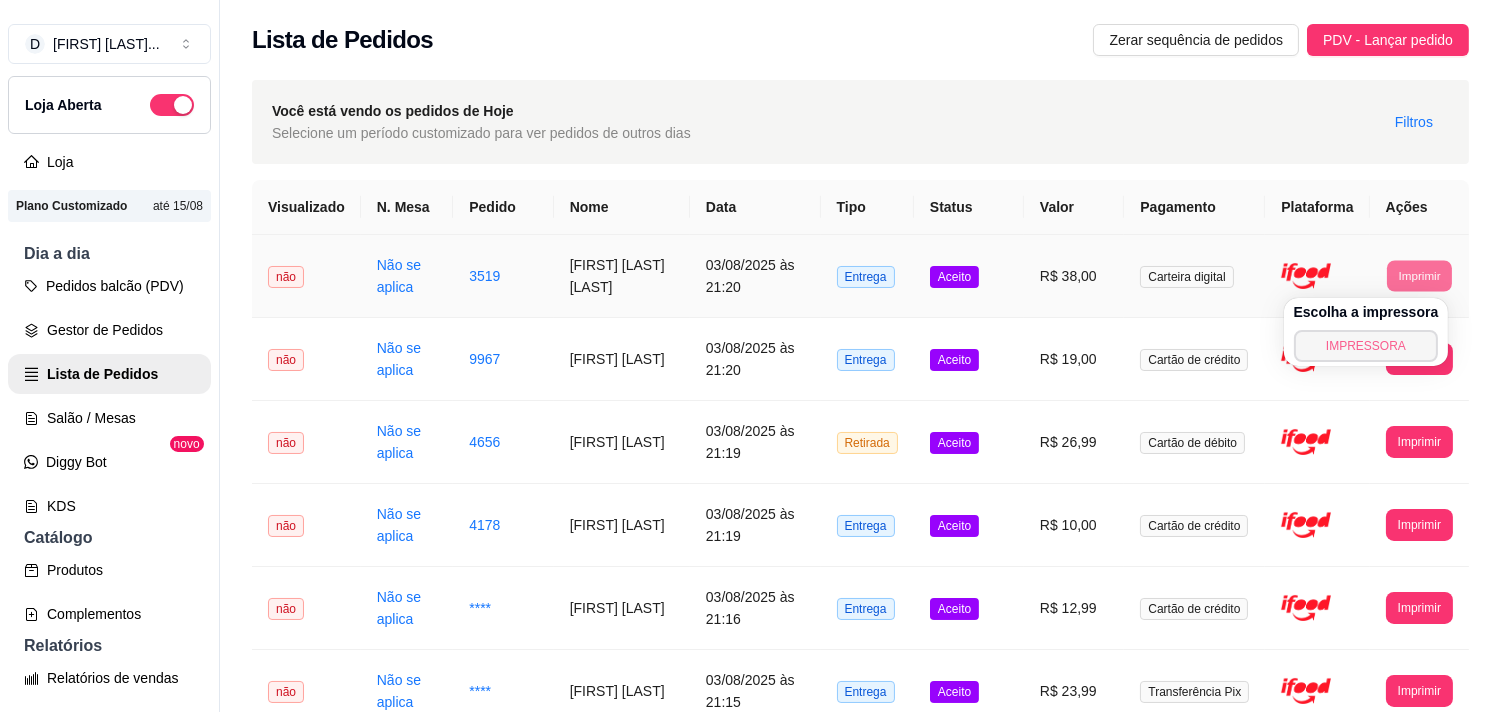 click on "IMPRESSORA" at bounding box center [1366, 346] 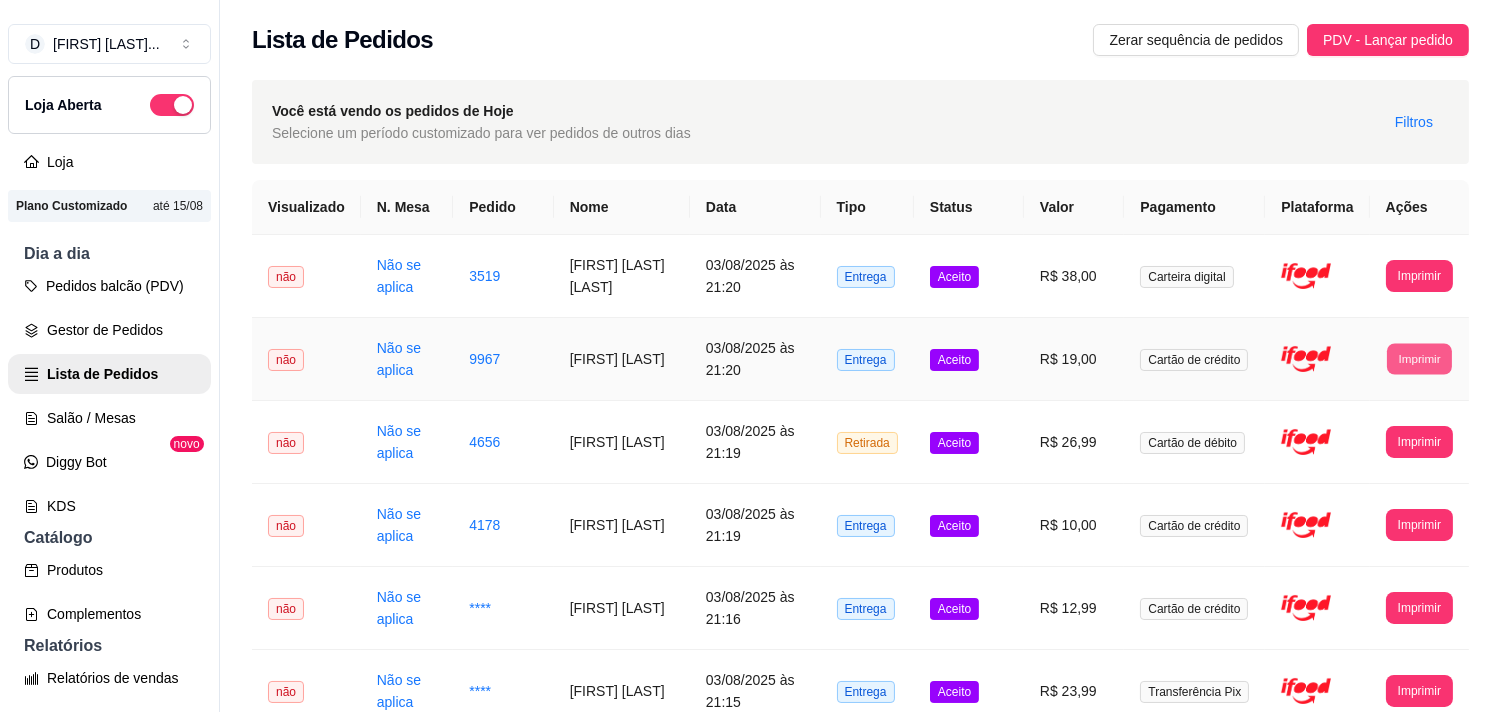 click on "Imprimir" at bounding box center (1419, 358) 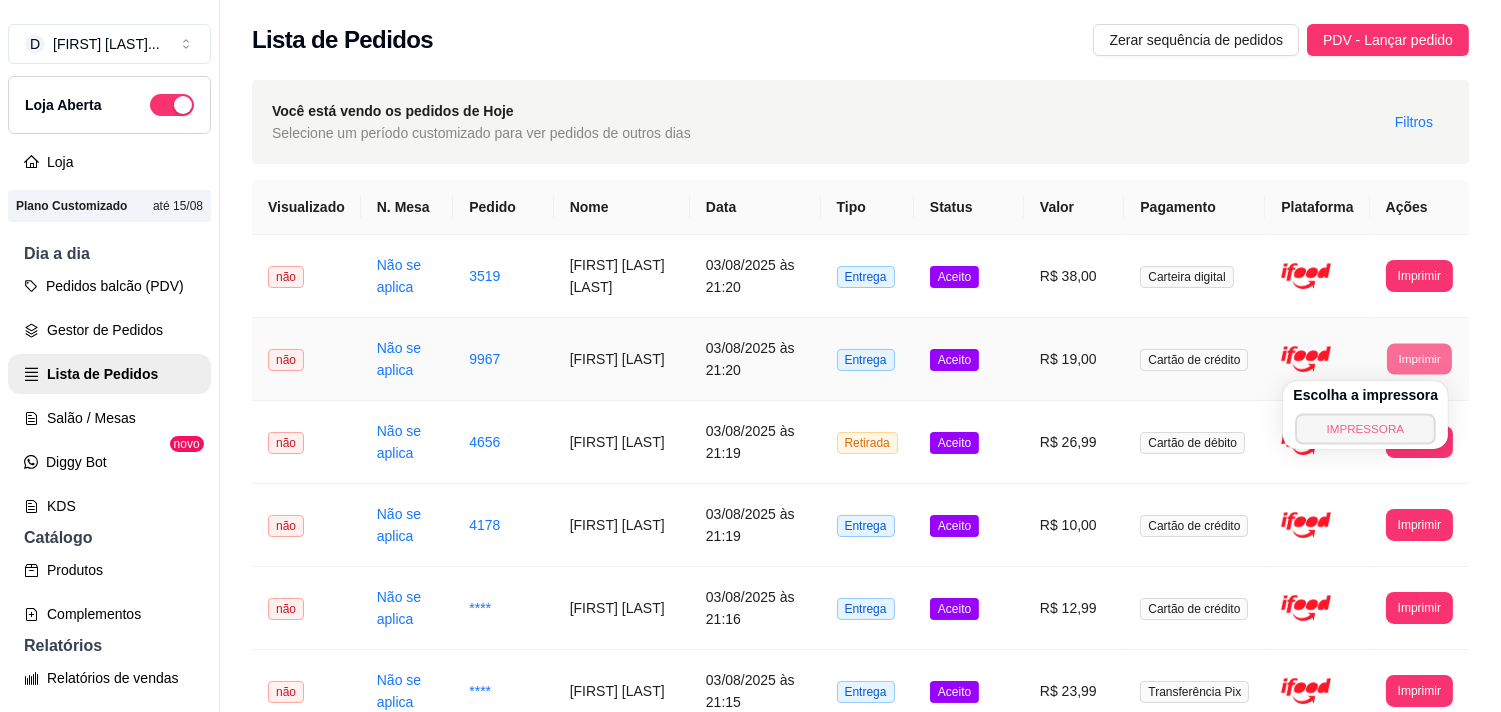 click on "IMPRESSORA" at bounding box center [1366, 428] 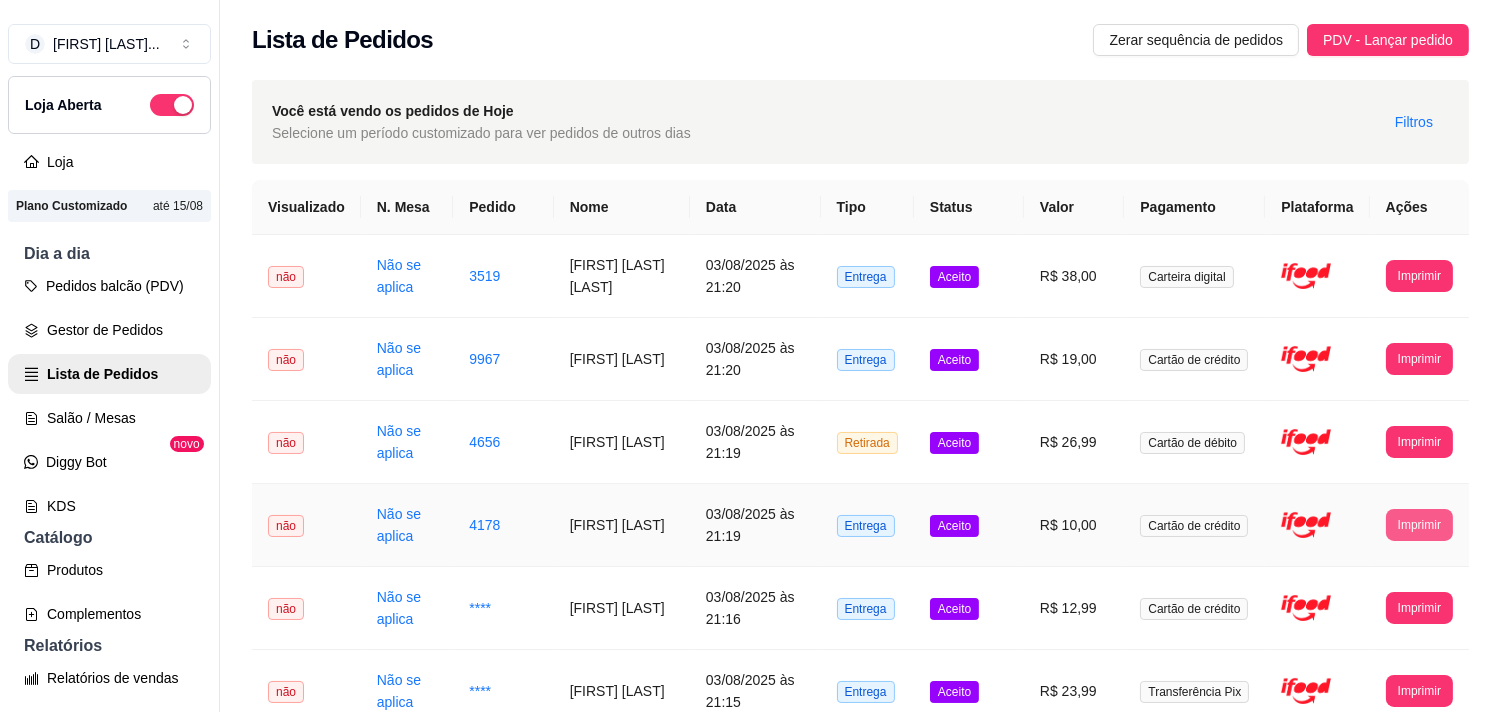 click on "Imprimir" at bounding box center [1419, 525] 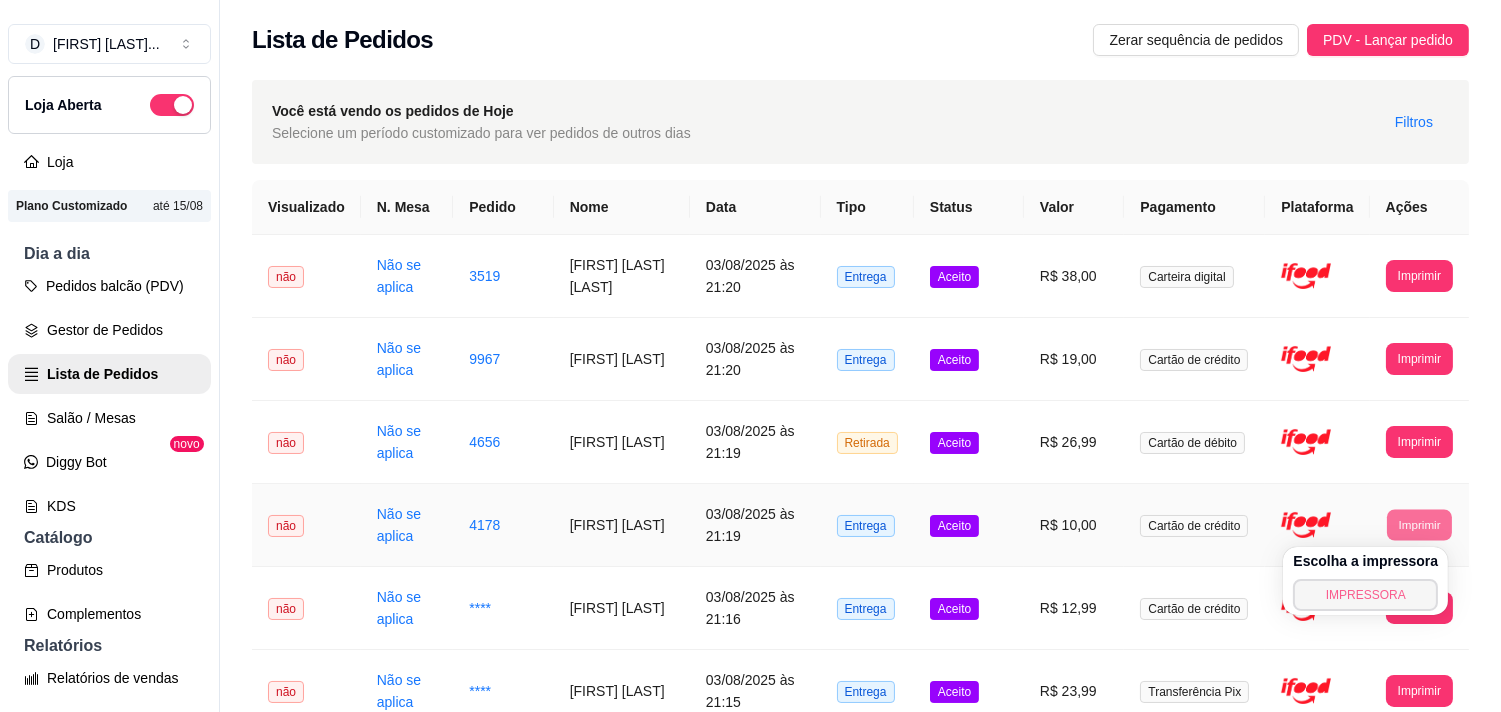click on "IMPRESSORA" at bounding box center [1365, 595] 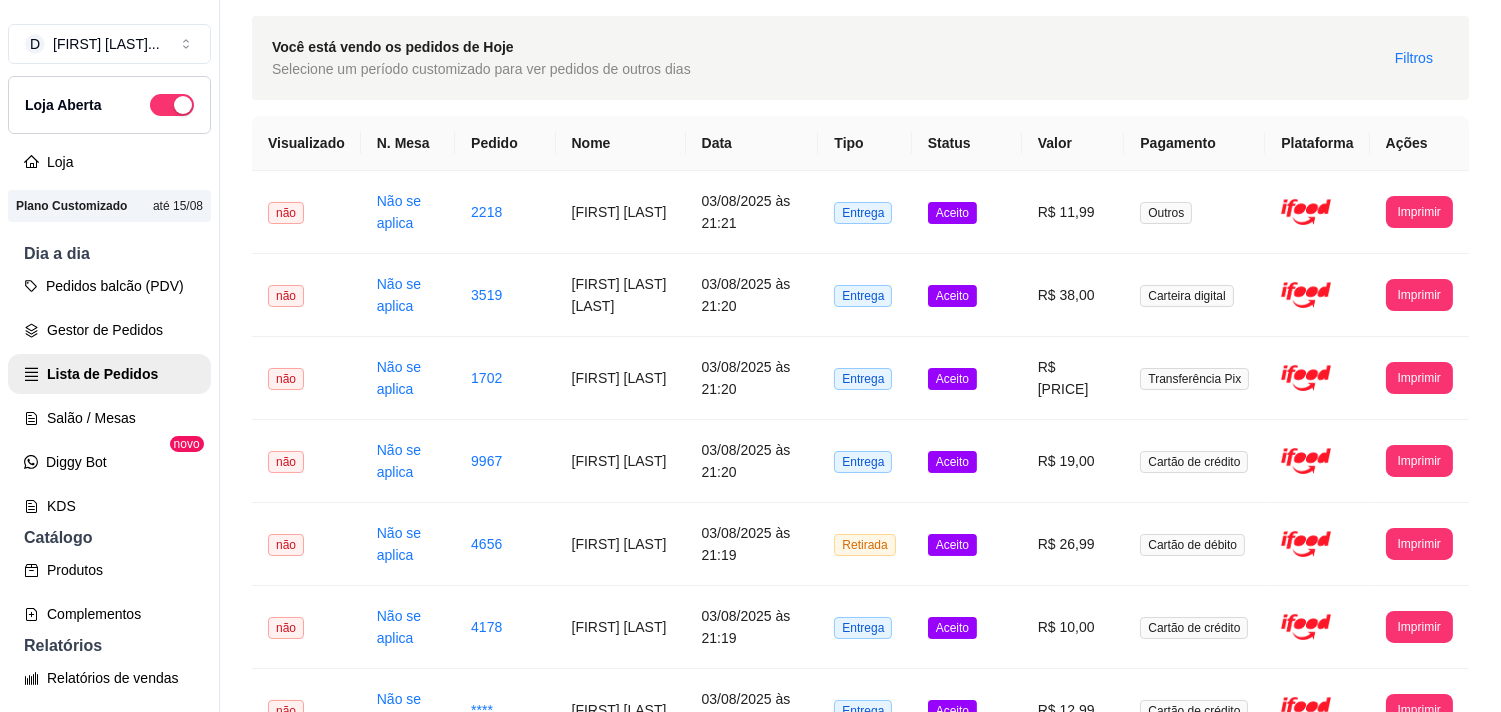 scroll, scrollTop: 0, scrollLeft: 0, axis: both 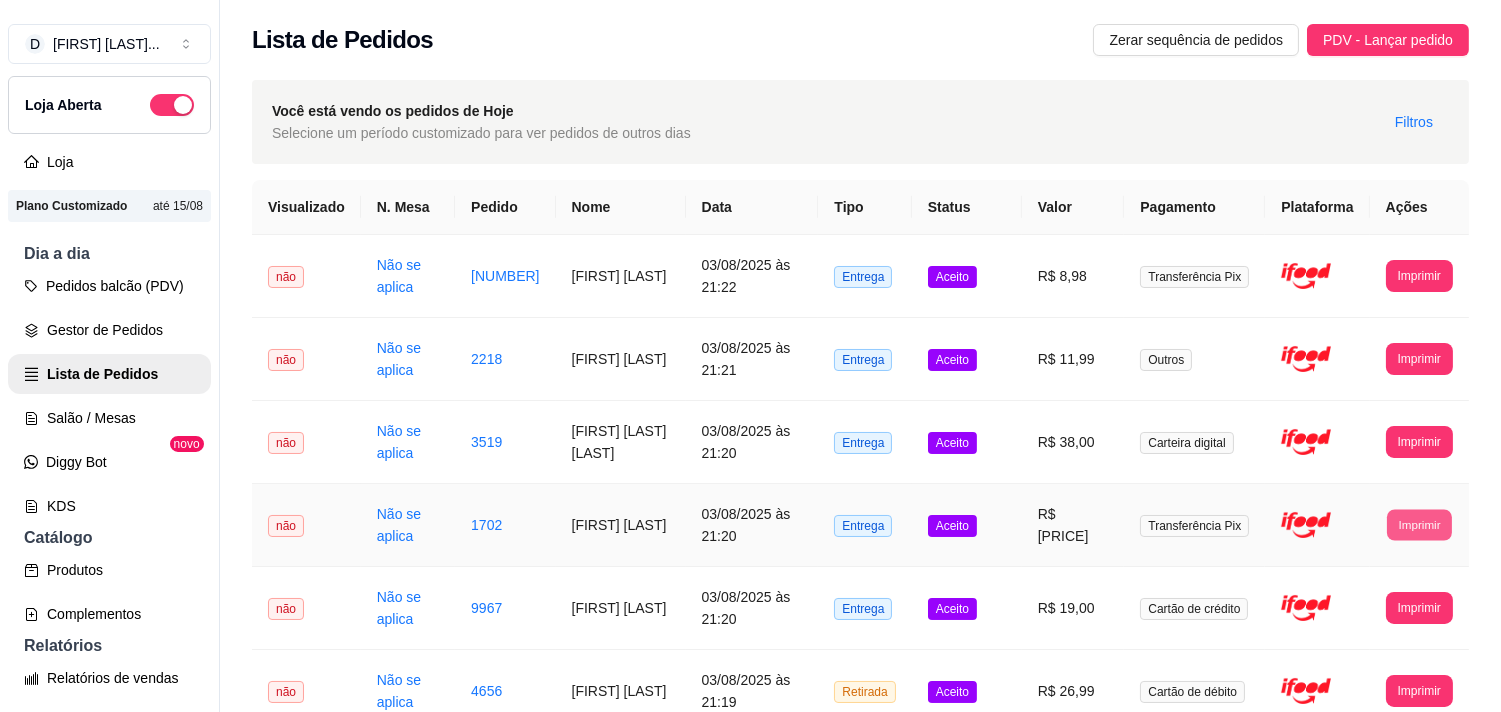 click on "Imprimir" at bounding box center (1419, 524) 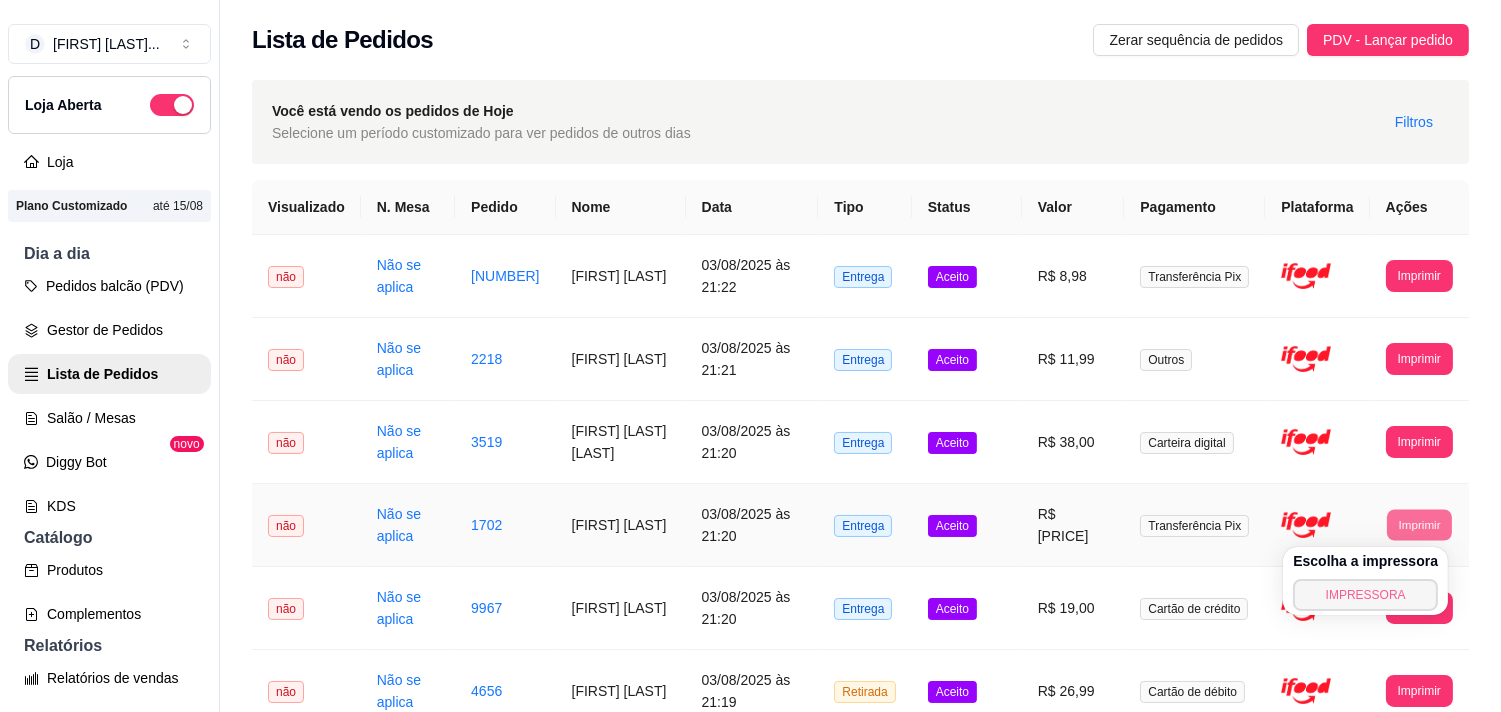 click on "IMPRESSORA" at bounding box center [1365, 595] 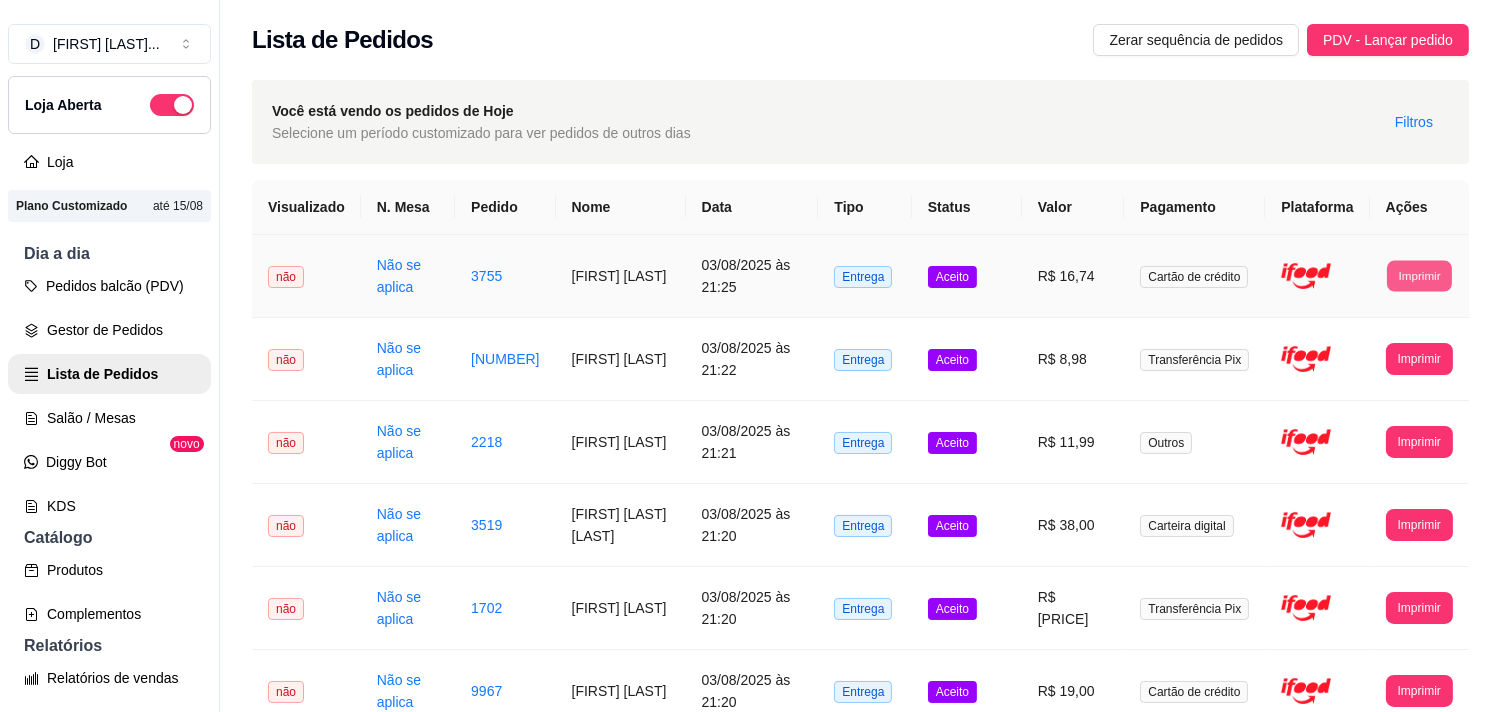 click on "Imprimir" at bounding box center [1419, 275] 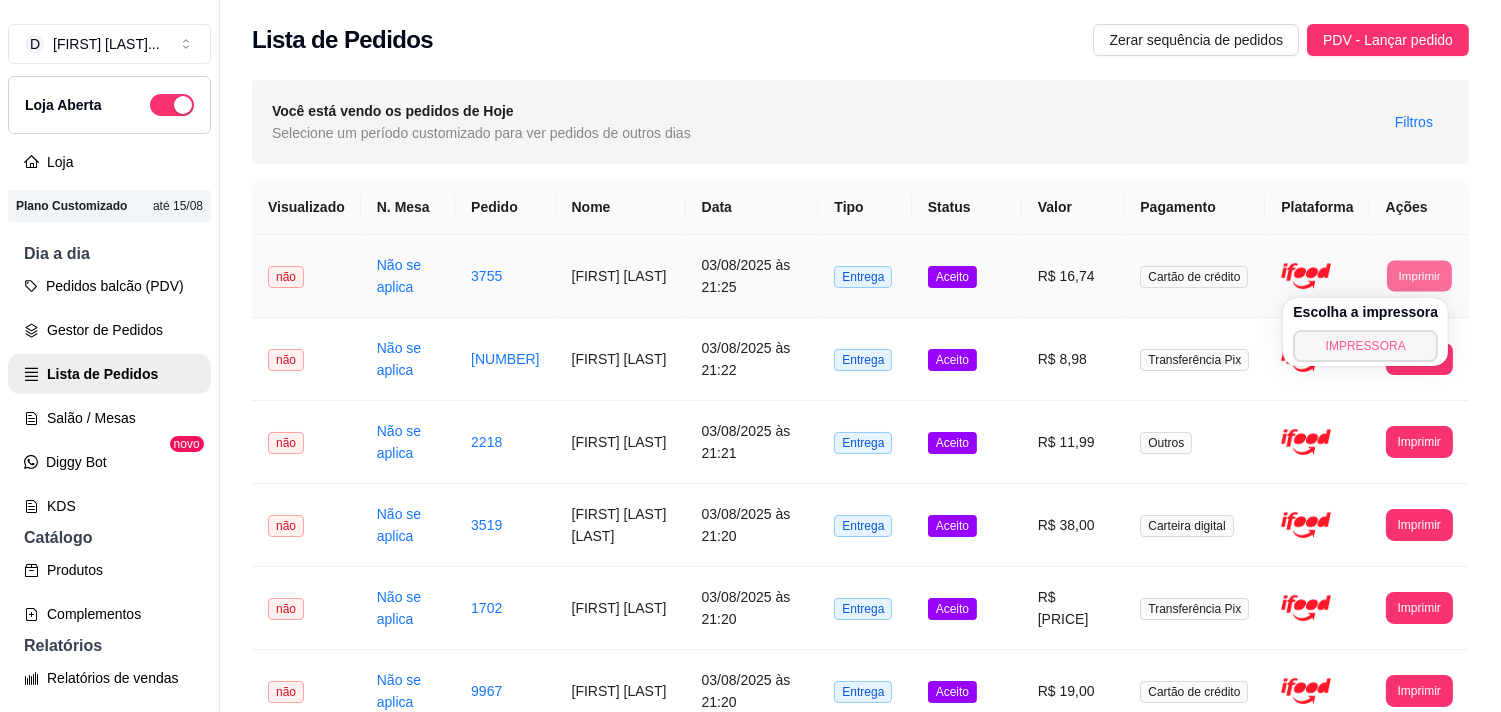 click on "IMPRESSORA" at bounding box center (1365, 346) 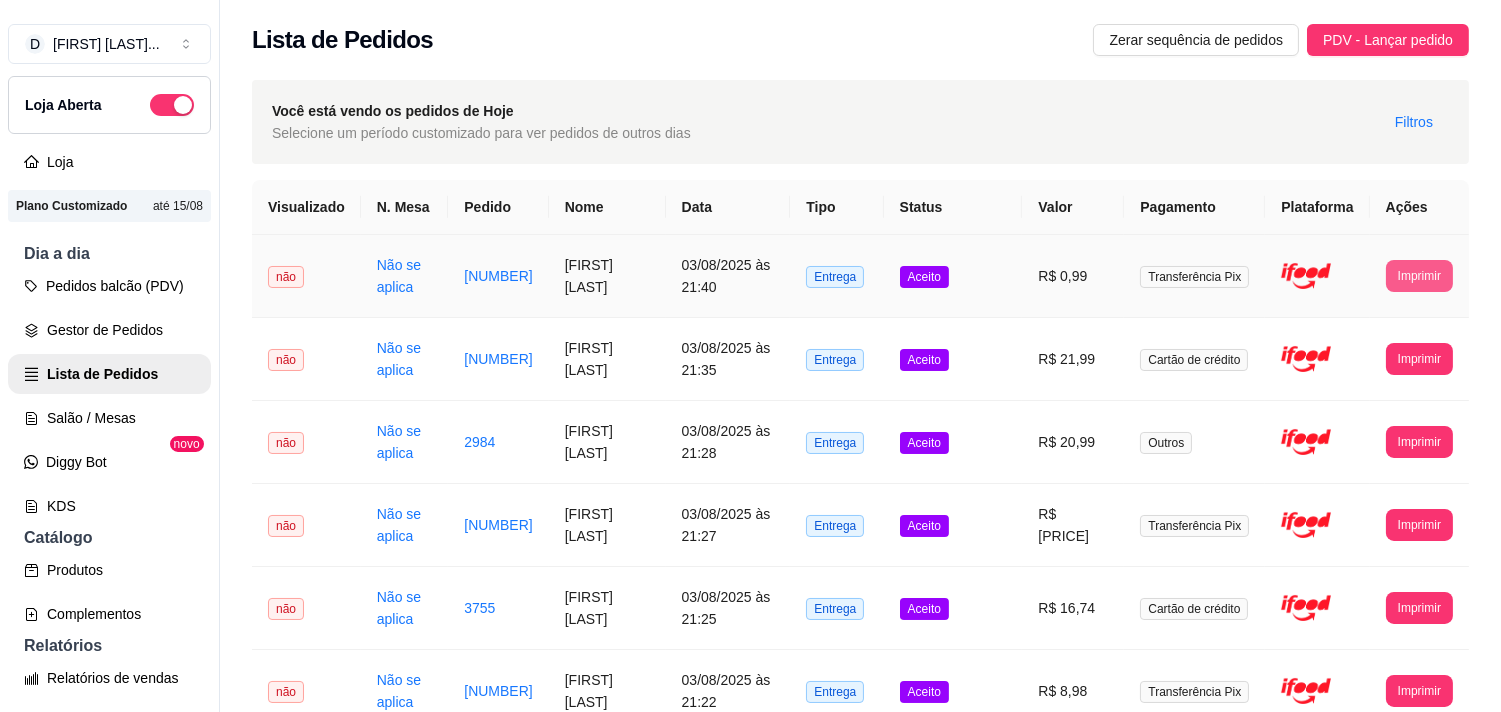 click on "Imprimir" at bounding box center [1419, 276] 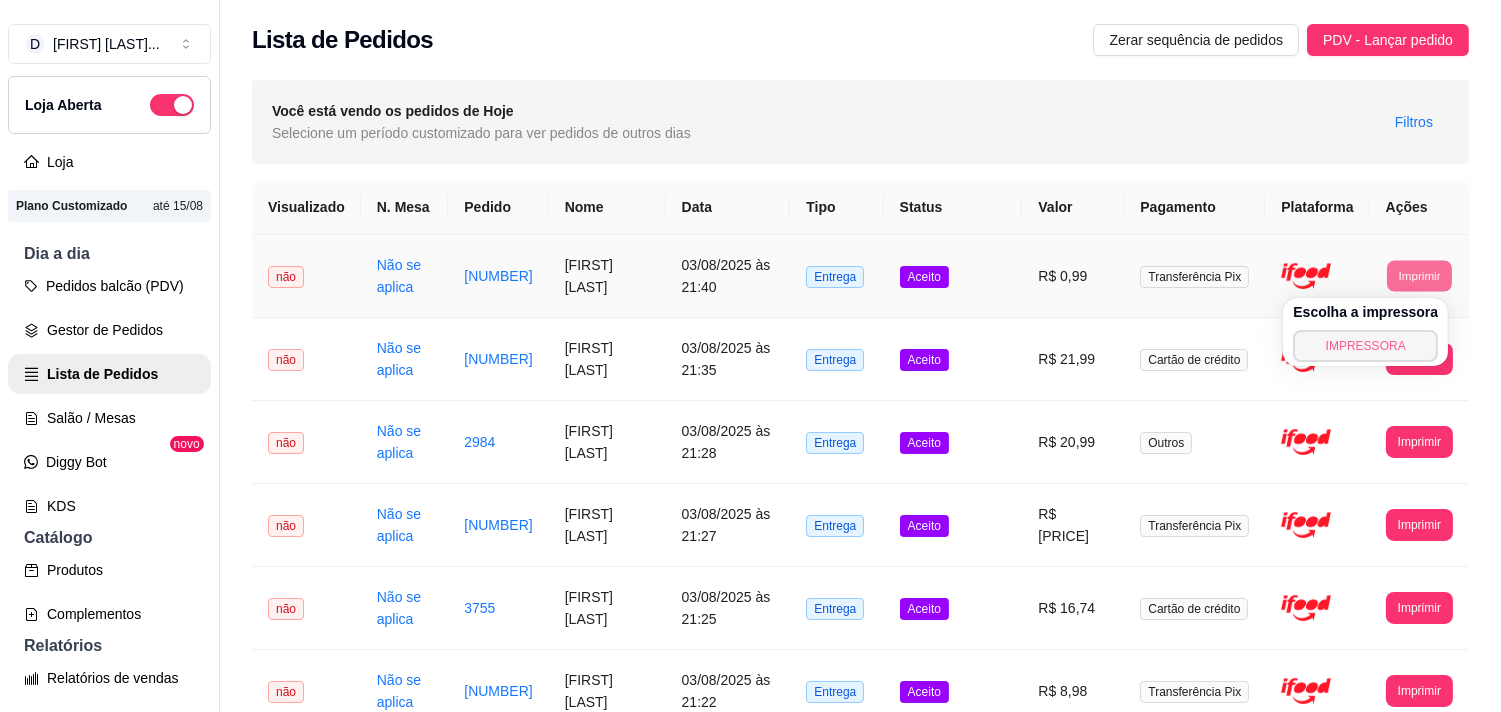 click on "IMPRESSORA" at bounding box center [1365, 346] 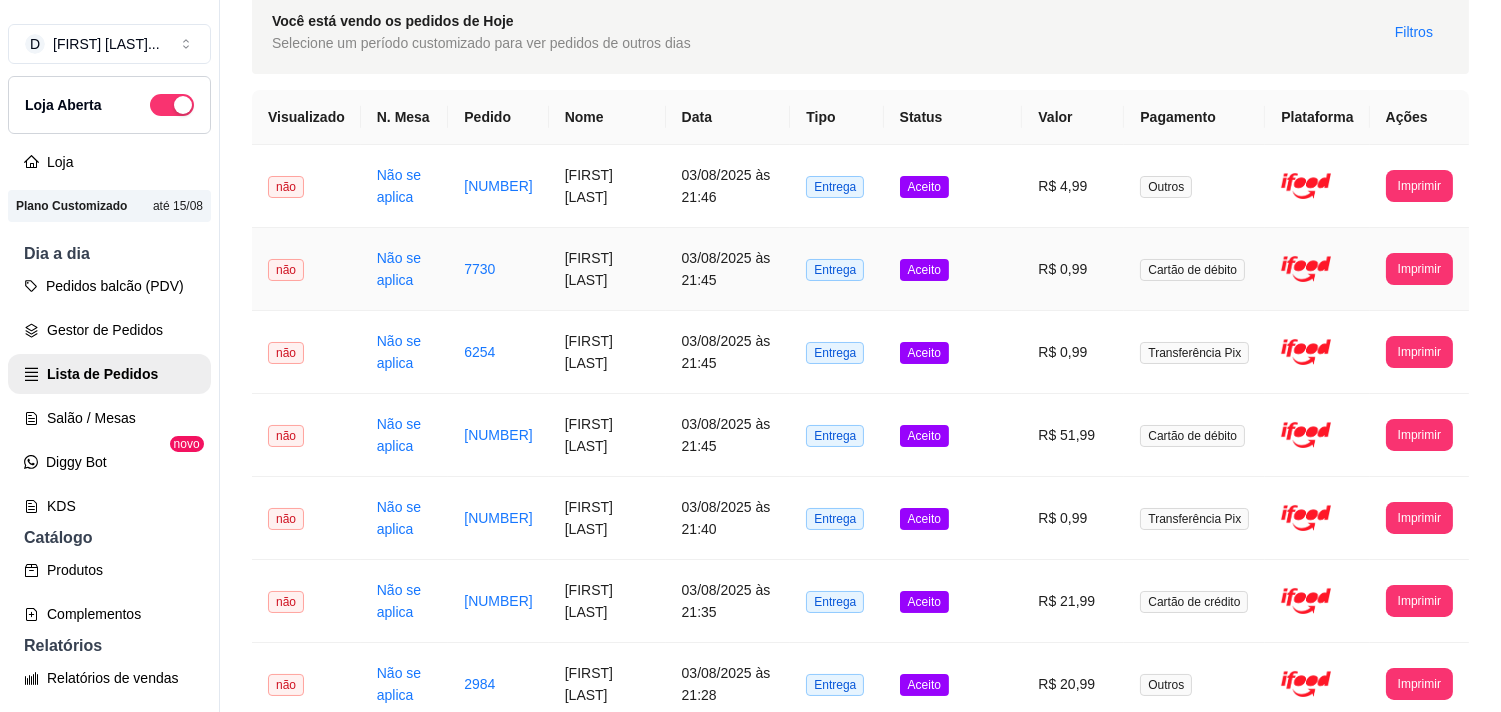 scroll, scrollTop: 111, scrollLeft: 0, axis: vertical 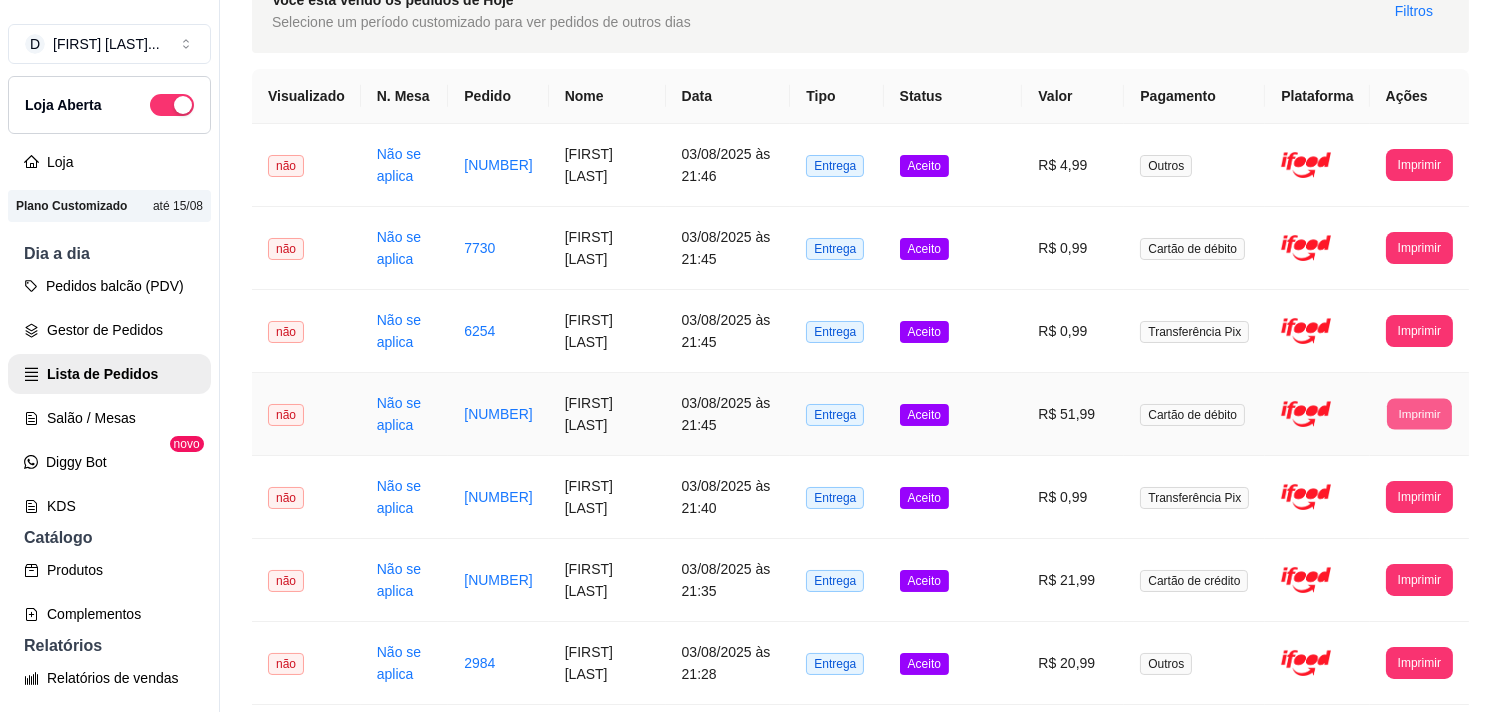 click on "Imprimir" at bounding box center [1419, 413] 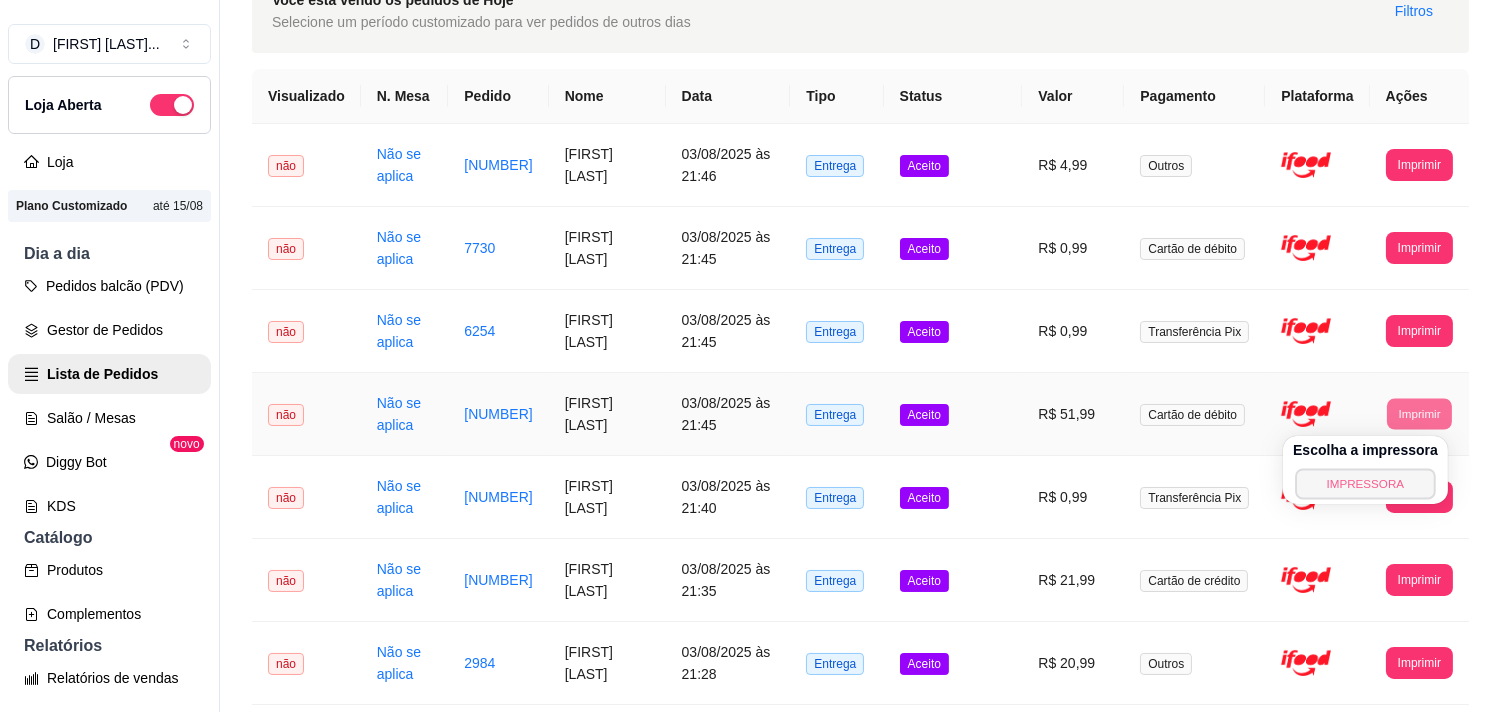 click on "IMPRESSORA" at bounding box center (1365, 483) 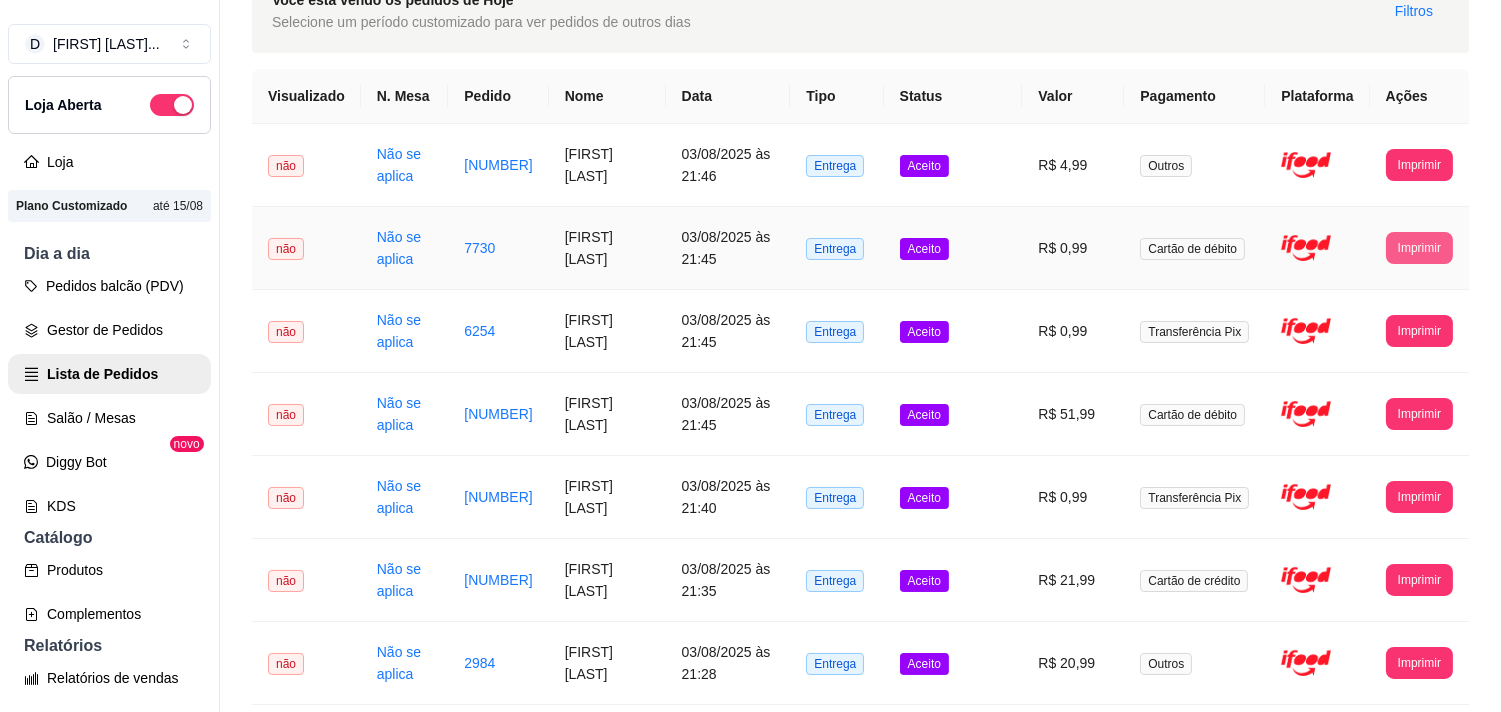click on "Imprimir" at bounding box center [1419, 248] 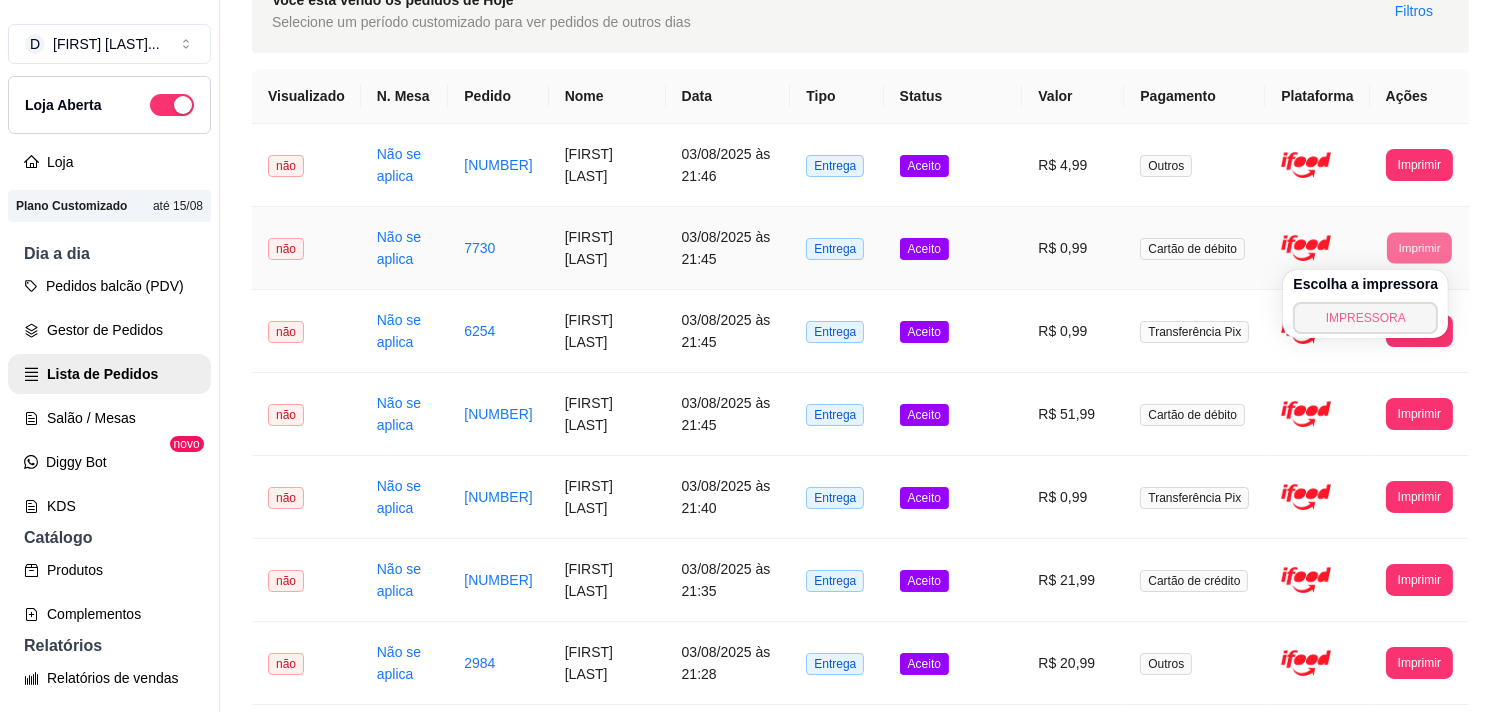 click on "IMPRESSORA" at bounding box center [1365, 318] 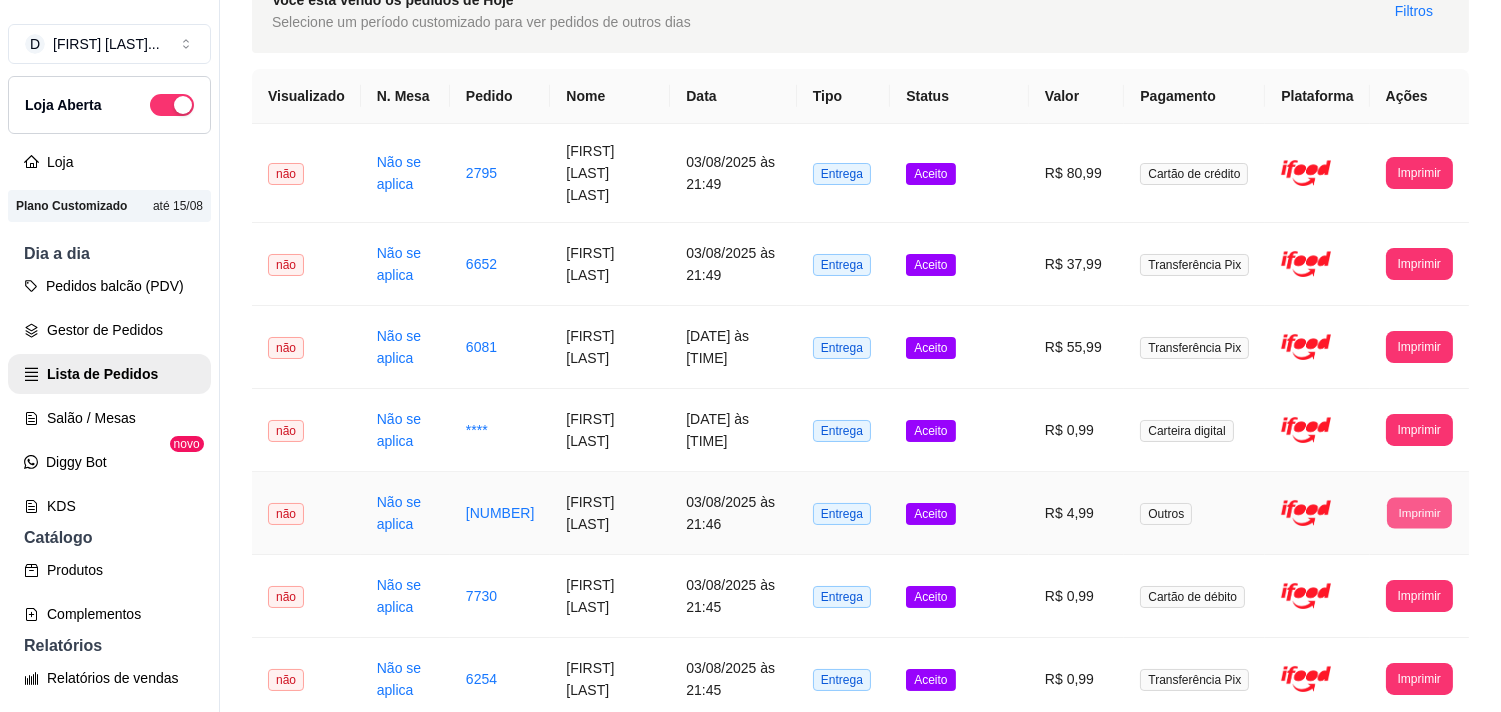 click on "Imprimir" at bounding box center (1419, 512) 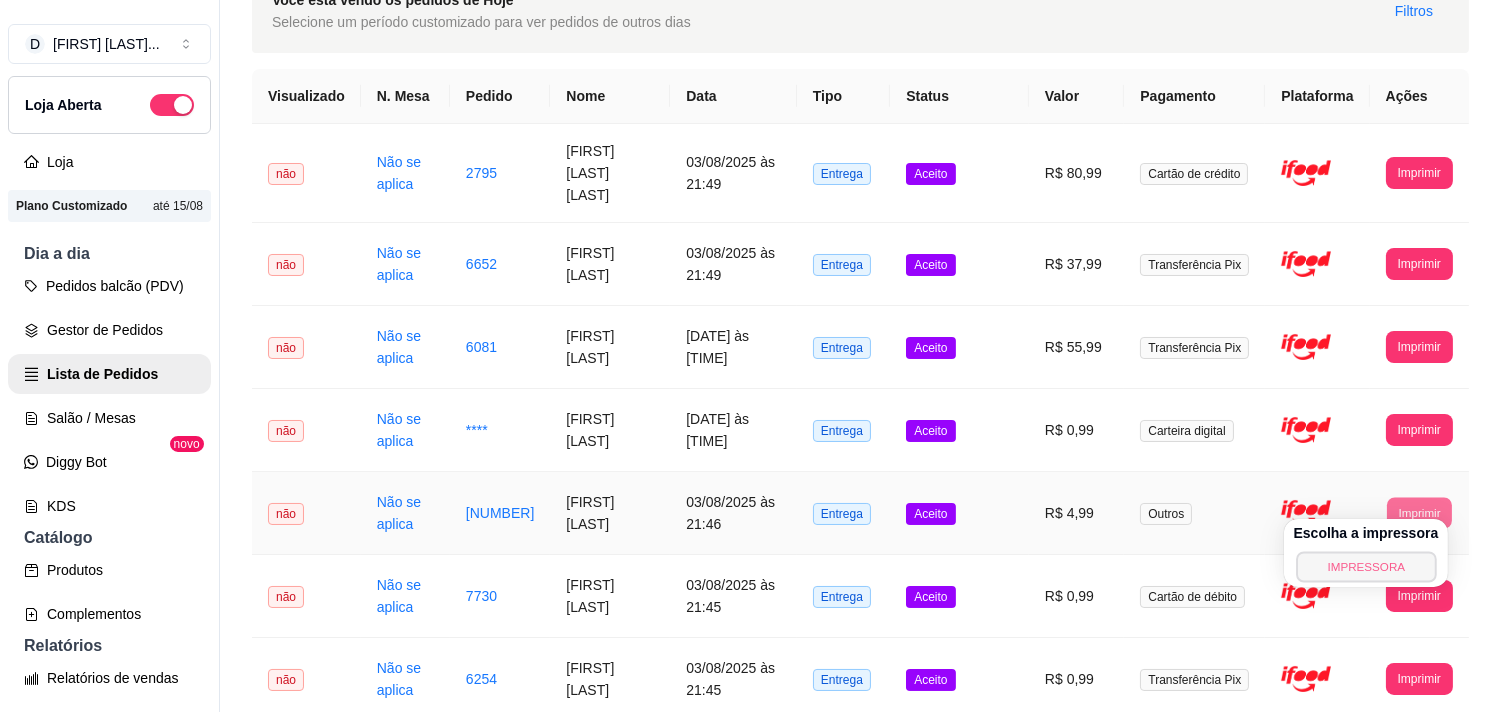 click on "IMPRESSORA" at bounding box center [1366, 566] 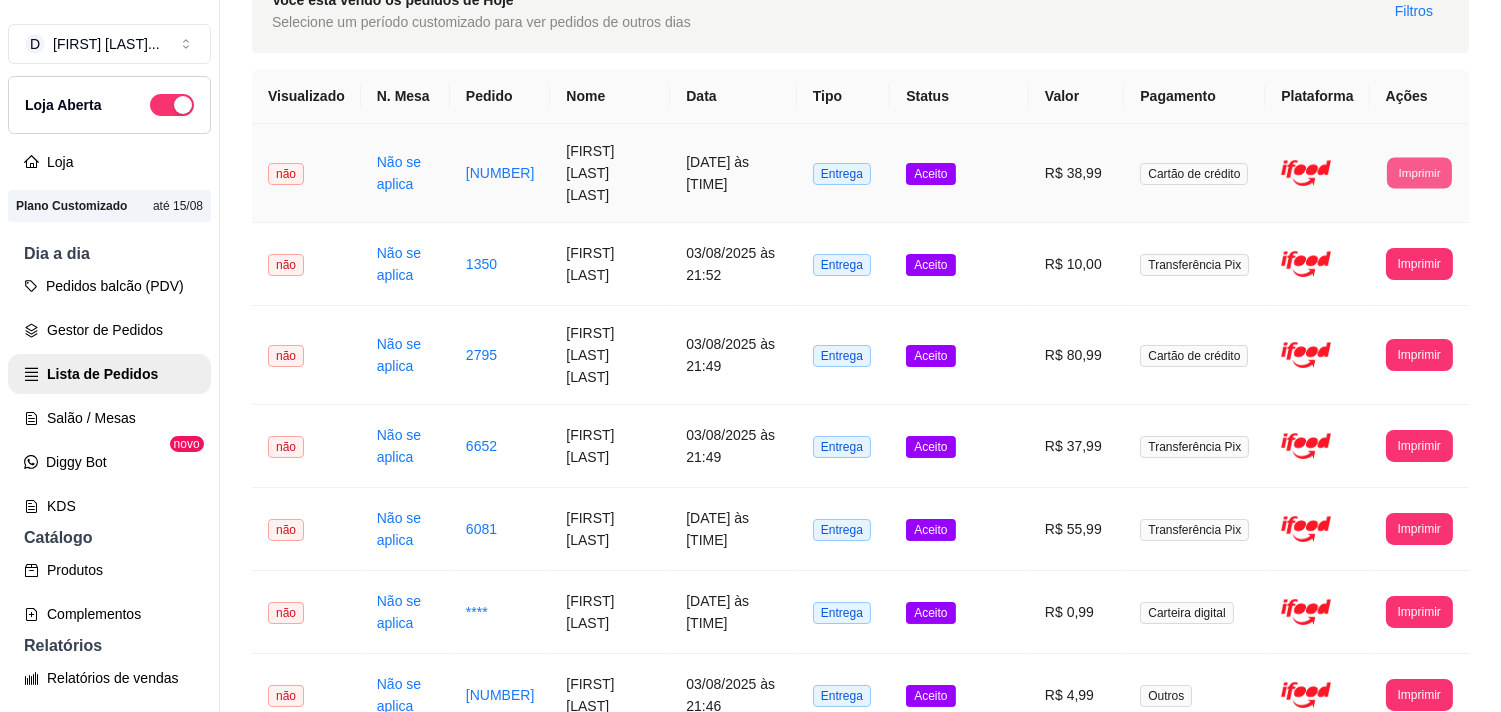 click on "Imprimir" at bounding box center [1419, 172] 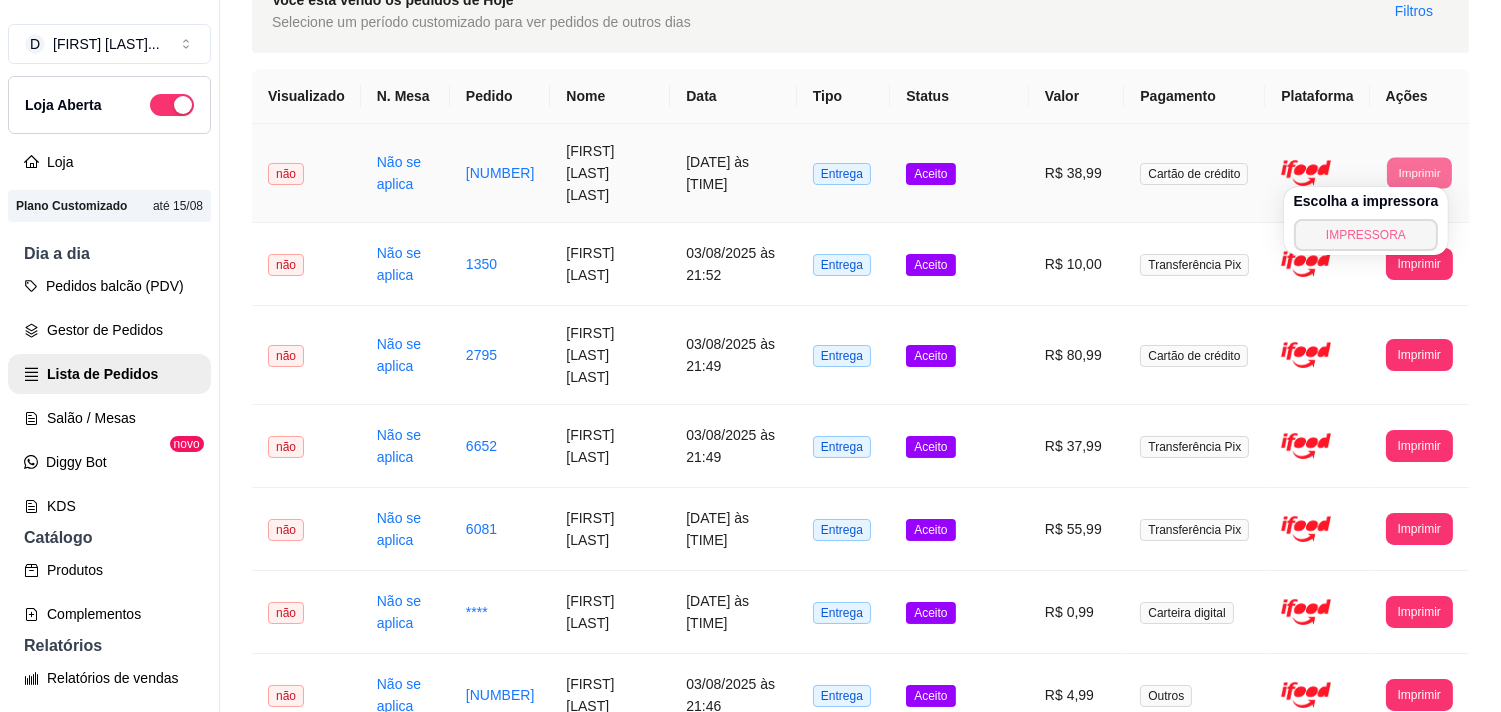 click on "IMPRESSORA" at bounding box center [1366, 235] 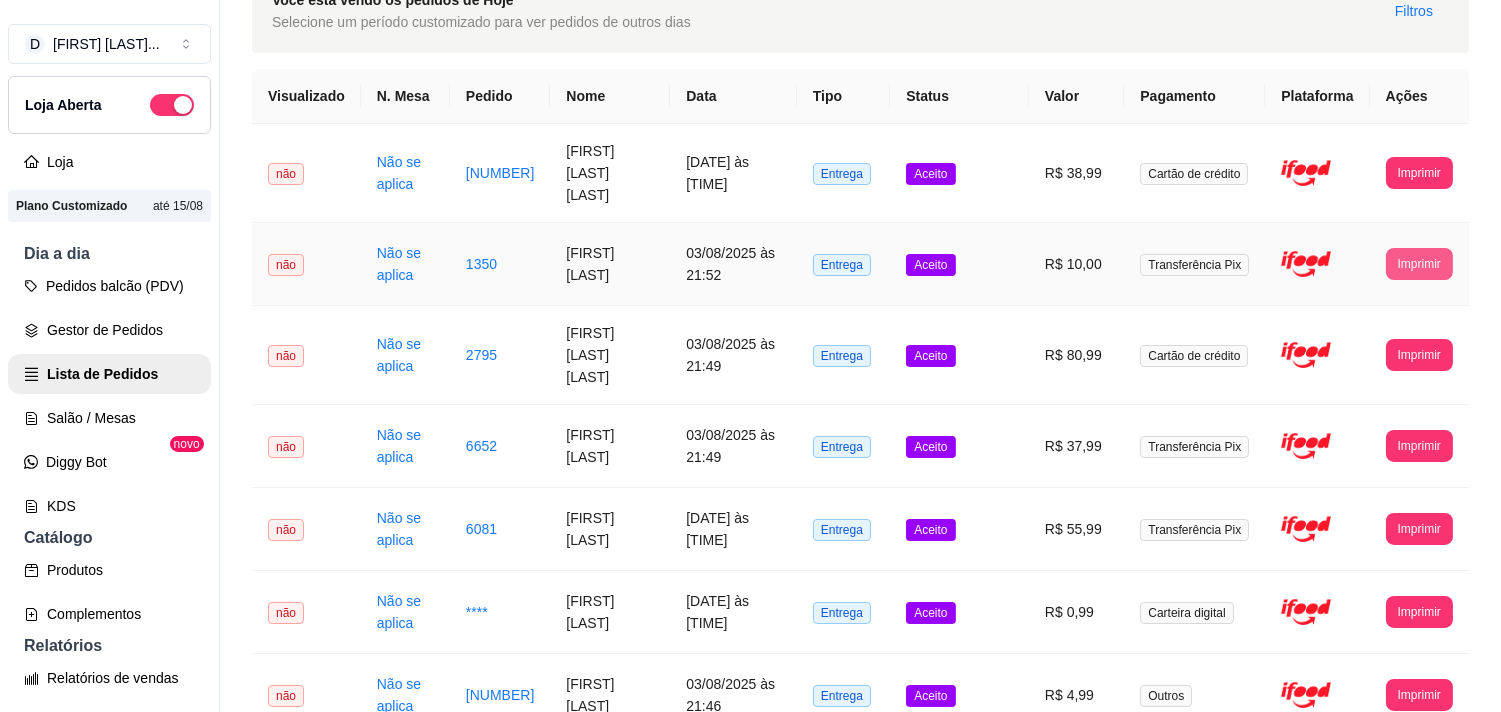 click on "Imprimir" at bounding box center (1419, 264) 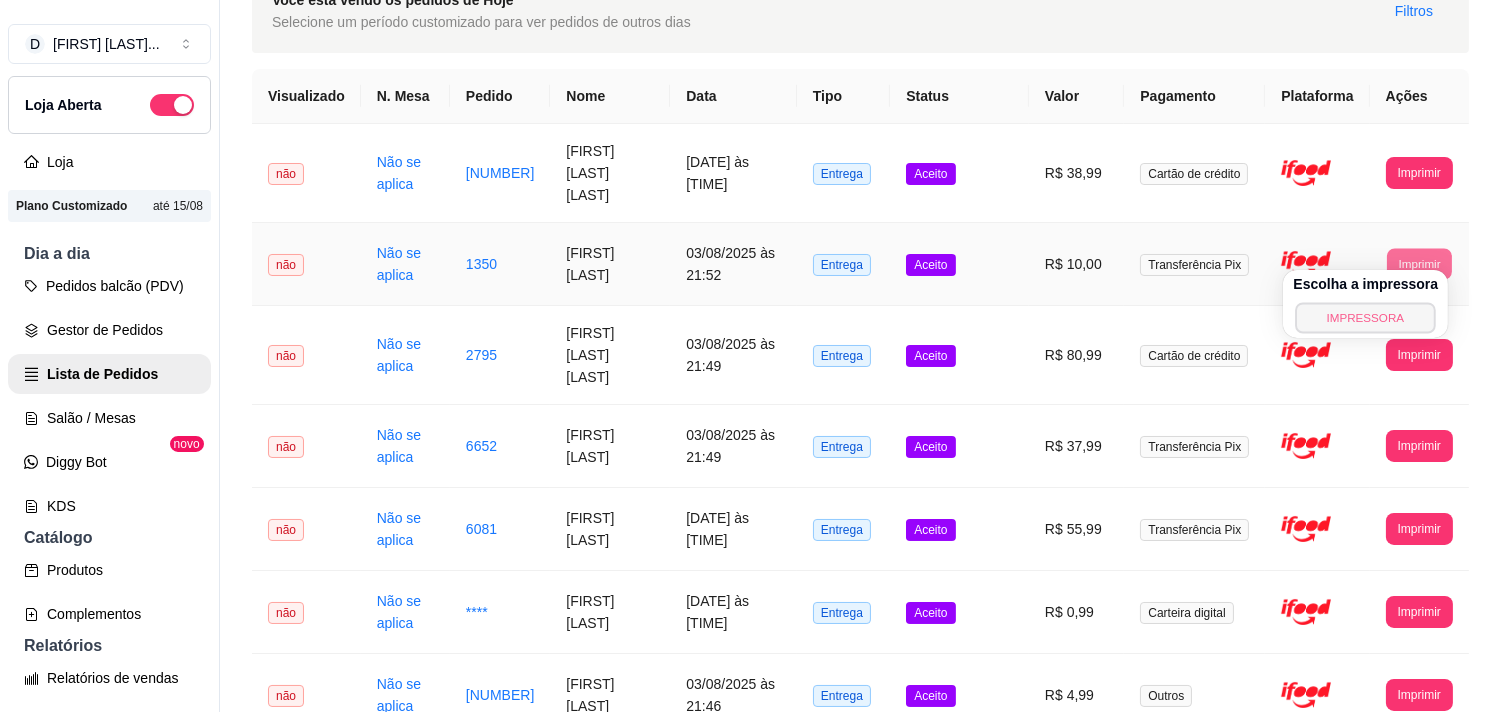 click on "IMPRESSORA" at bounding box center [1366, 317] 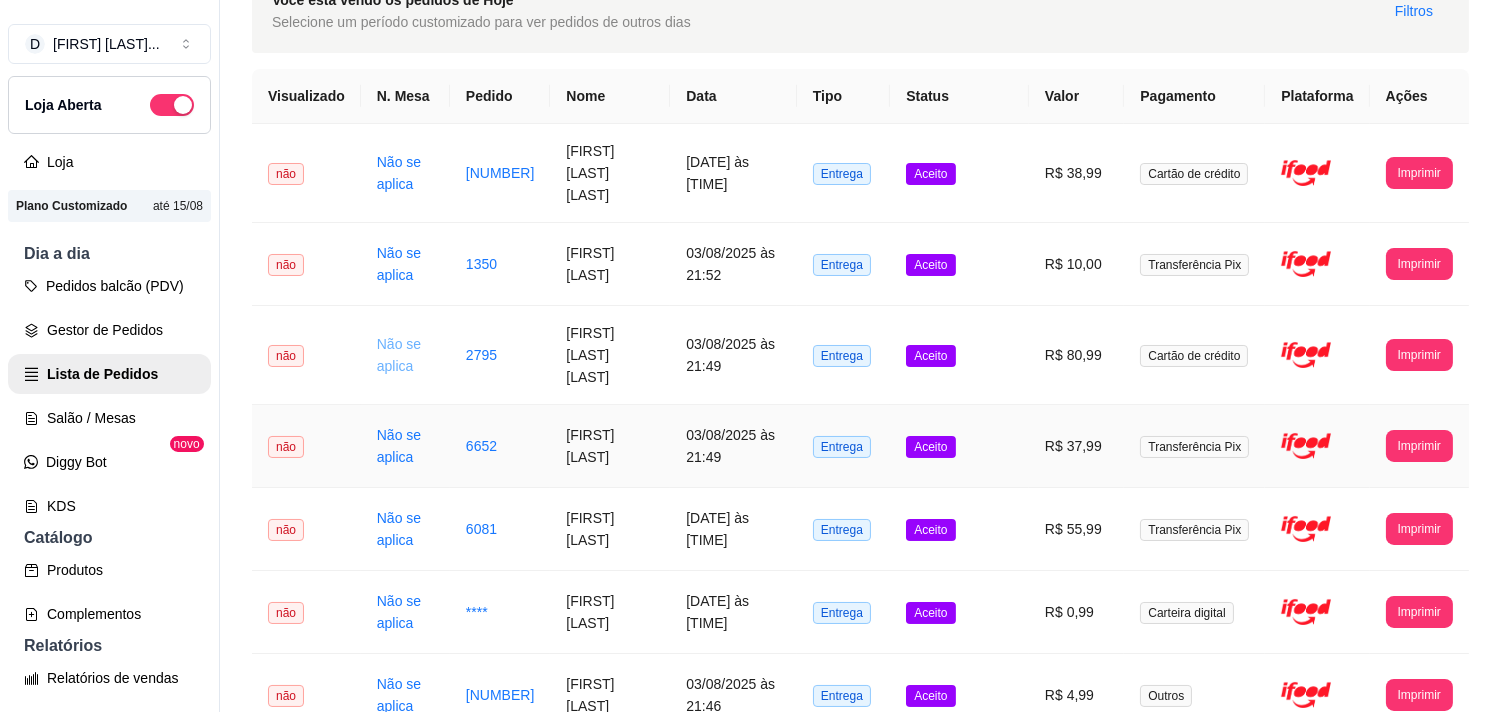 scroll, scrollTop: 0, scrollLeft: 0, axis: both 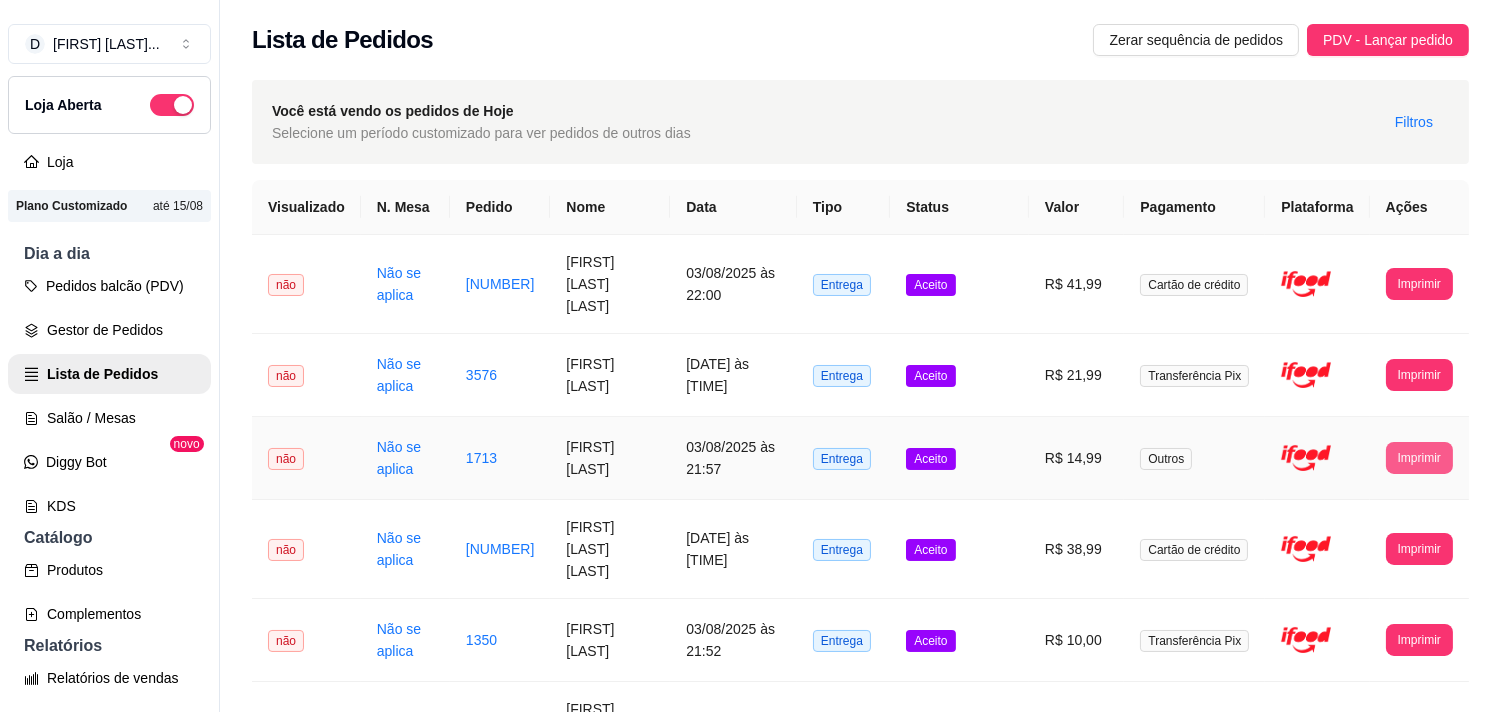 click on "Imprimir" at bounding box center (1419, 458) 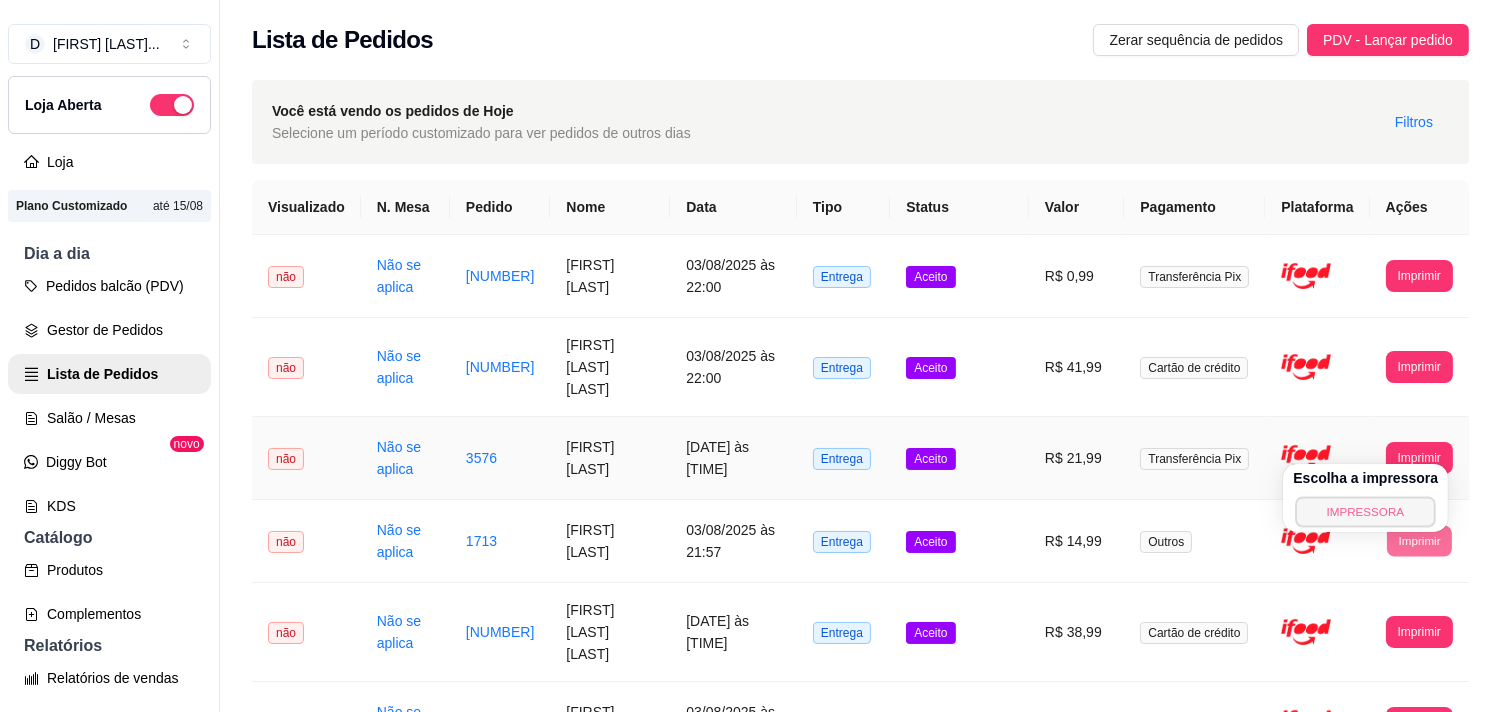 click on "IMPRESSORA" at bounding box center [1366, 511] 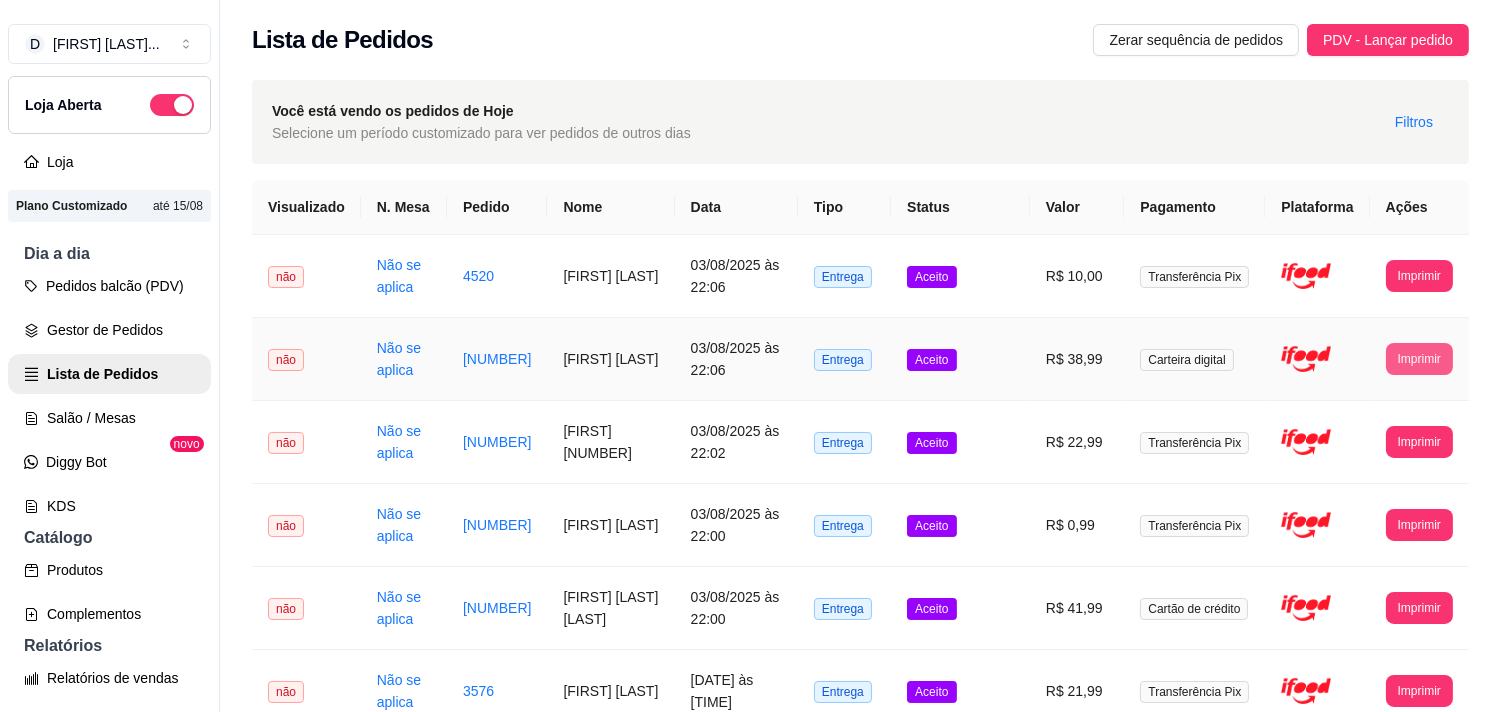 click on "Imprimir" at bounding box center [1419, 359] 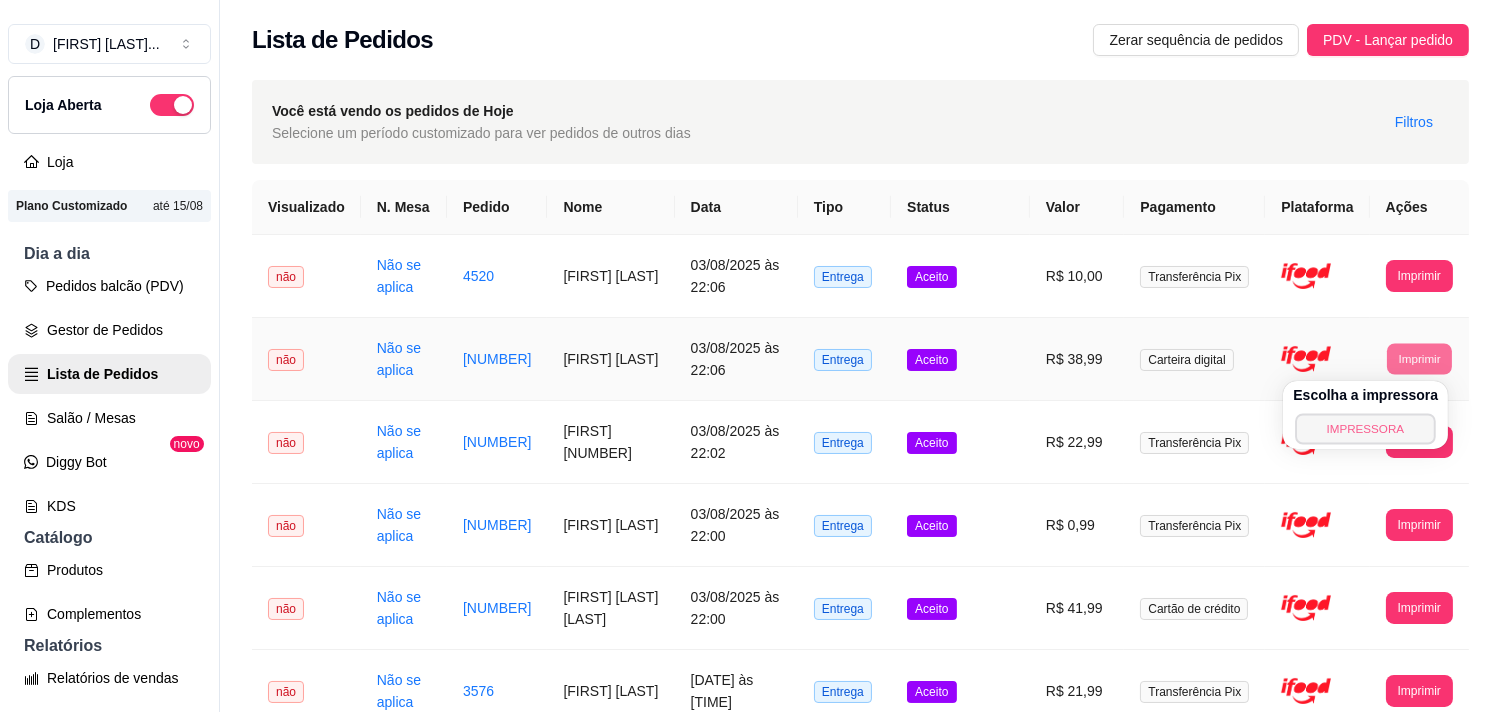 click on "IMPRESSORA" at bounding box center (1366, 428) 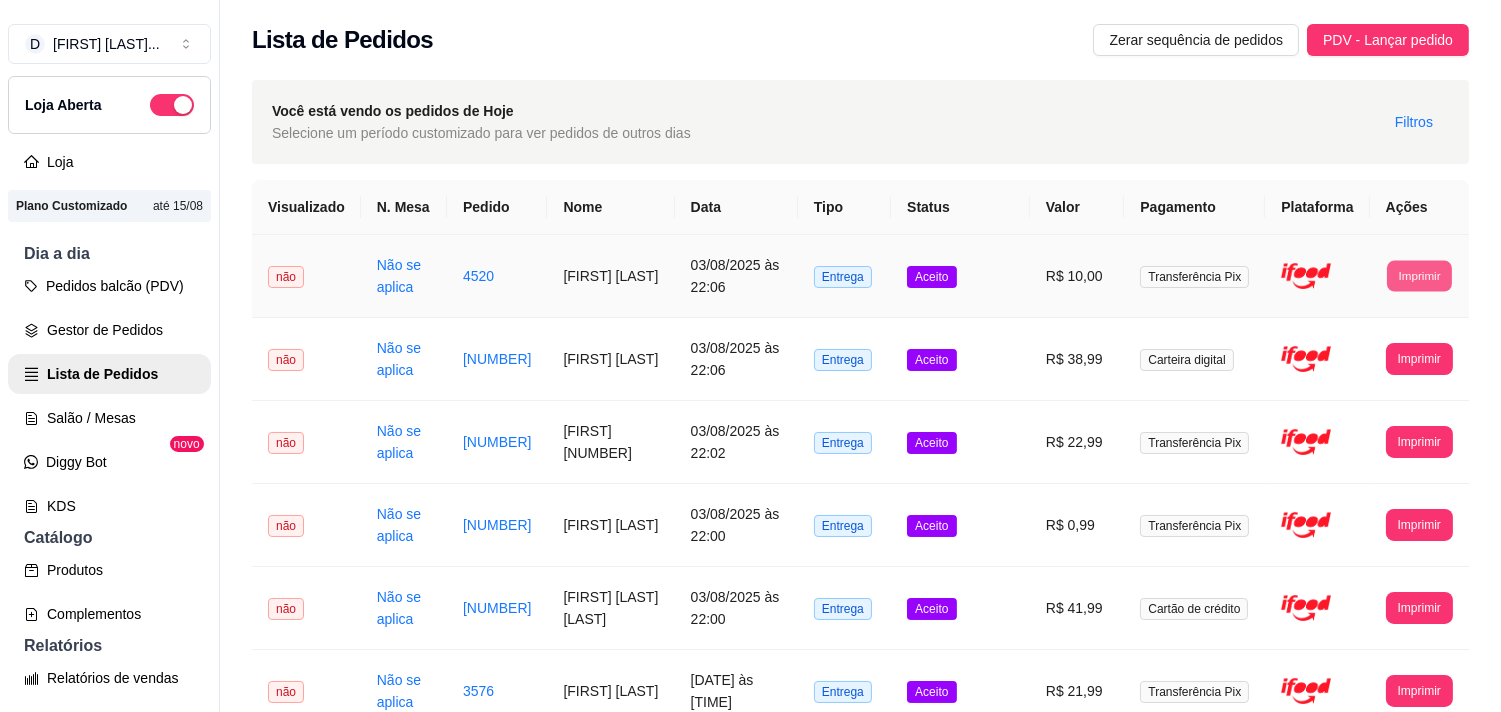 click on "Imprimir" at bounding box center [1419, 275] 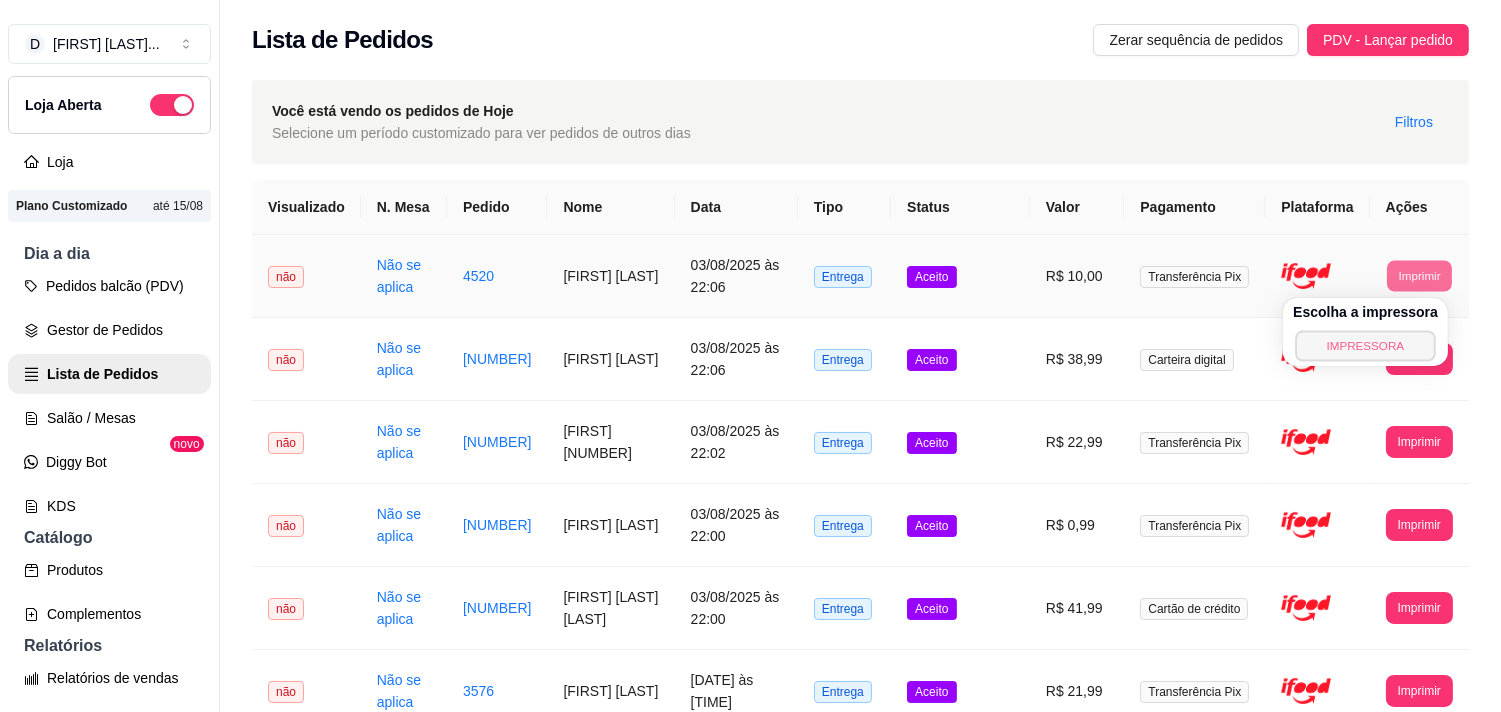 click on "IMPRESSORA" at bounding box center (1365, 345) 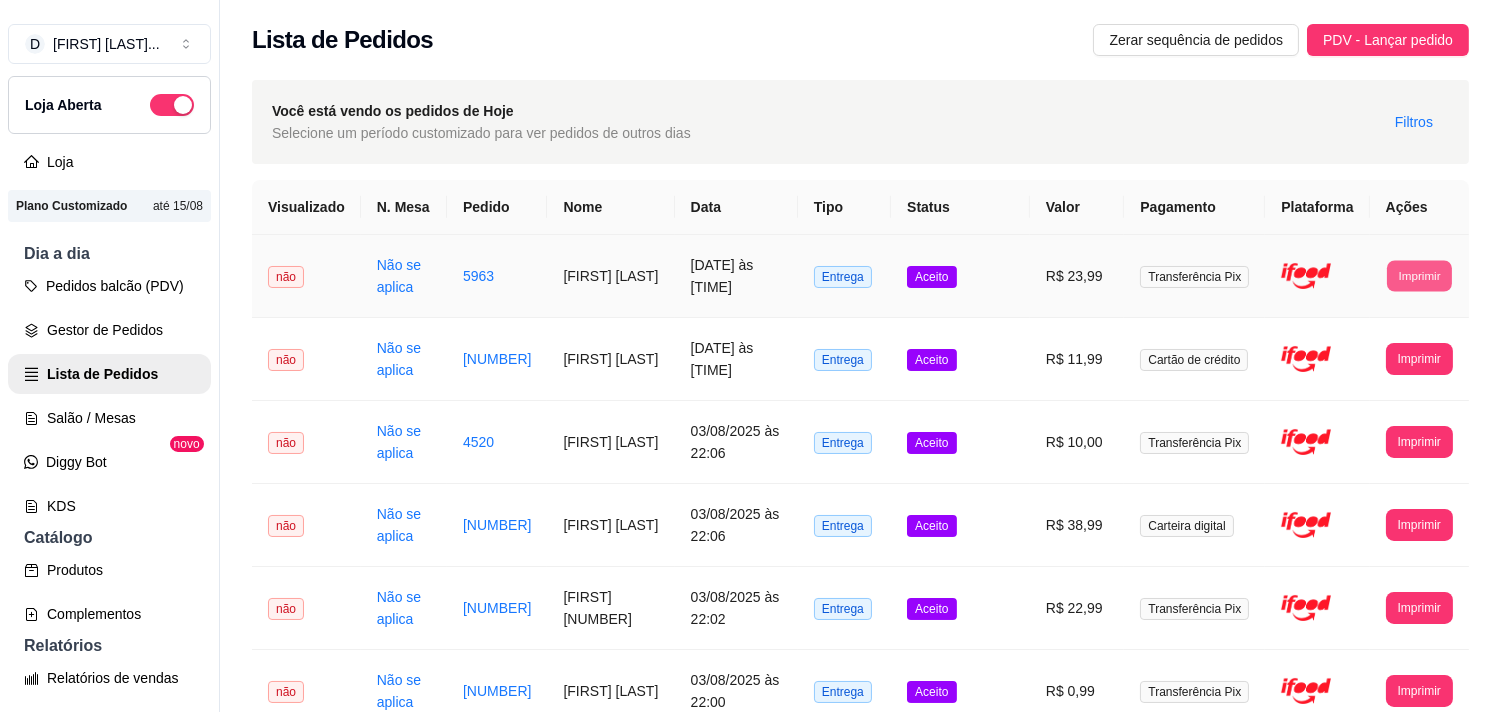 click on "Imprimir" at bounding box center [1419, 275] 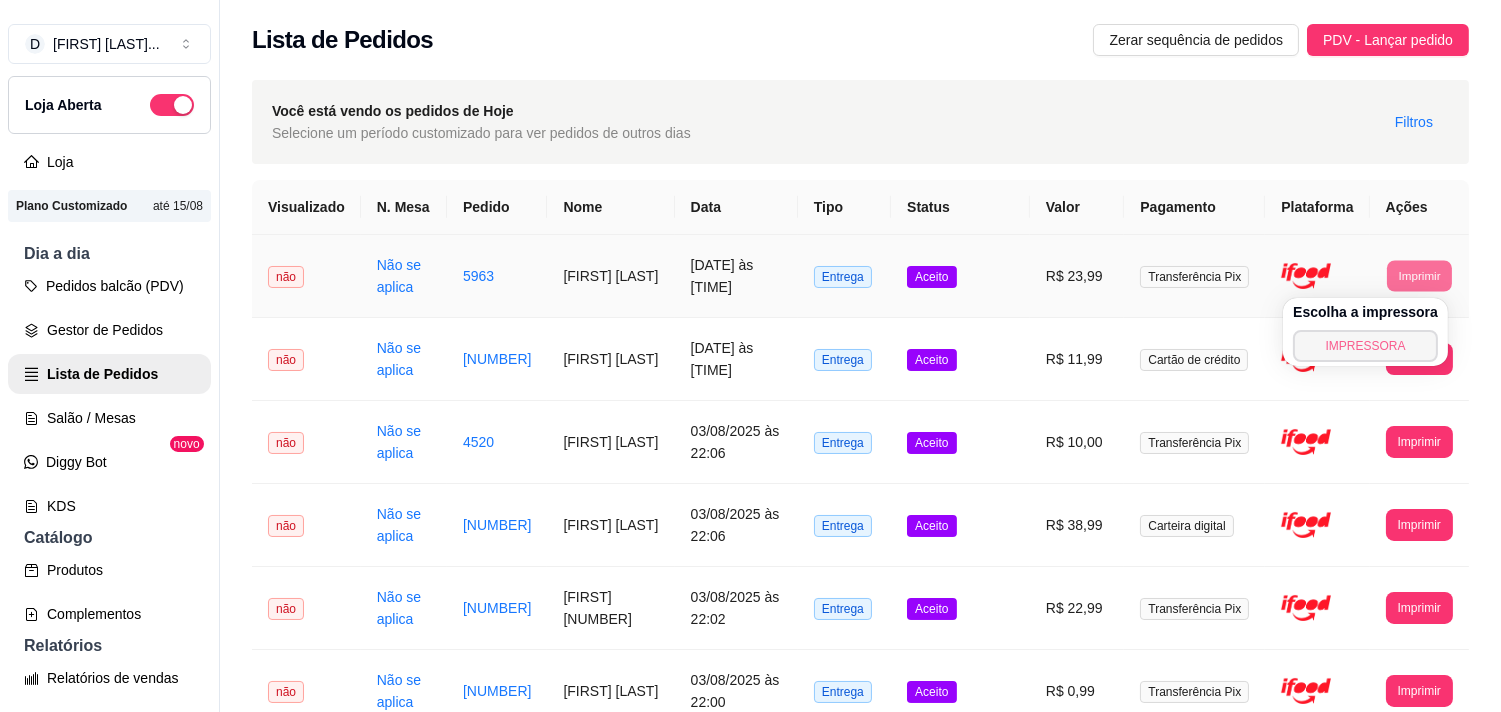 click on "IMPRESSORA" at bounding box center [1365, 346] 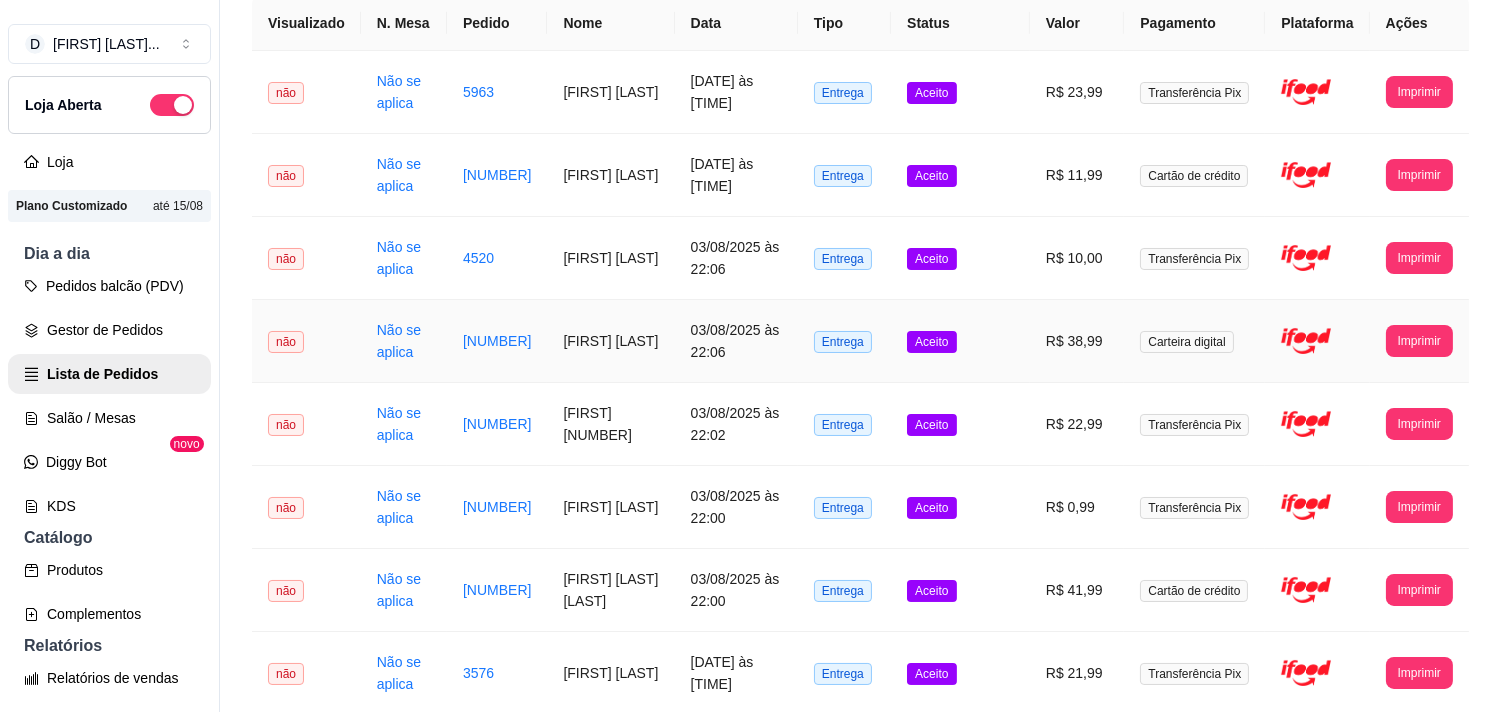 scroll, scrollTop: 222, scrollLeft: 0, axis: vertical 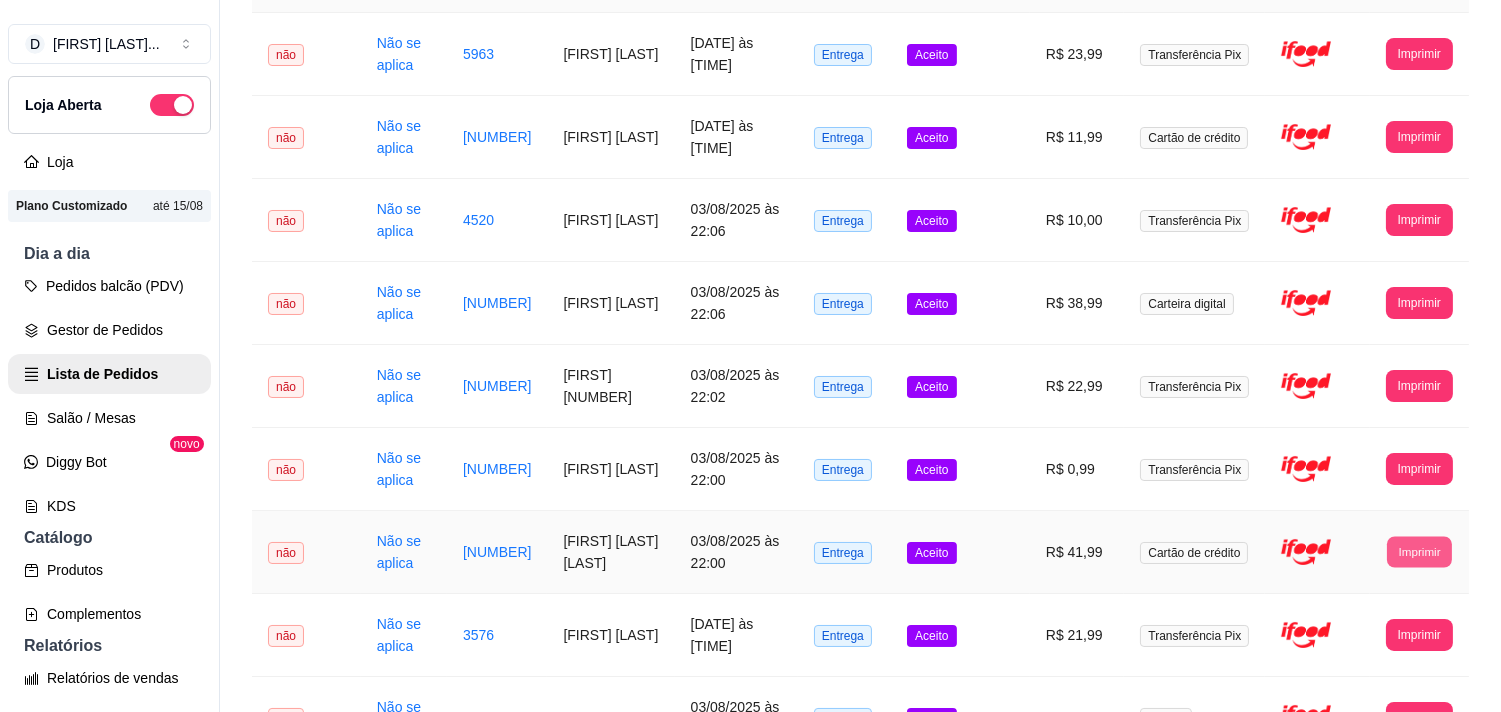 click on "Imprimir" at bounding box center [1419, 551] 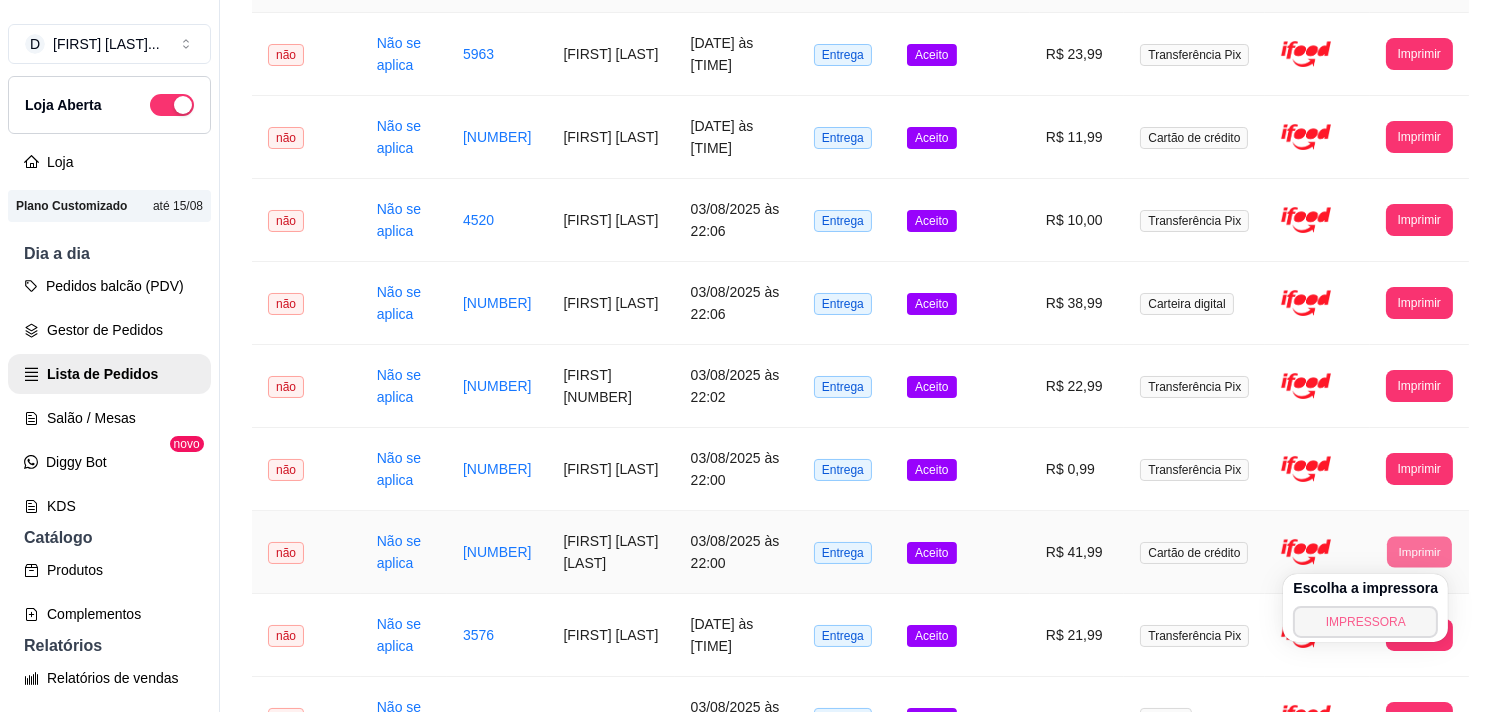 click on "IMPRESSORA" at bounding box center [1365, 622] 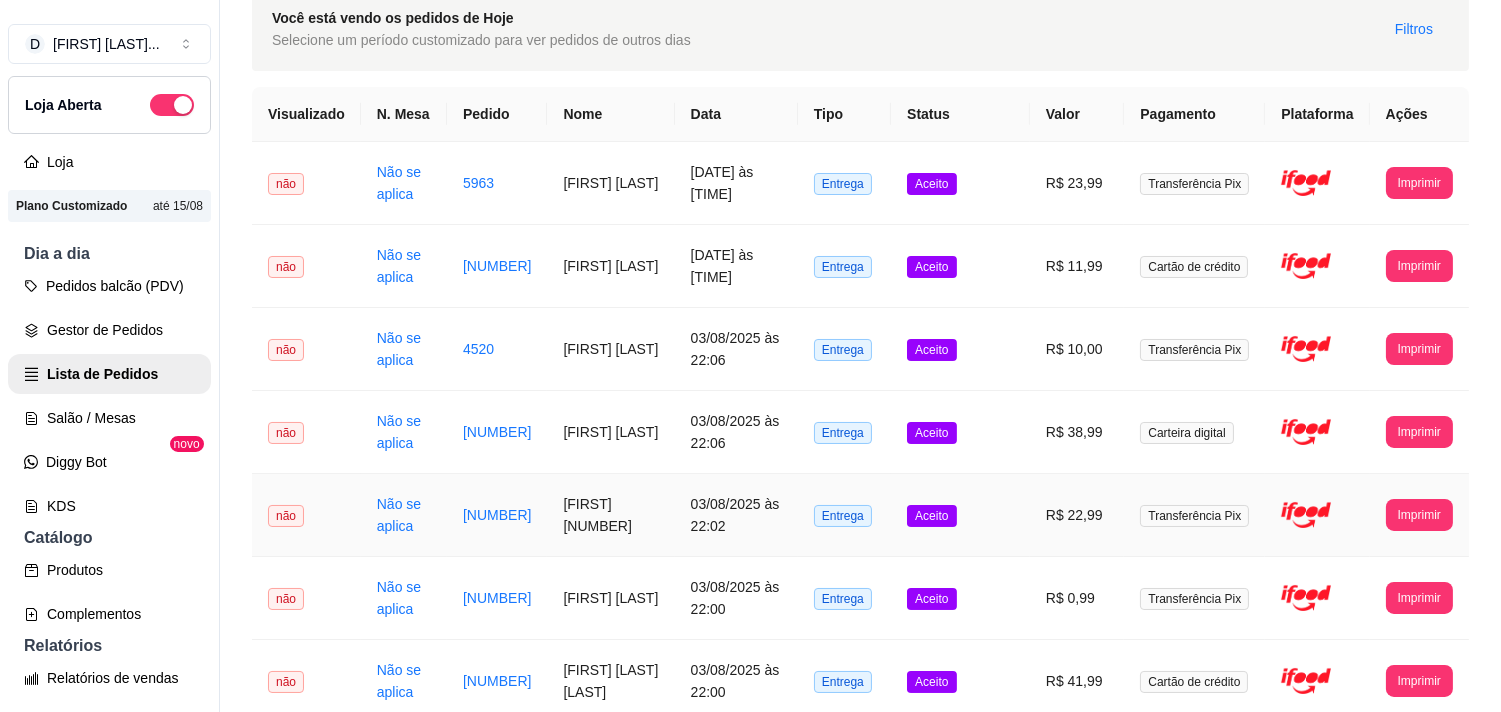 scroll, scrollTop: 0, scrollLeft: 0, axis: both 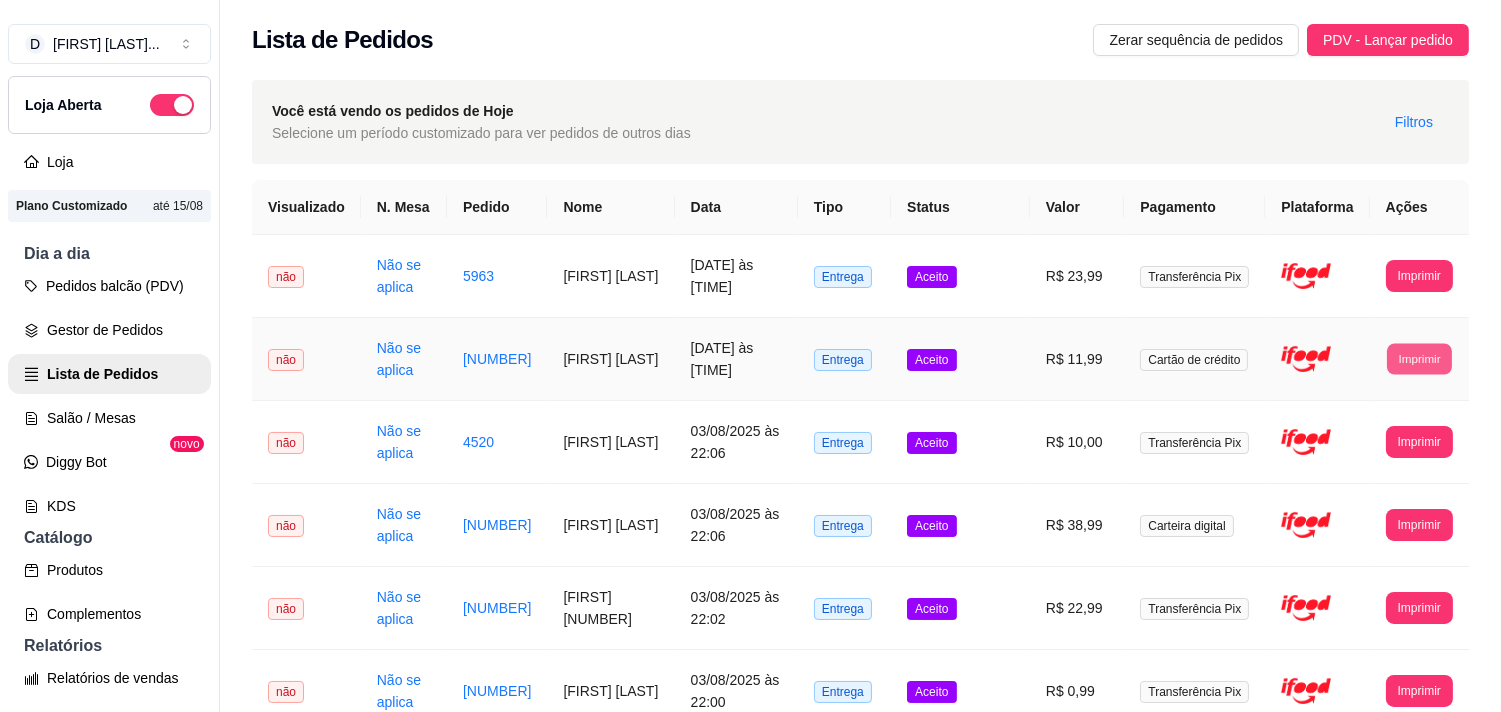 click on "Imprimir" at bounding box center [1419, 358] 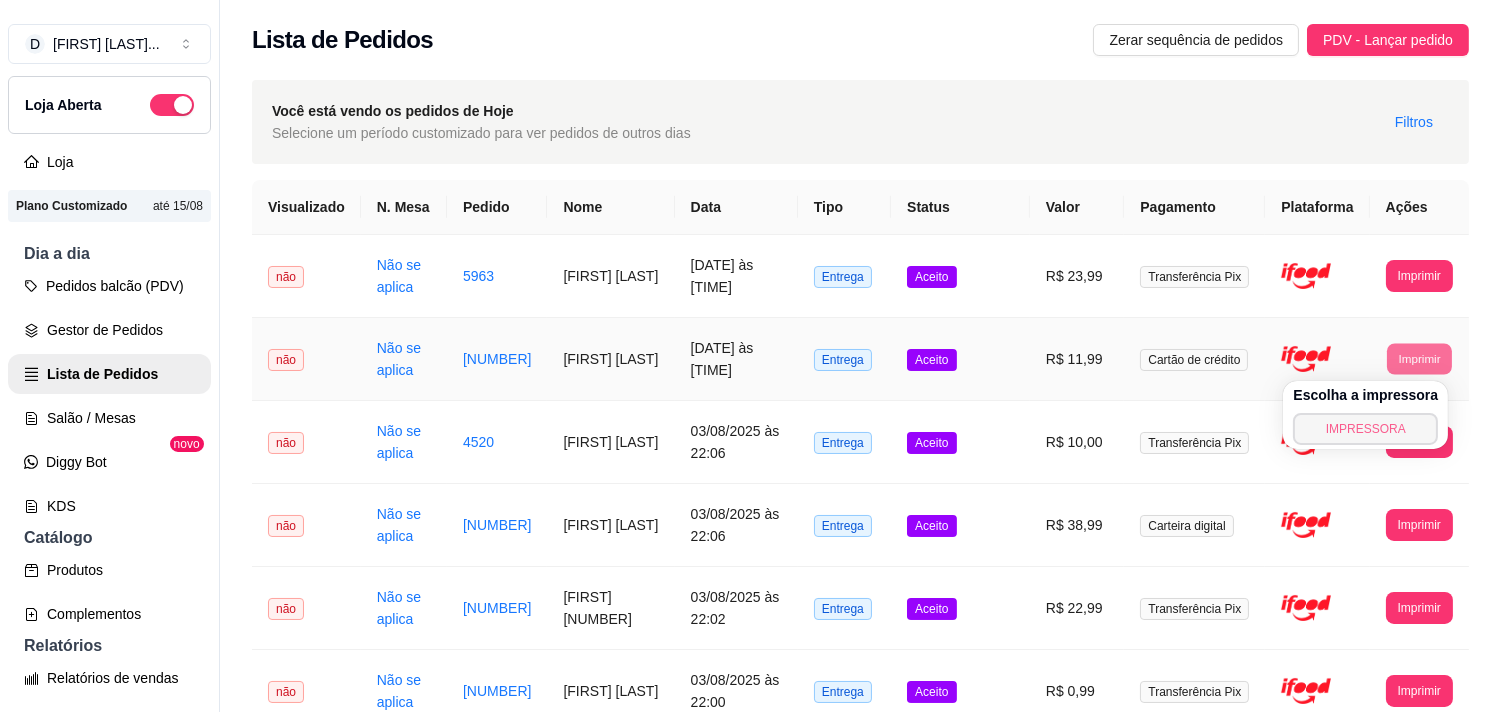 click on "IMPRESSORA" at bounding box center [1365, 429] 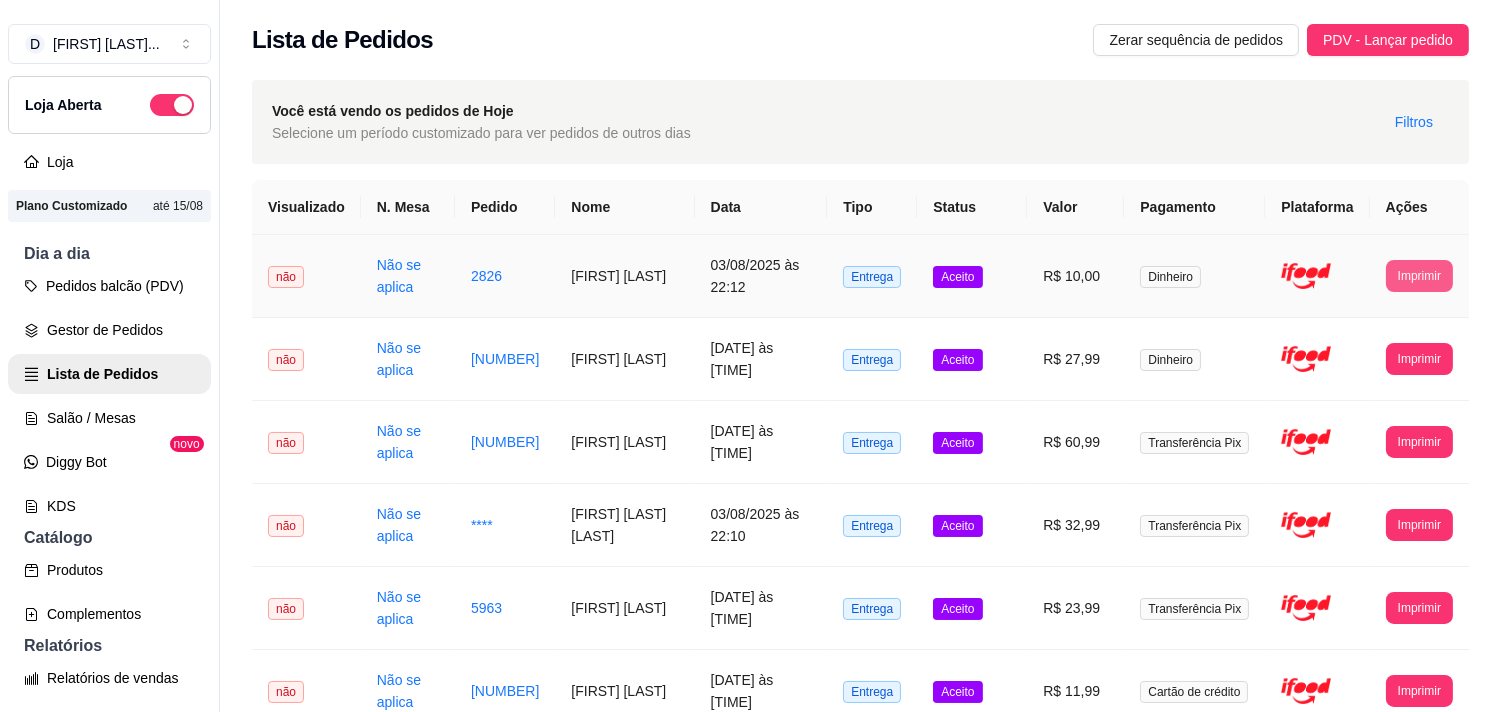click on "Imprimir" at bounding box center (1419, 276) 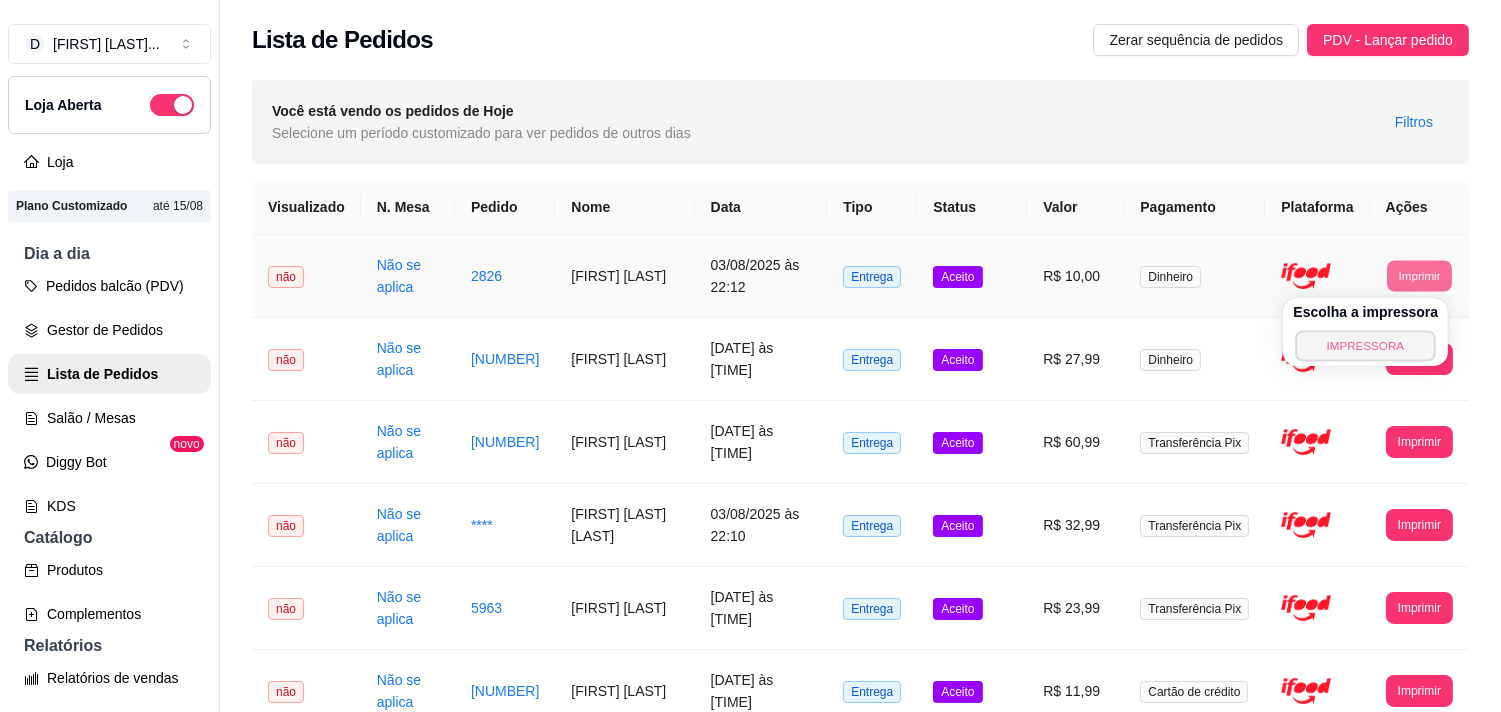 click on "IMPRESSORA" at bounding box center (1366, 345) 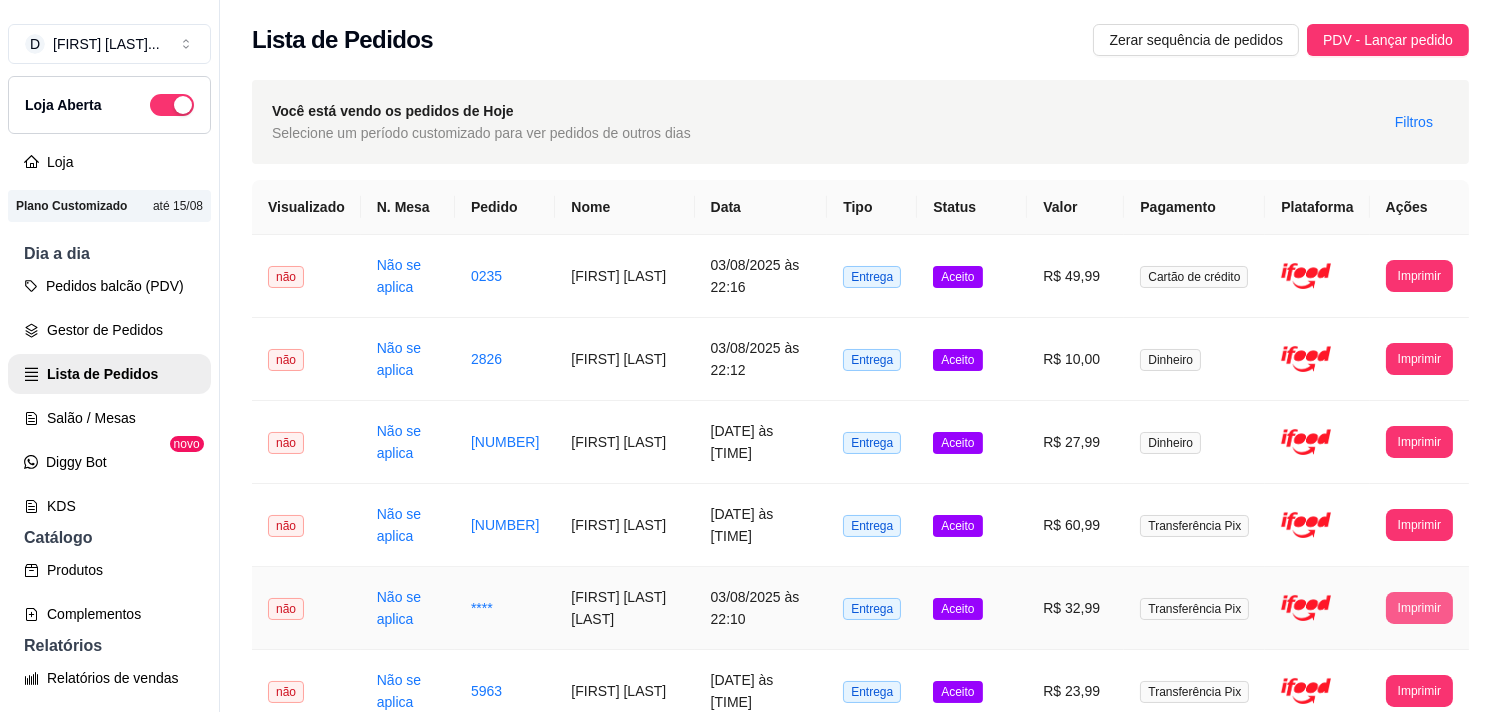 click on "Imprimir" at bounding box center [1419, 608] 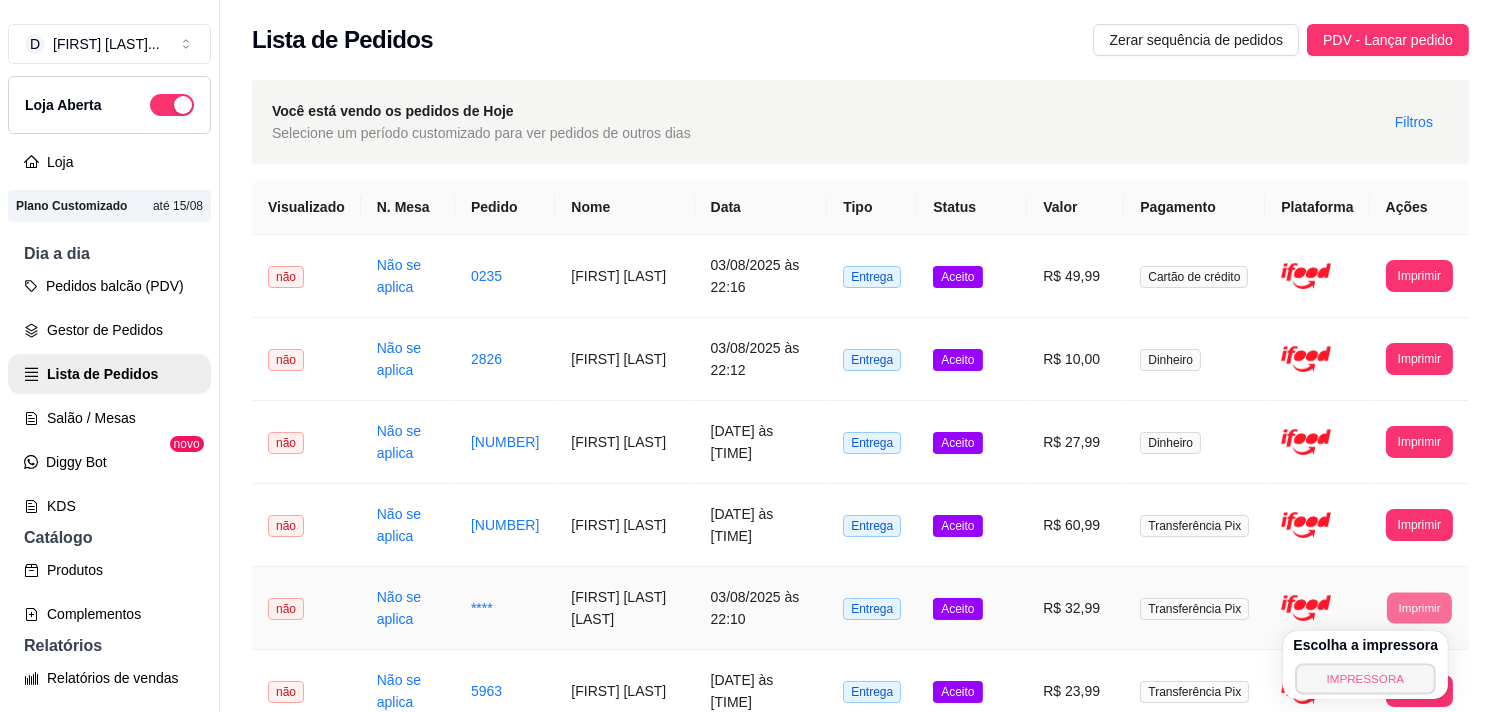 click on "IMPRESSORA" at bounding box center [1366, 678] 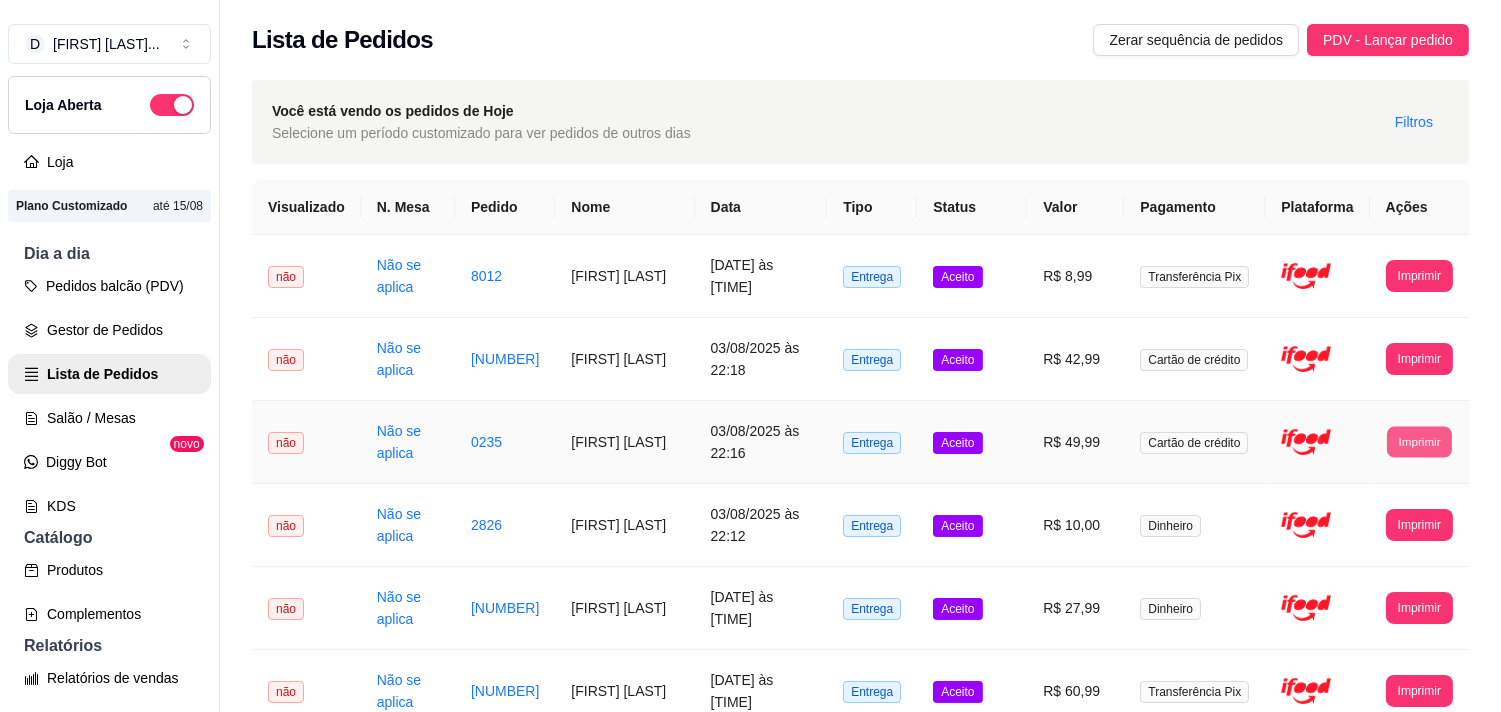 click on "Imprimir" at bounding box center (1419, 441) 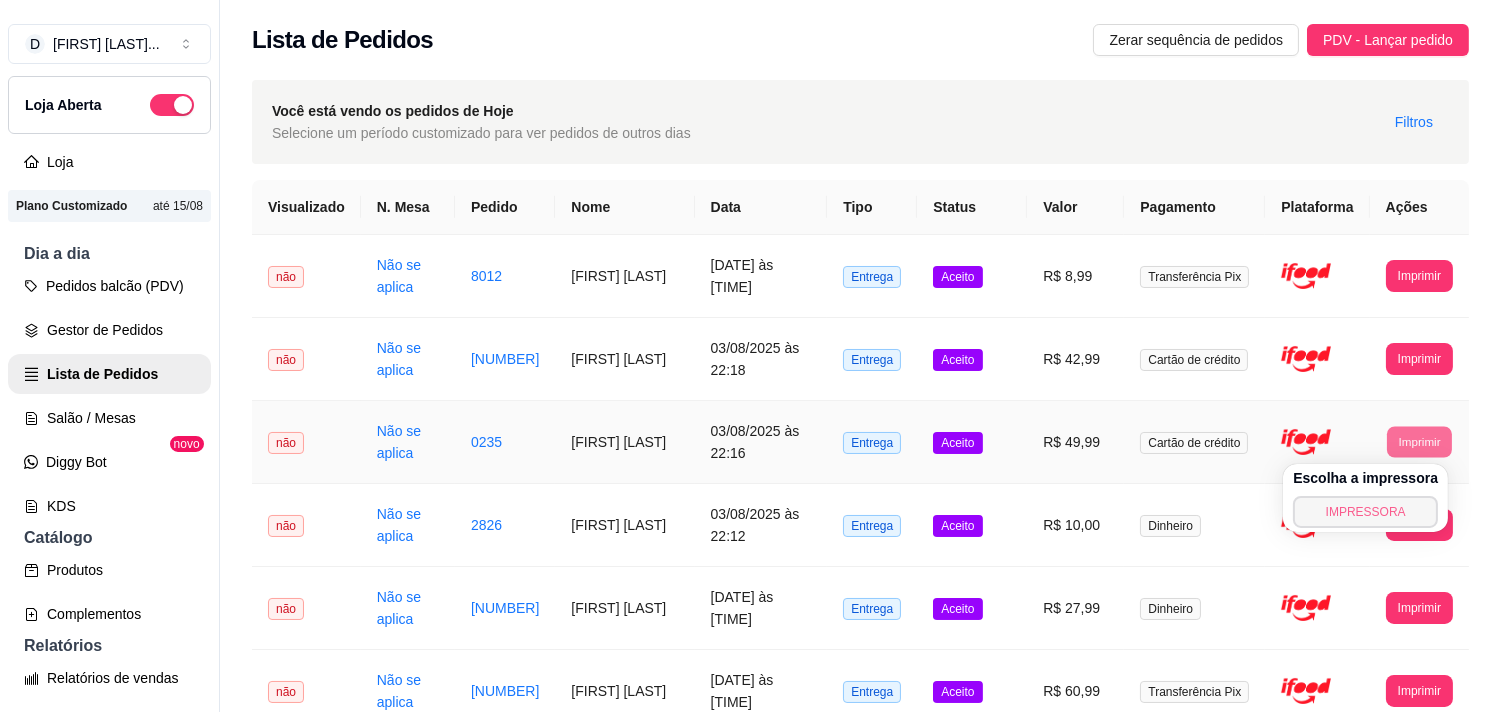 click on "IMPRESSORA" at bounding box center [1365, 512] 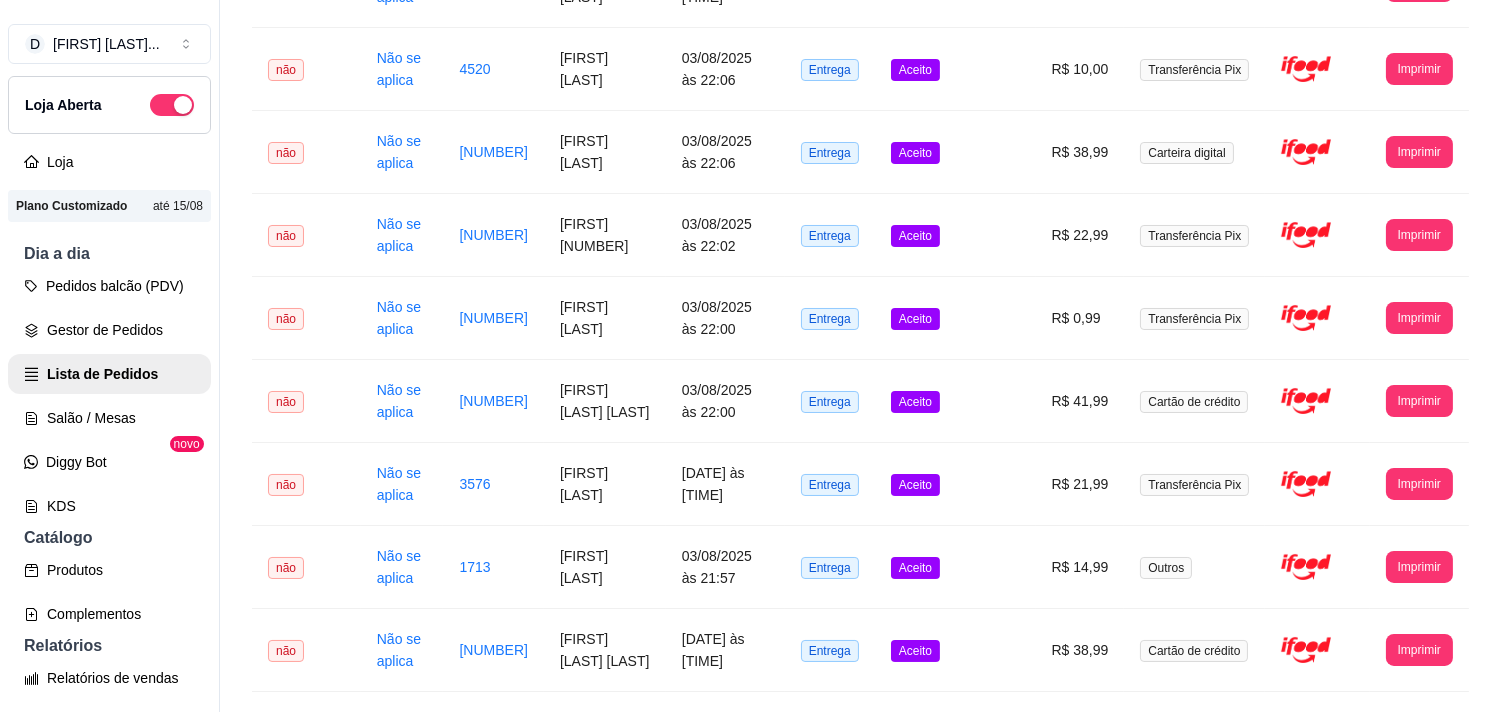 scroll, scrollTop: 1111, scrollLeft: 0, axis: vertical 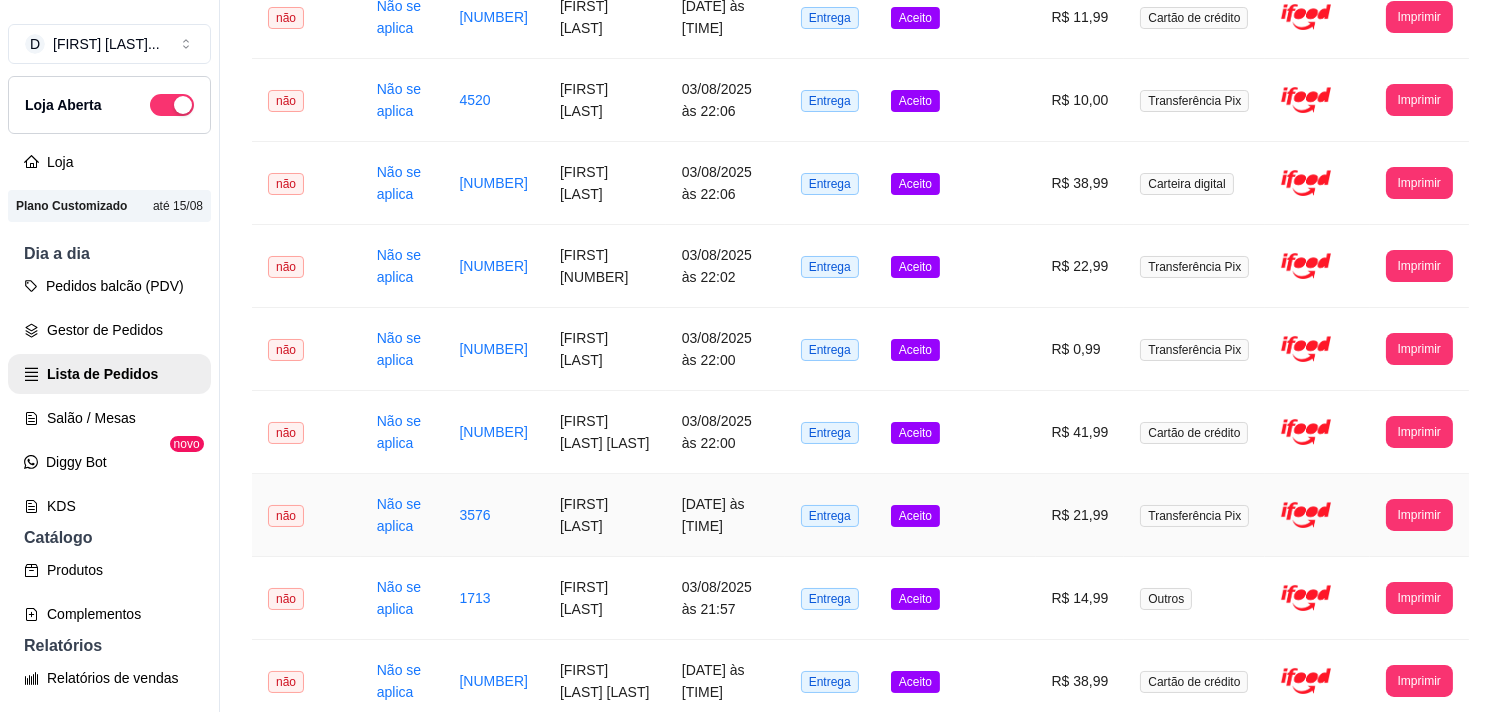 click on "**********" at bounding box center [1419, 515] 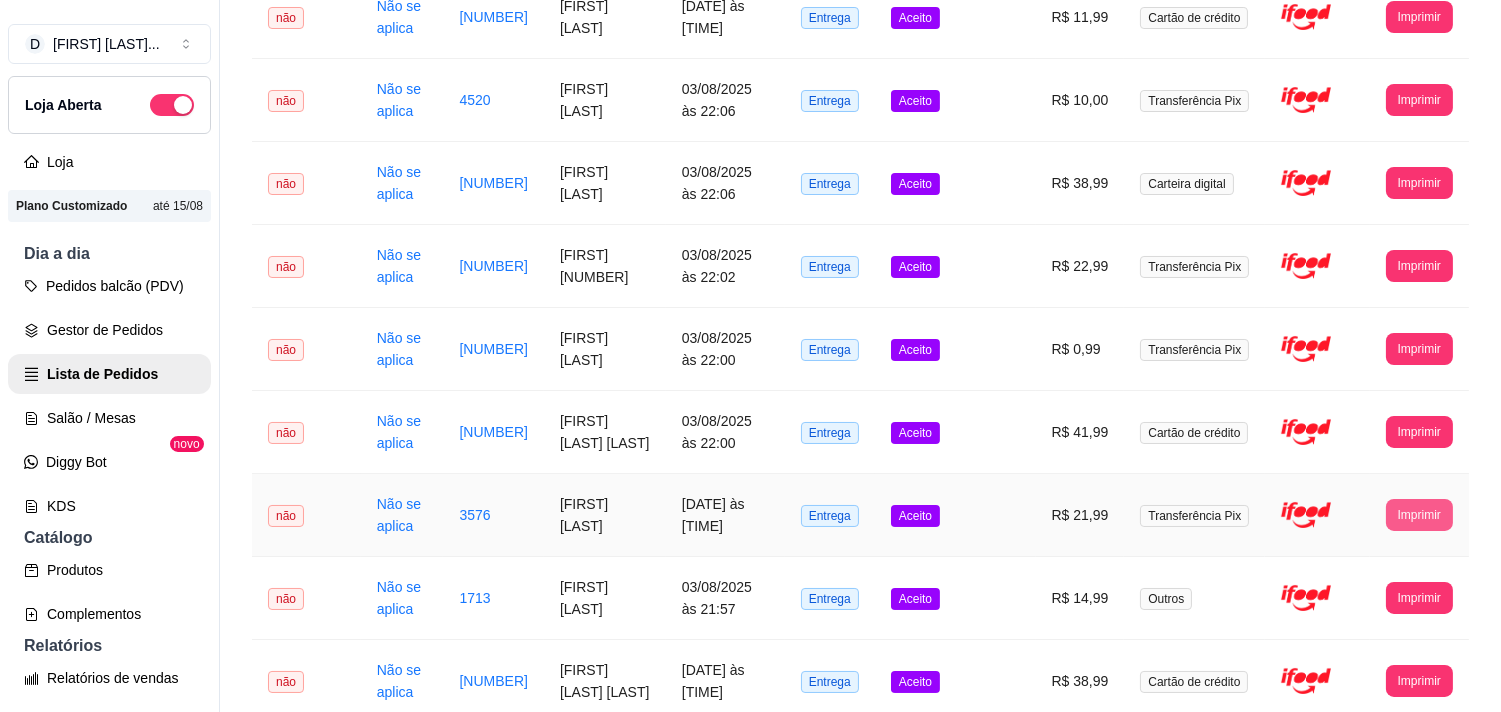 click on "Imprimir" at bounding box center [1419, 515] 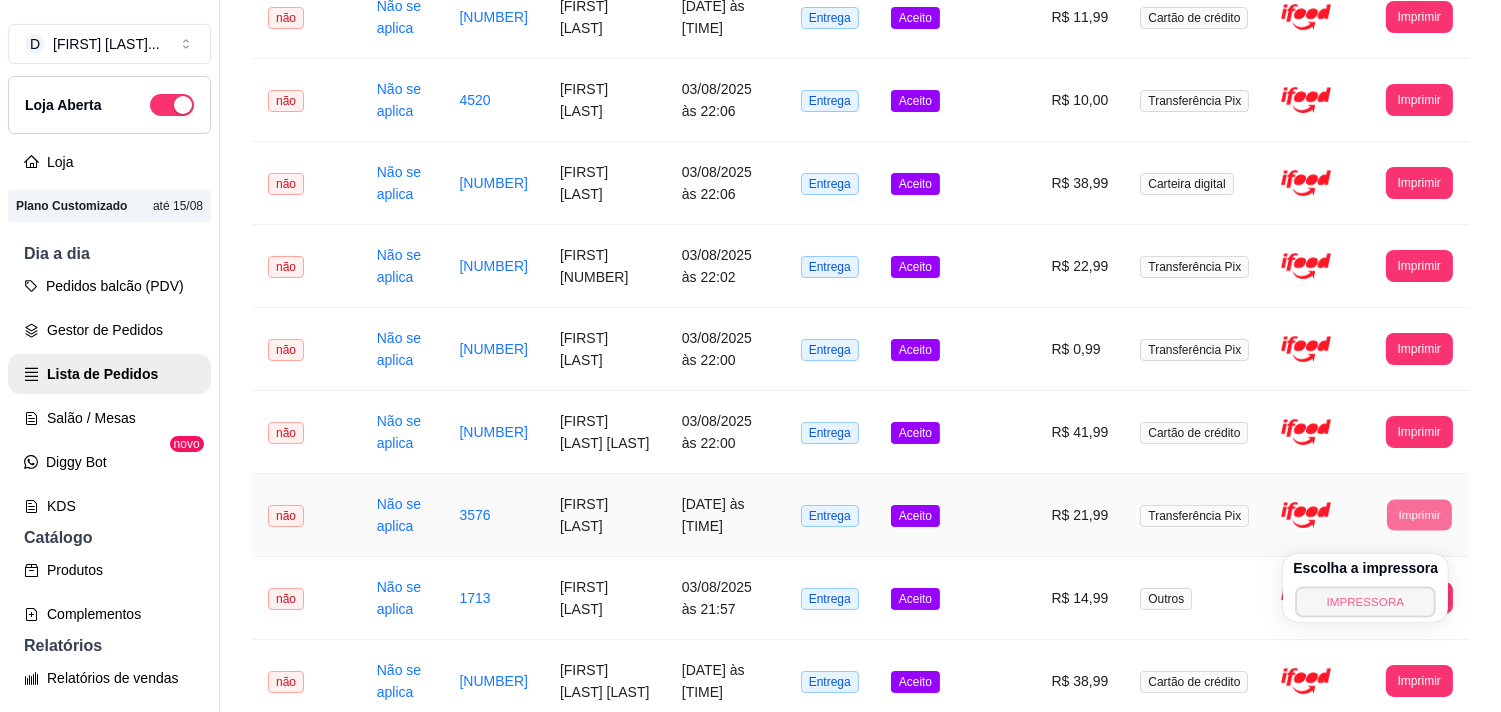 click on "IMPRESSORA" at bounding box center [1366, 601] 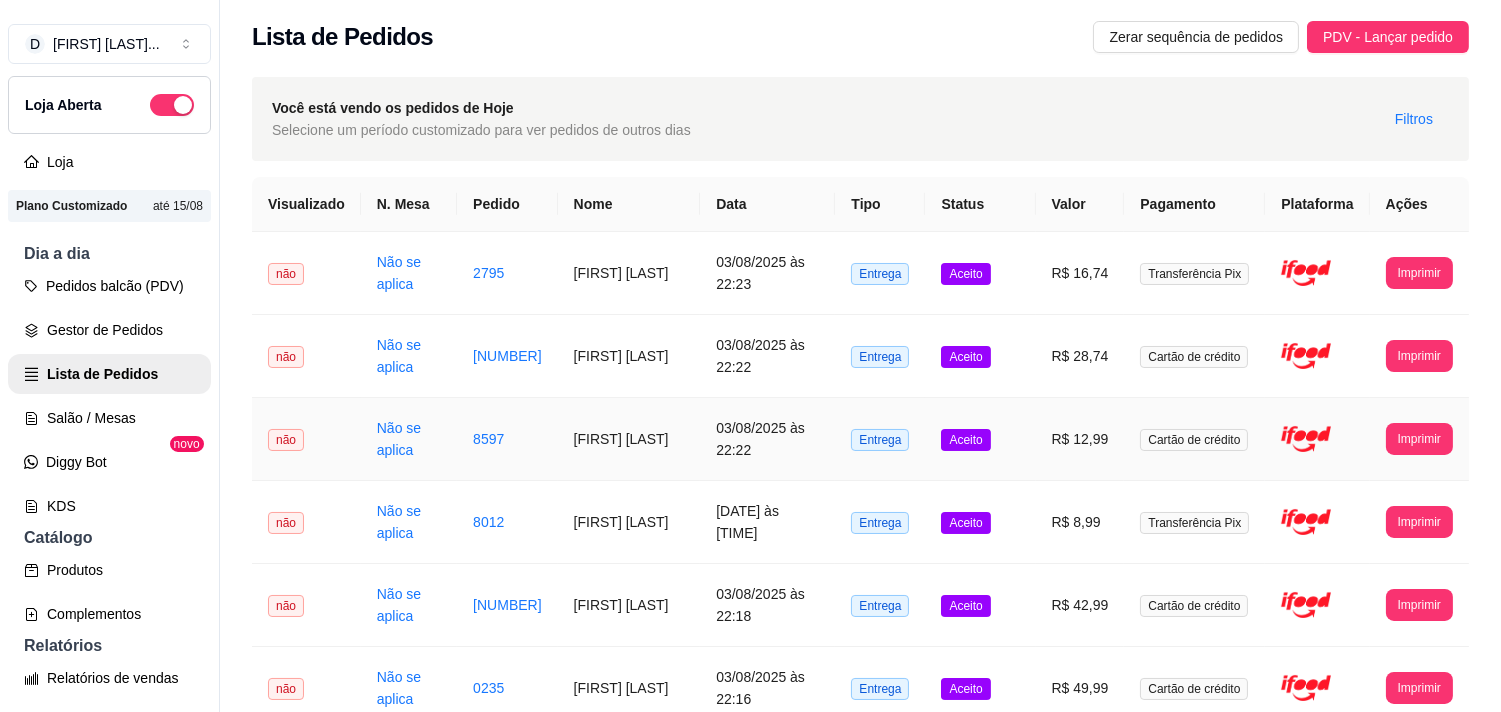 scroll, scrollTop: 0, scrollLeft: 0, axis: both 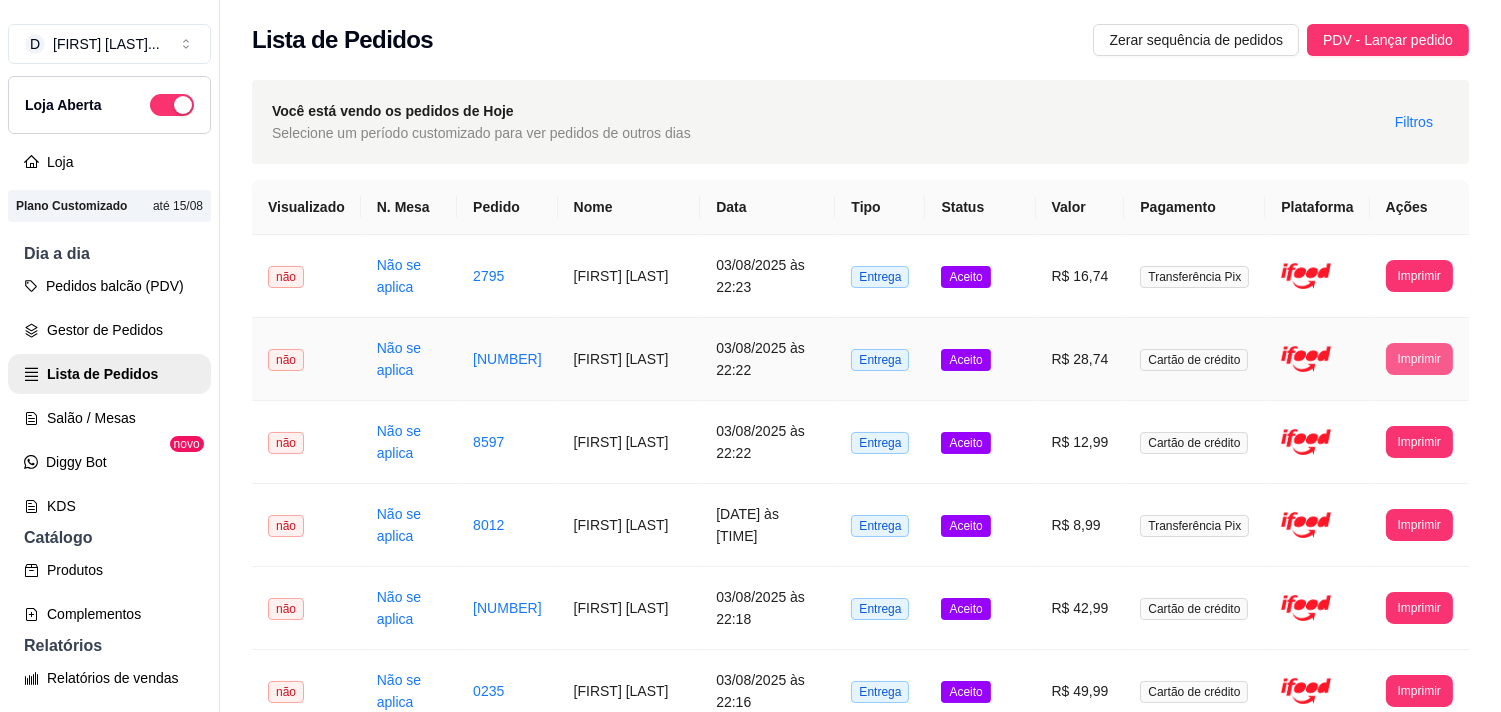 click on "Imprimir" at bounding box center [1419, 359] 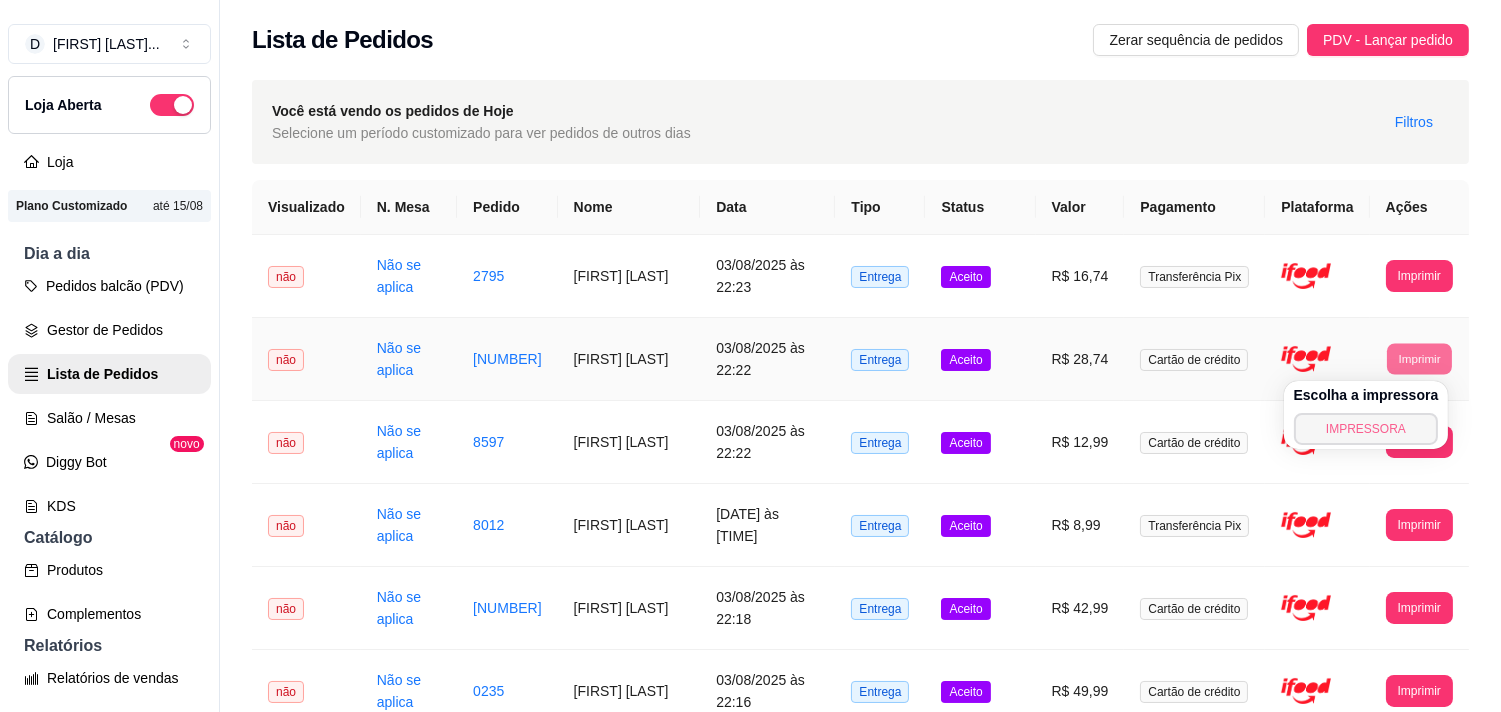 click on "IMPRESSORA" at bounding box center [1366, 429] 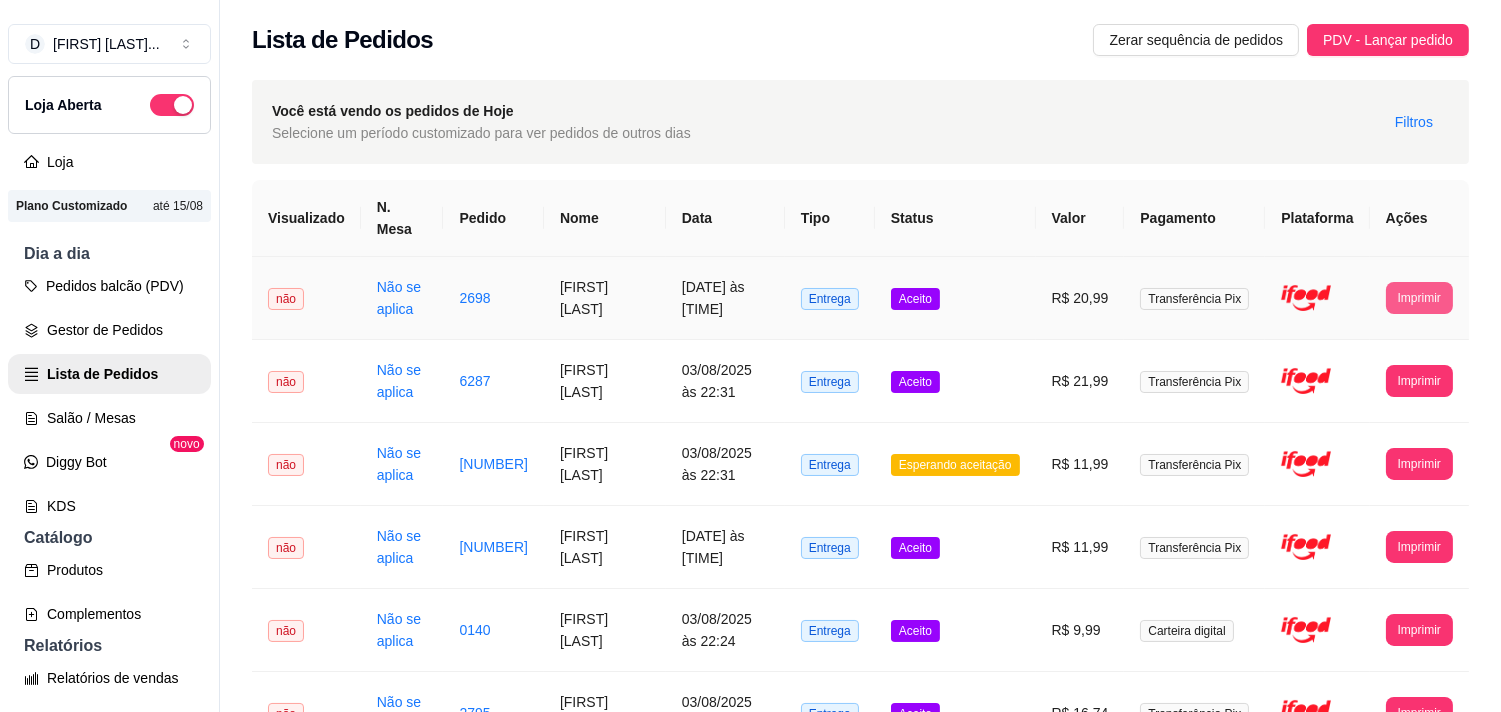 click on "Imprimir" at bounding box center [1419, 298] 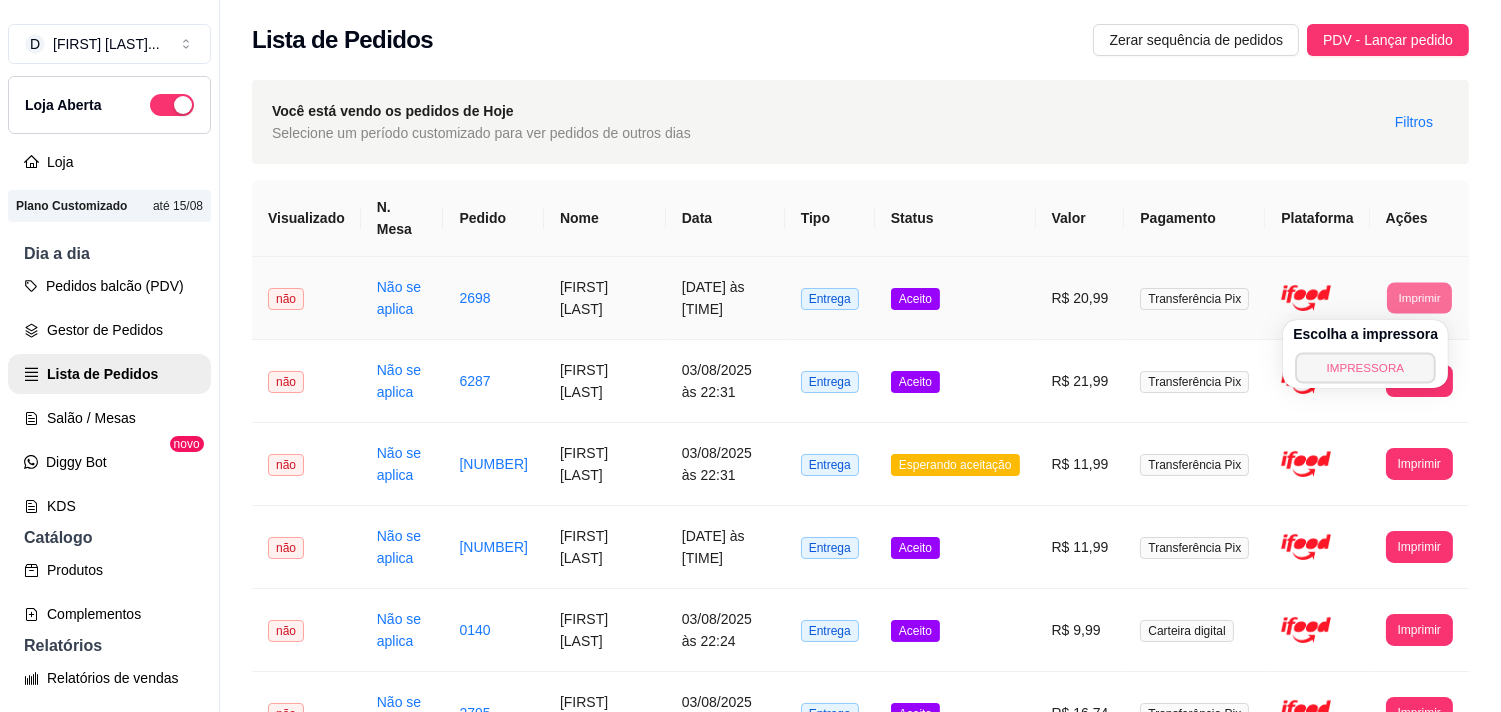 click on "IMPRESSORA" at bounding box center [1365, 367] 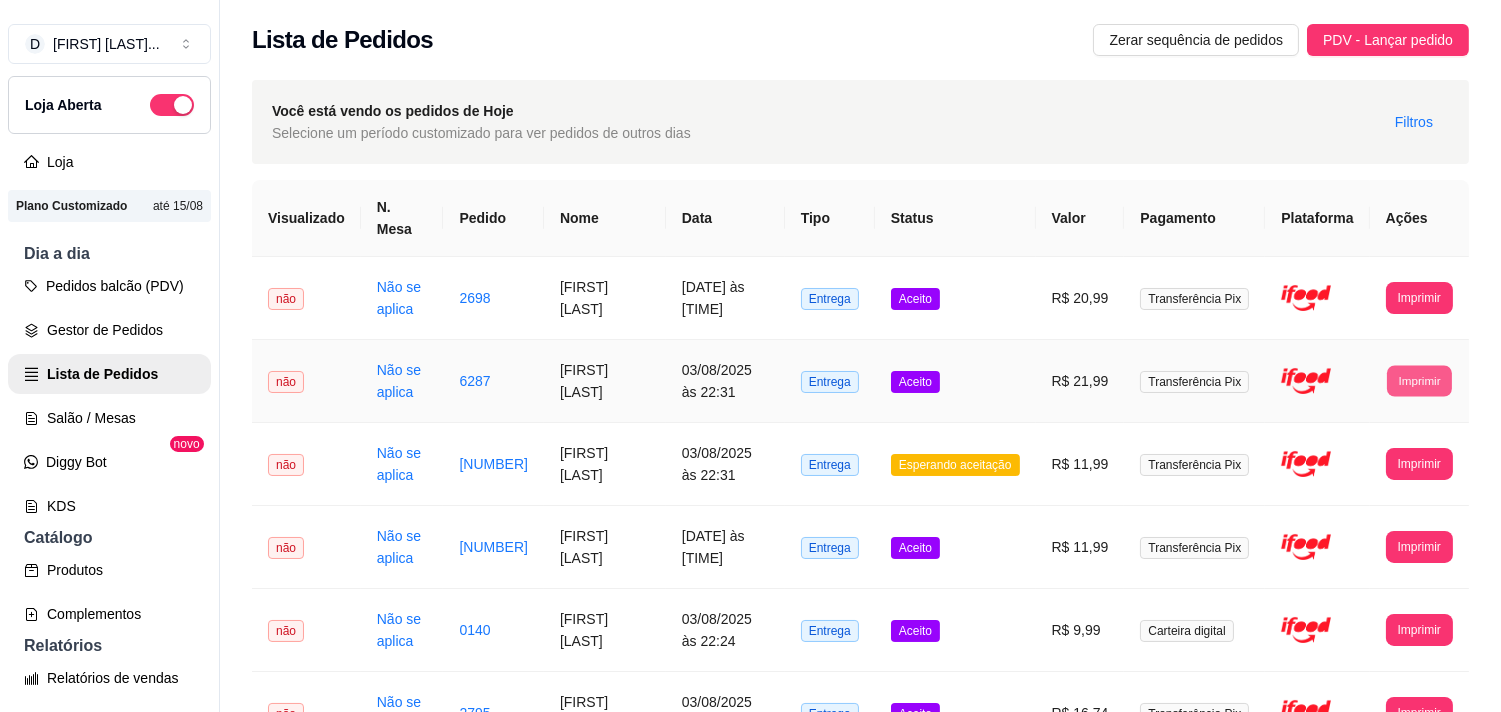 click on "Imprimir" at bounding box center (1419, 380) 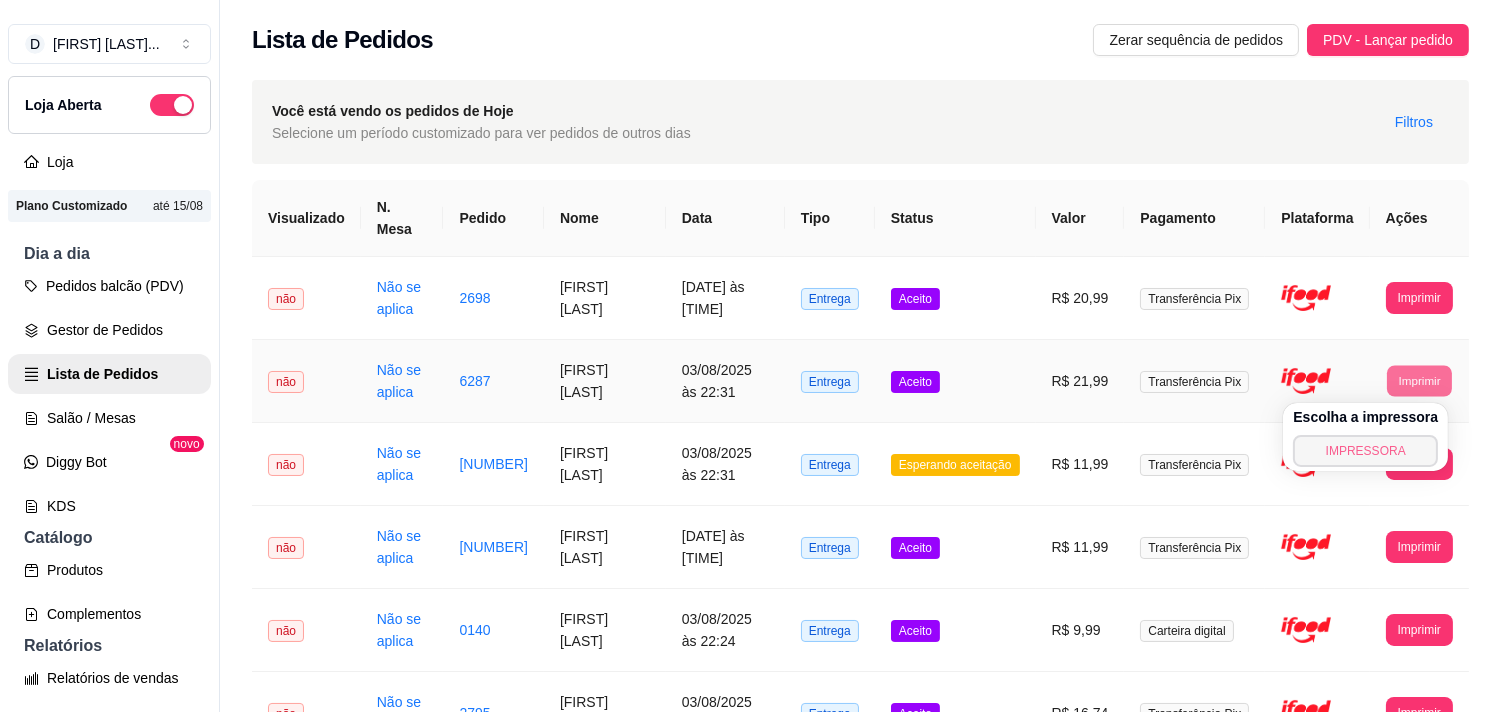 click on "IMPRESSORA" at bounding box center [1365, 451] 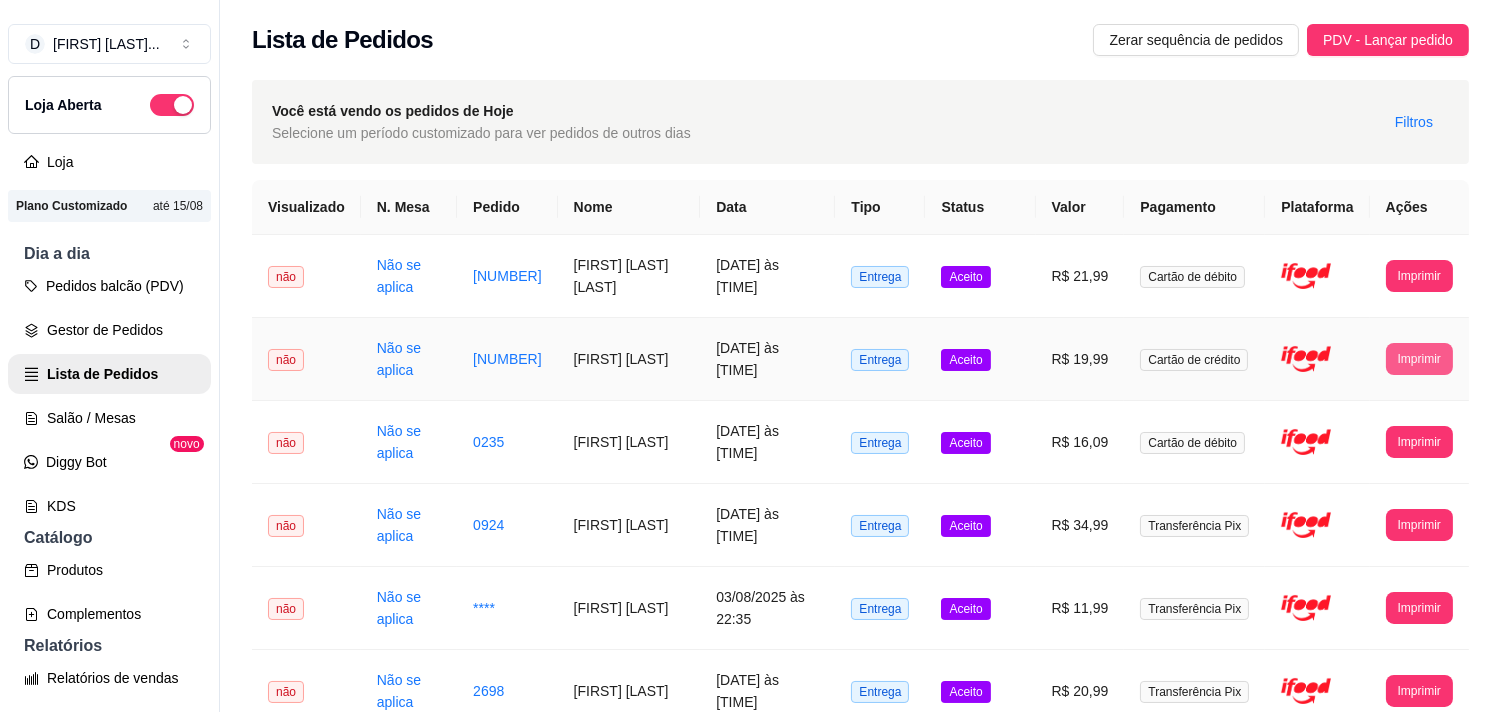 click on "Imprimir" at bounding box center [1419, 359] 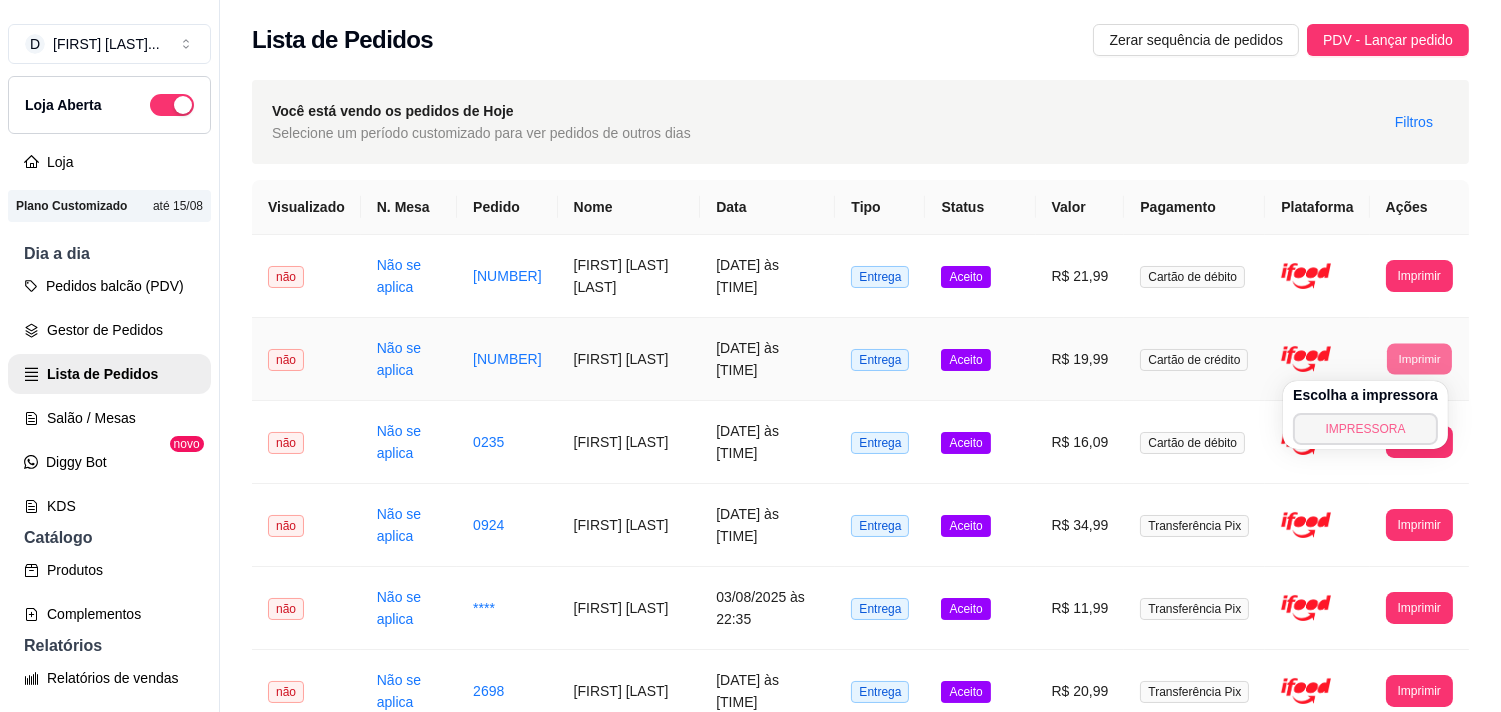 click on "IMPRESSORA" at bounding box center (1365, 429) 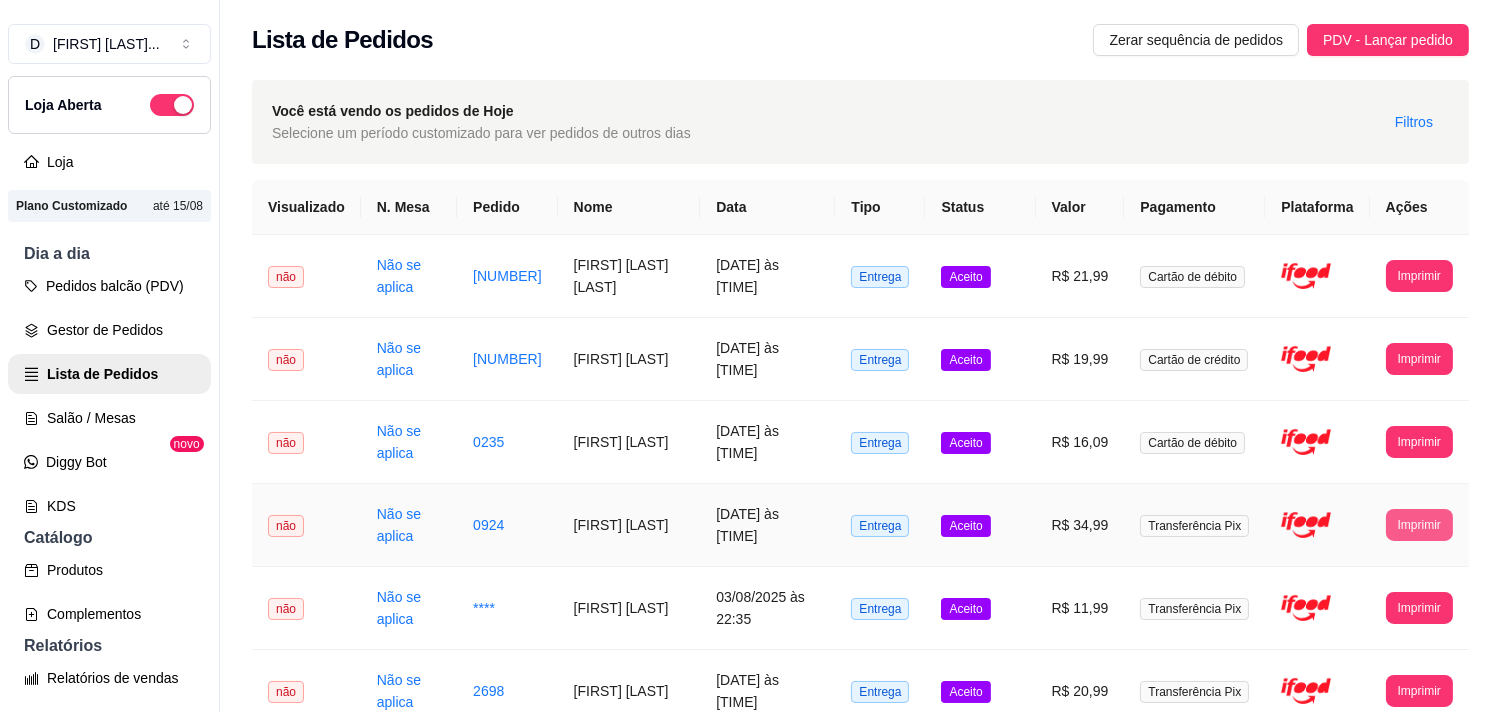 click on "Imprimir" at bounding box center [1419, 525] 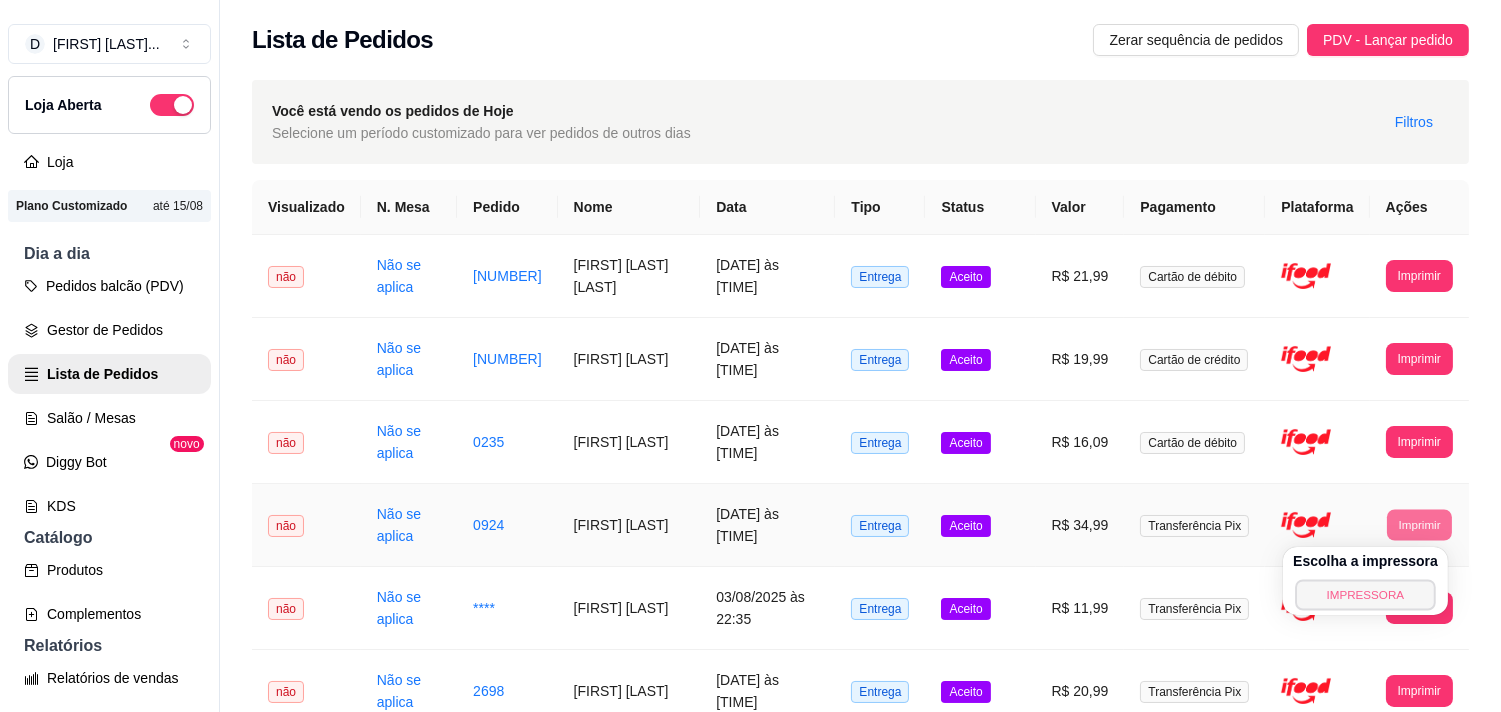 click on "IMPRESSORA" at bounding box center (1365, 594) 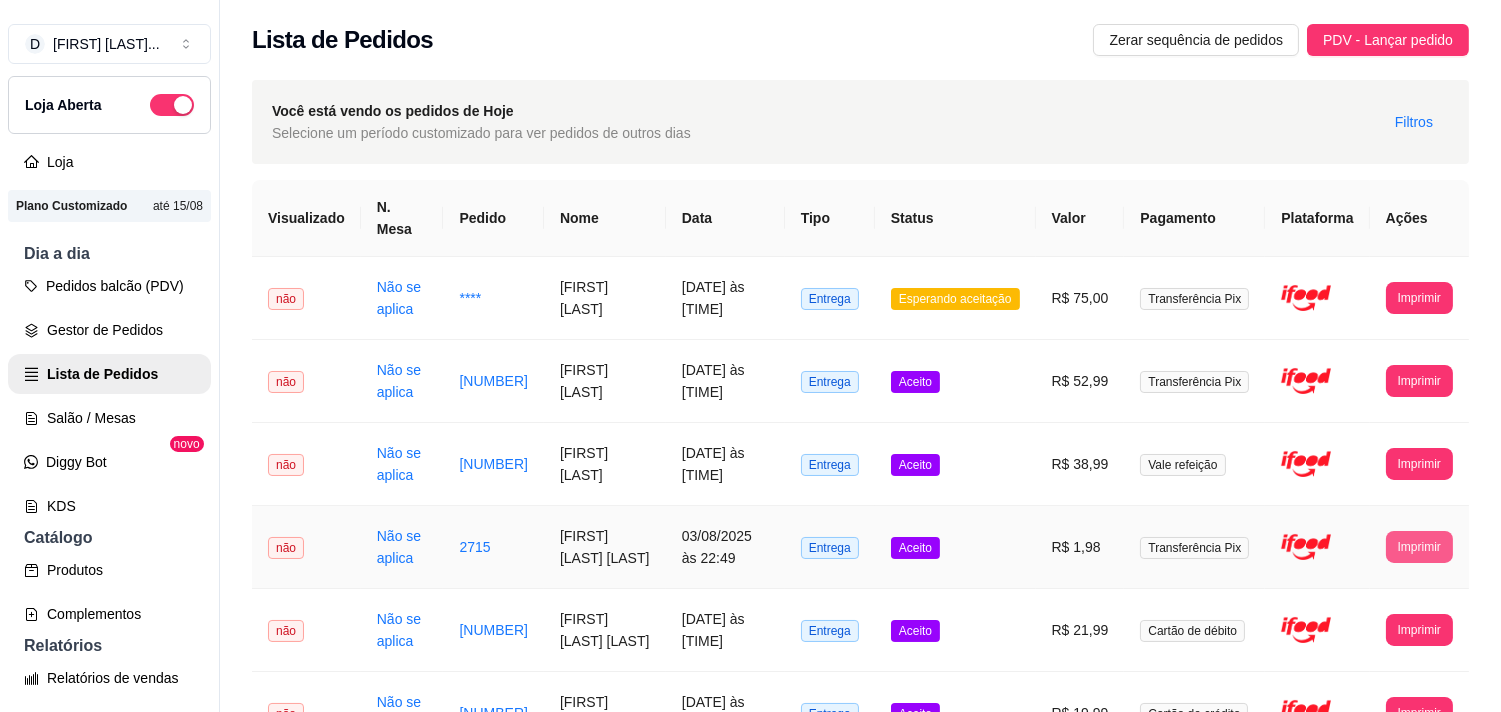 click on "Imprimir" at bounding box center [1419, 547] 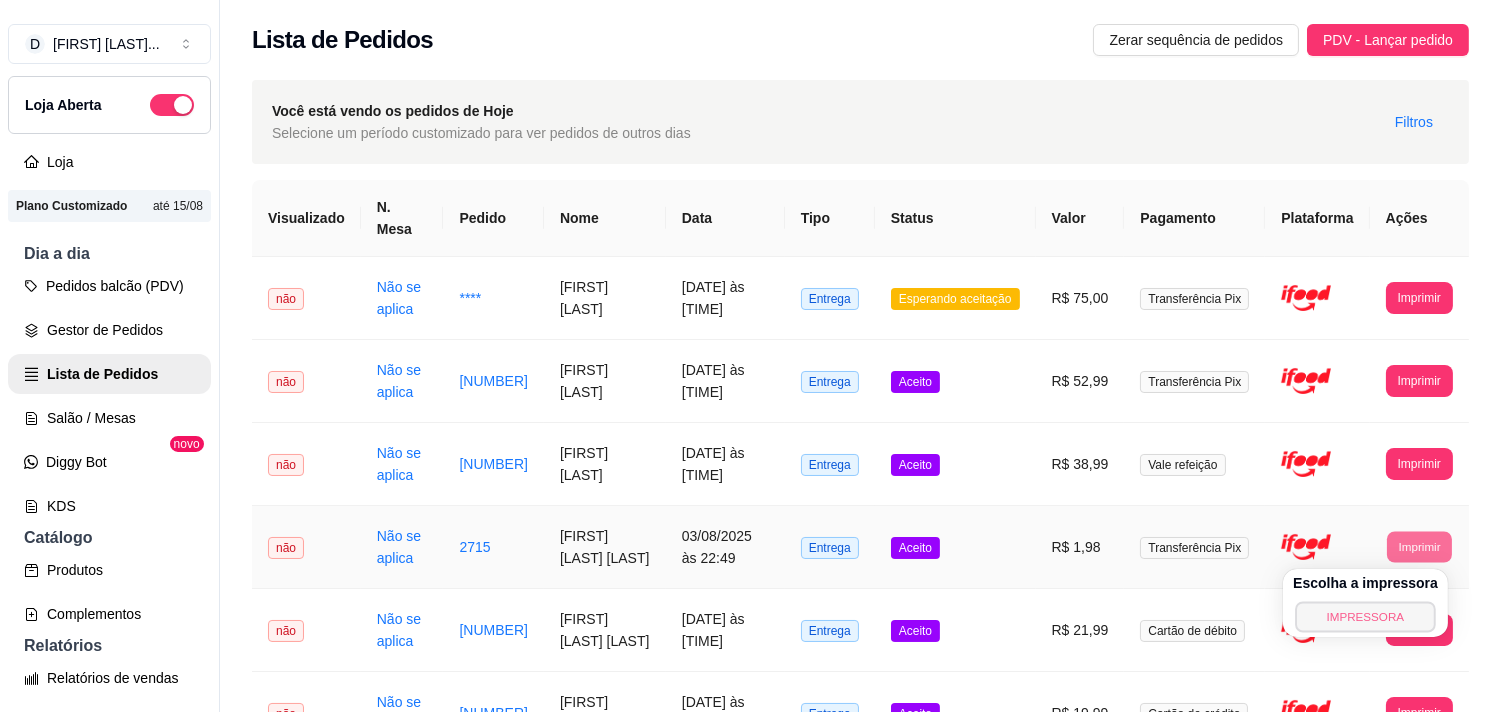 click on "IMPRESSORA" at bounding box center [1365, 616] 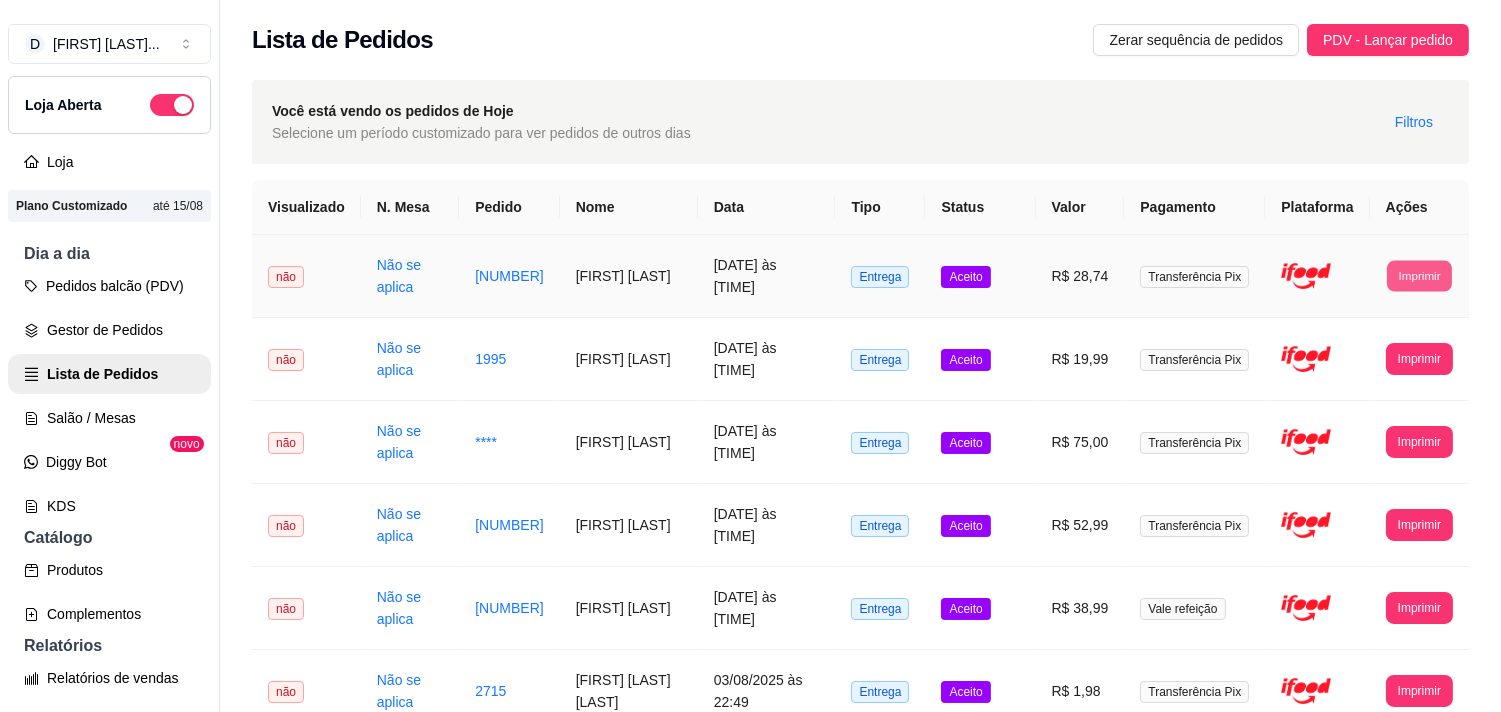 click on "Imprimir" at bounding box center [1419, 275] 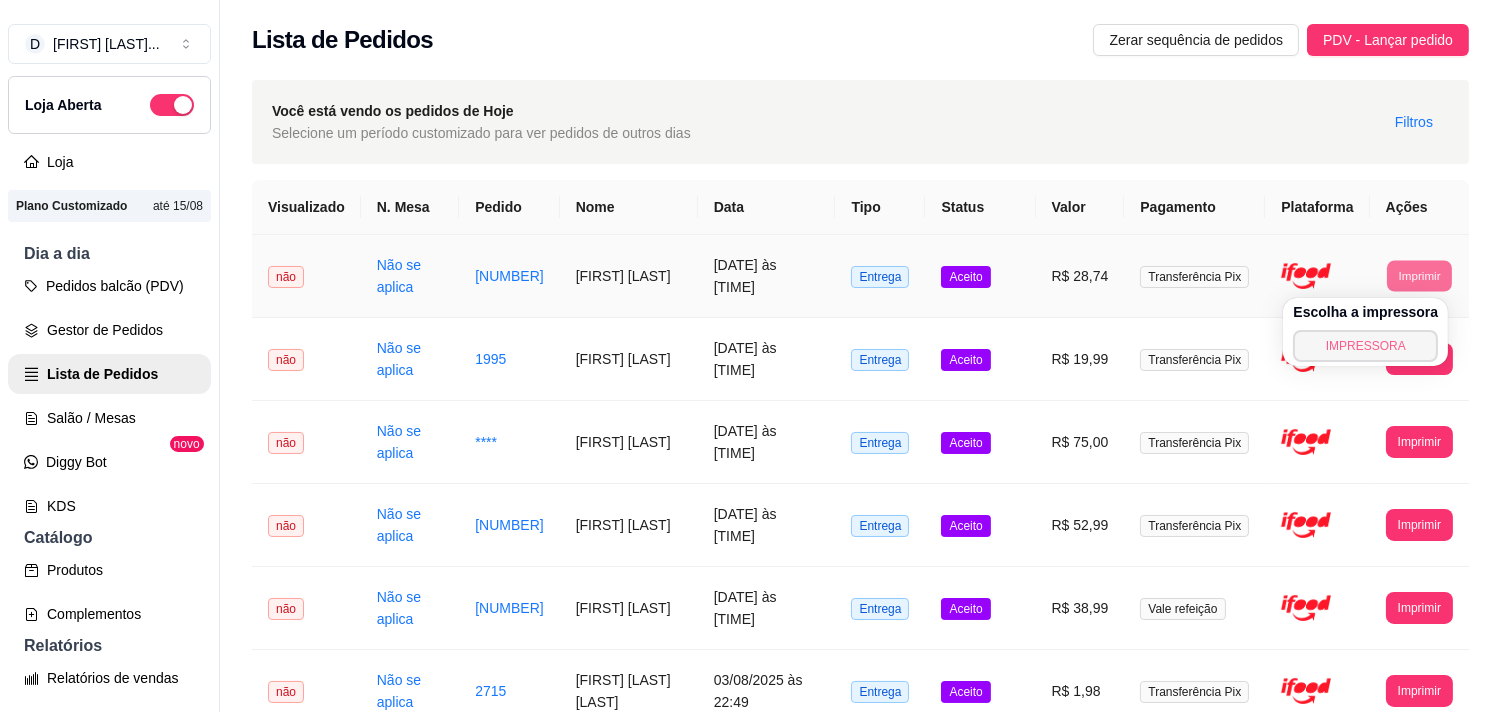 click on "IMPRESSORA" at bounding box center [1365, 346] 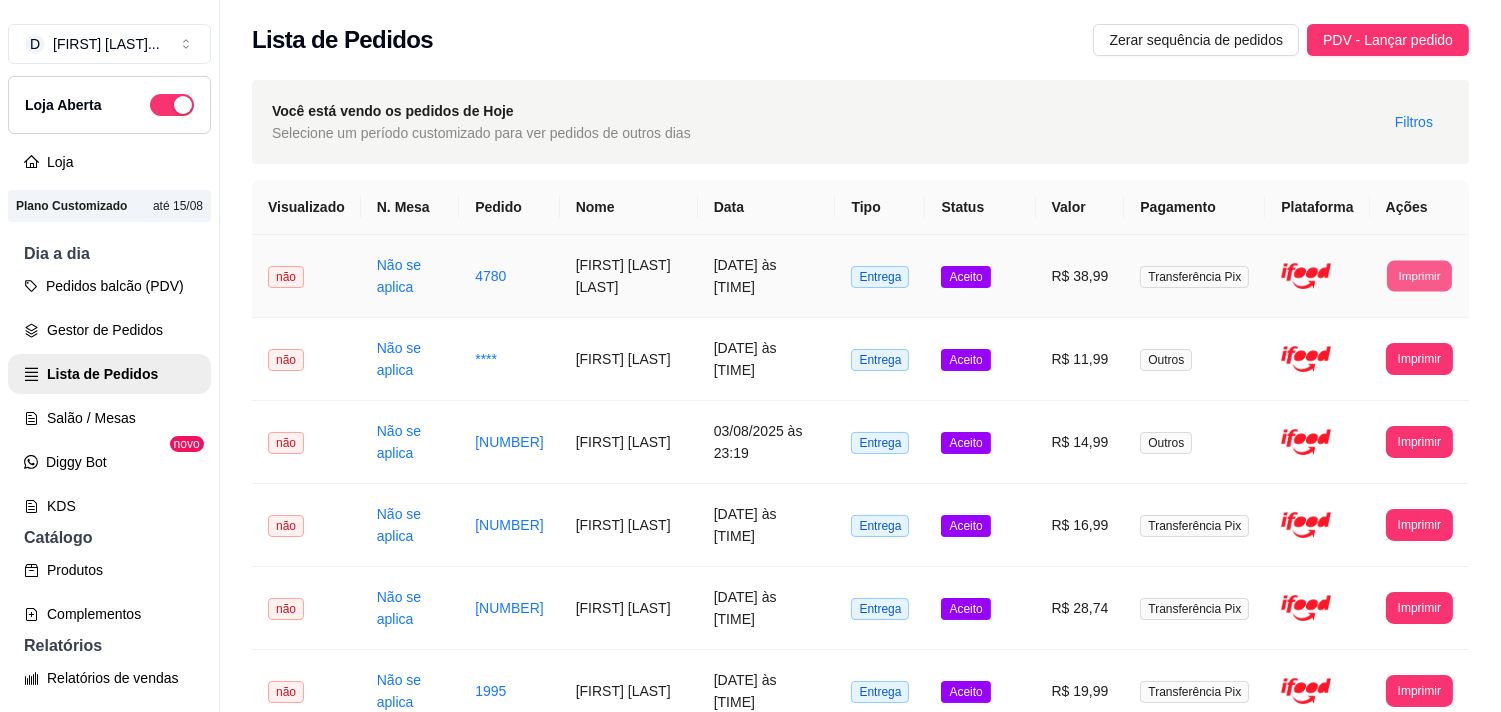 click on "Imprimir" at bounding box center (1419, 275) 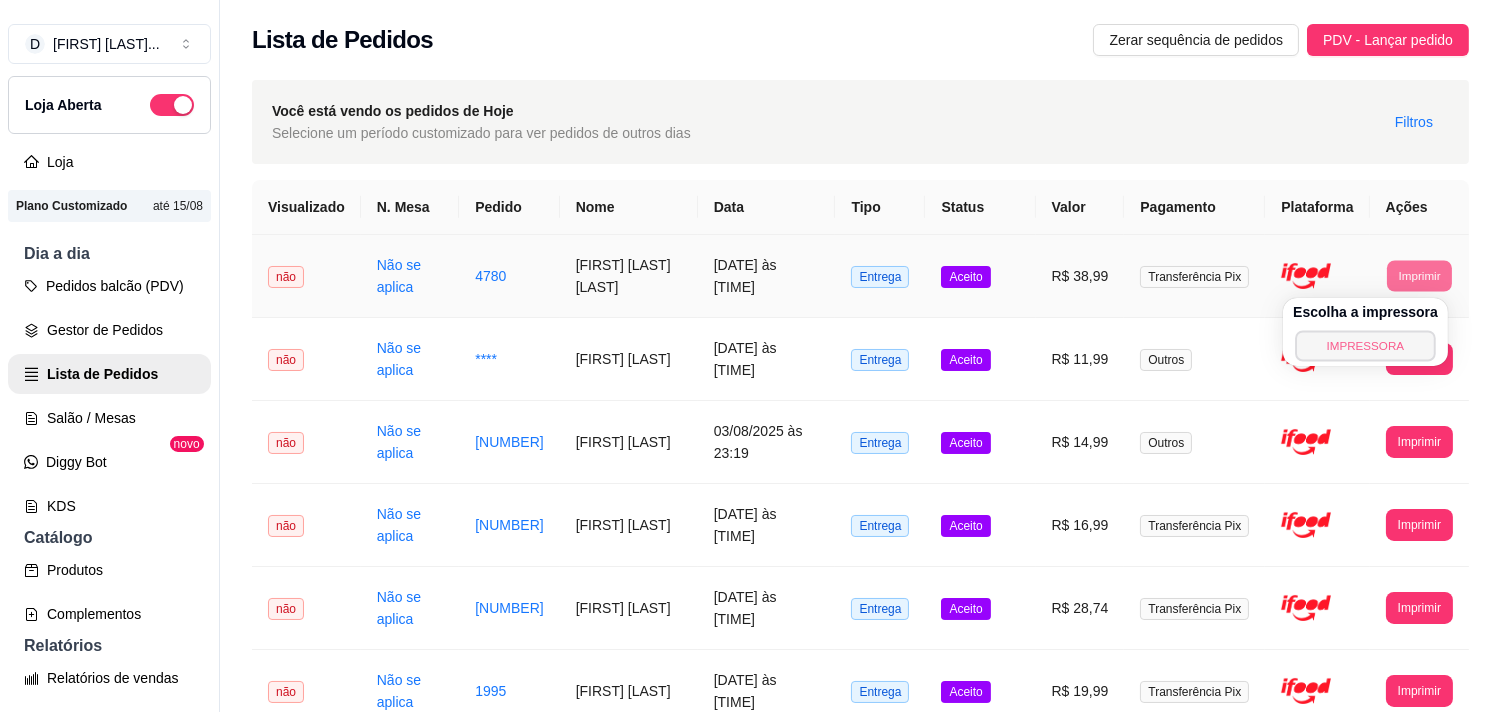click on "IMPRESSORA" at bounding box center [1365, 345] 